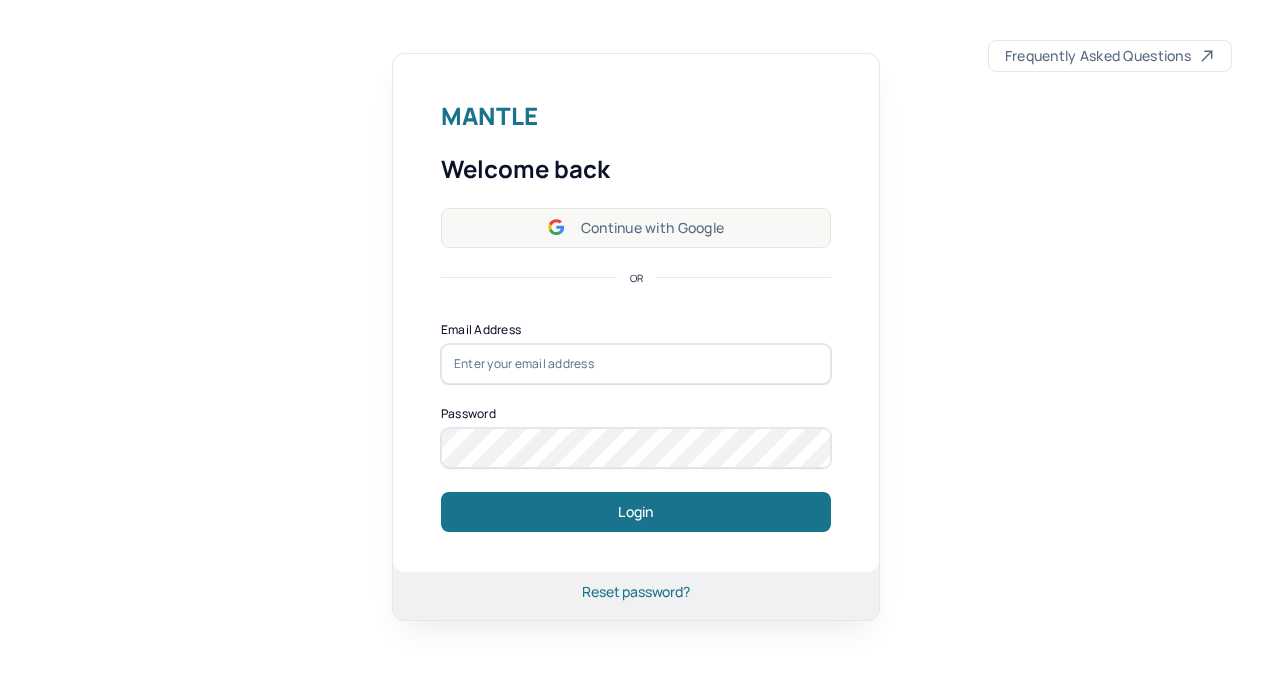 scroll, scrollTop: 0, scrollLeft: 0, axis: both 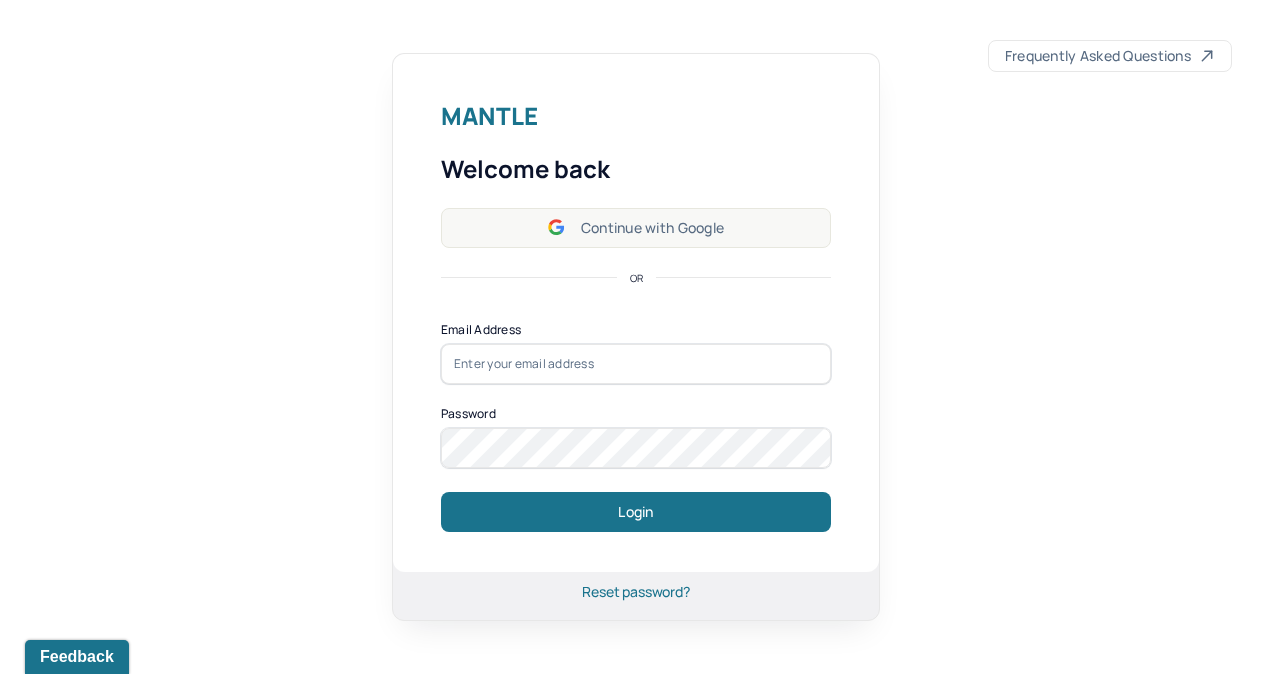 click on "Continue with Google" at bounding box center (636, 228) 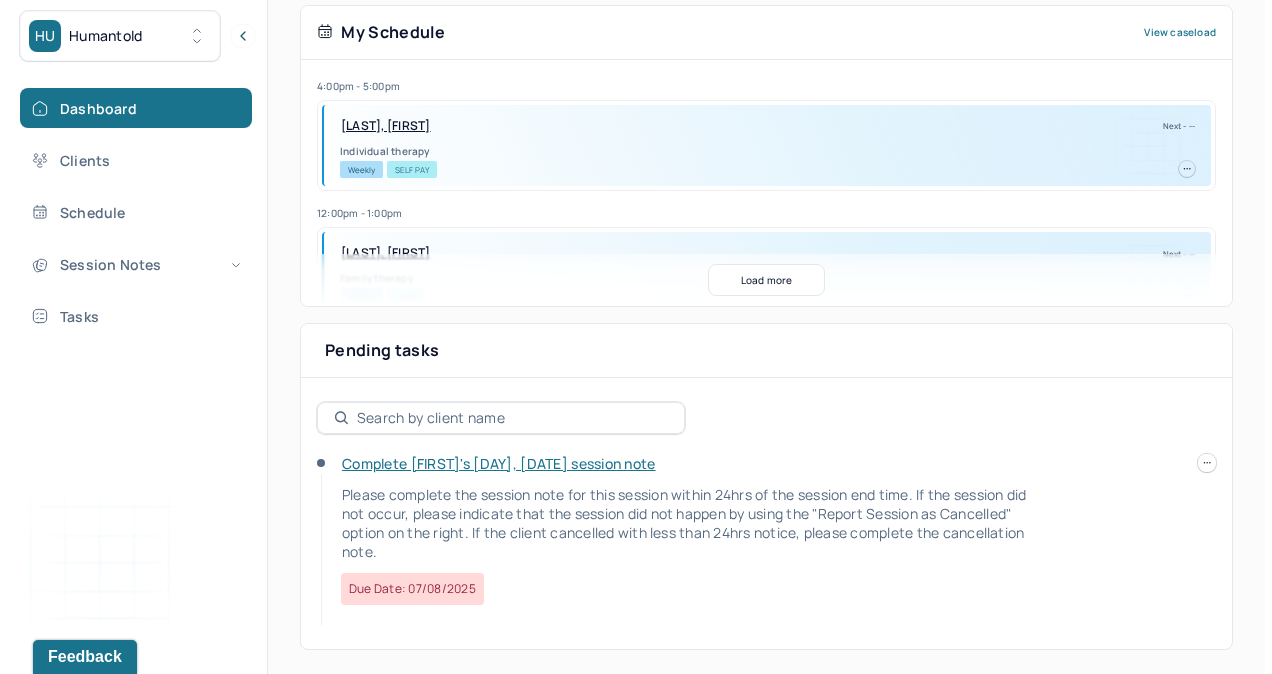 scroll, scrollTop: 431, scrollLeft: 0, axis: vertical 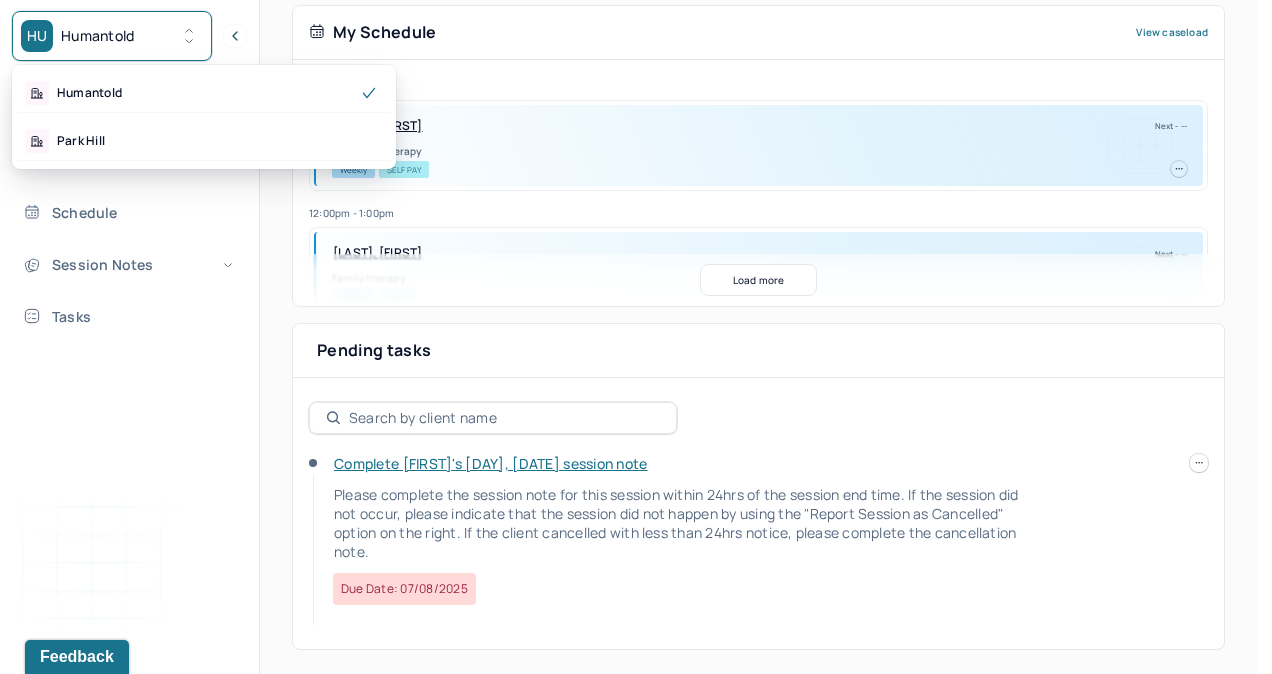 click 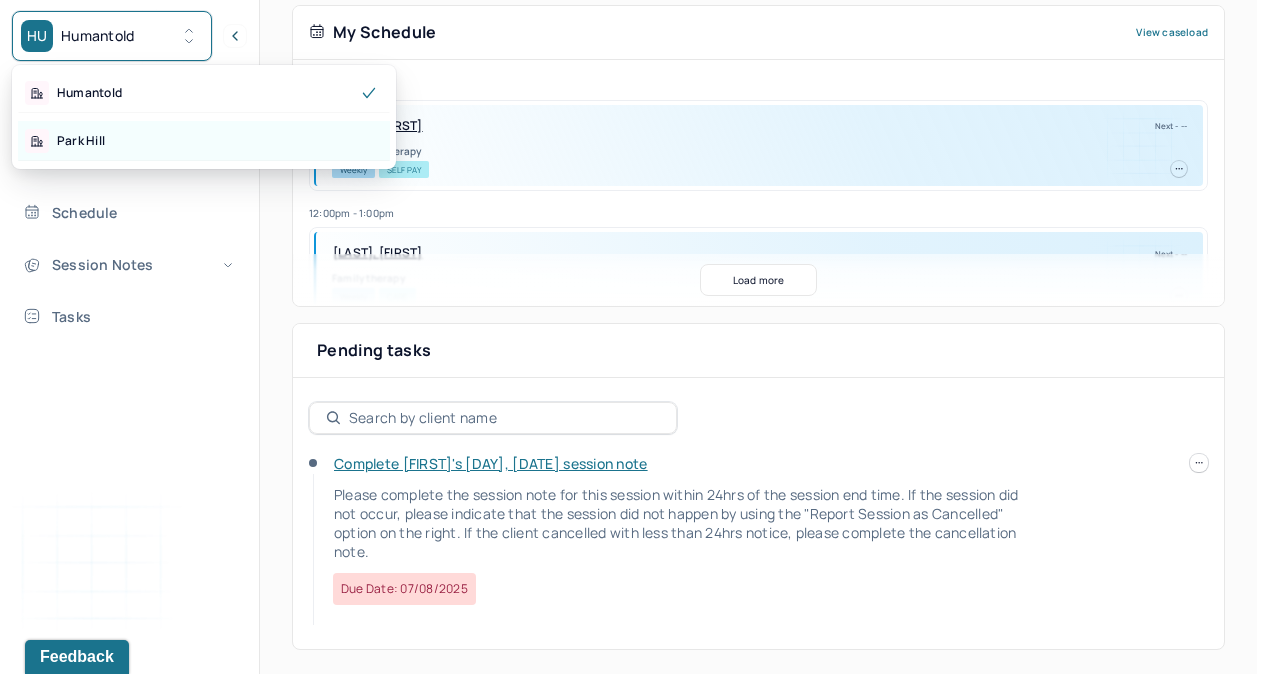click on "Park Hill" at bounding box center [81, 141] 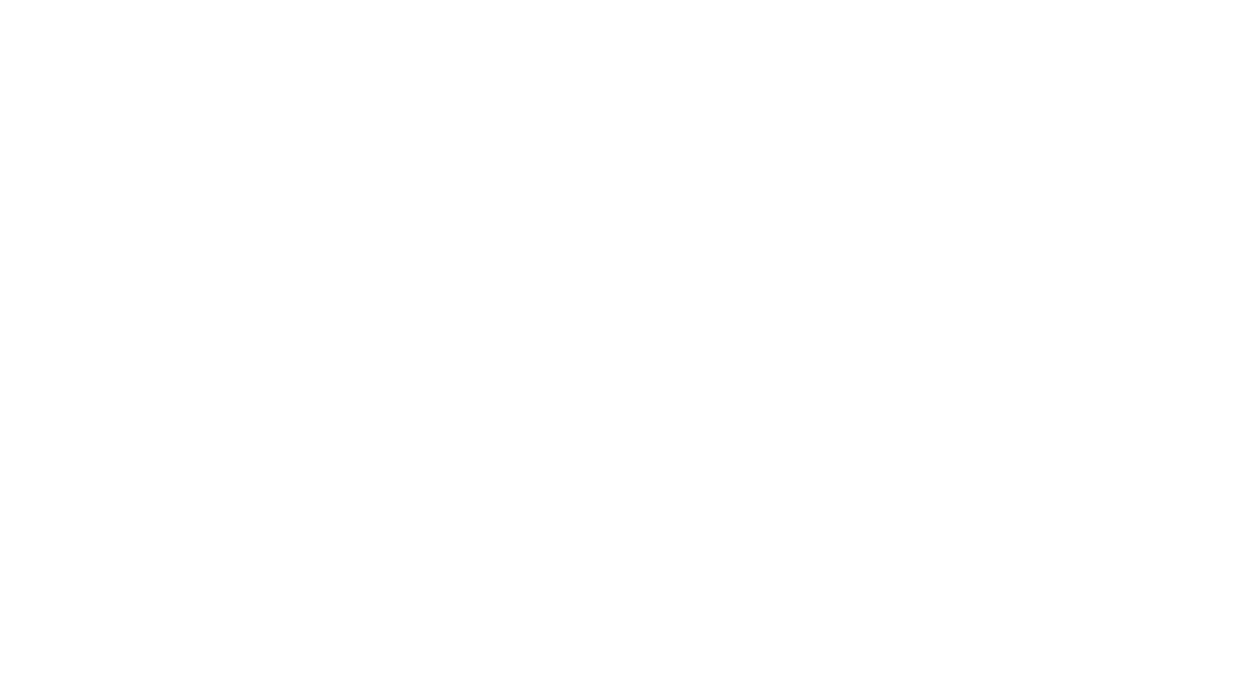 scroll, scrollTop: 0, scrollLeft: 0, axis: both 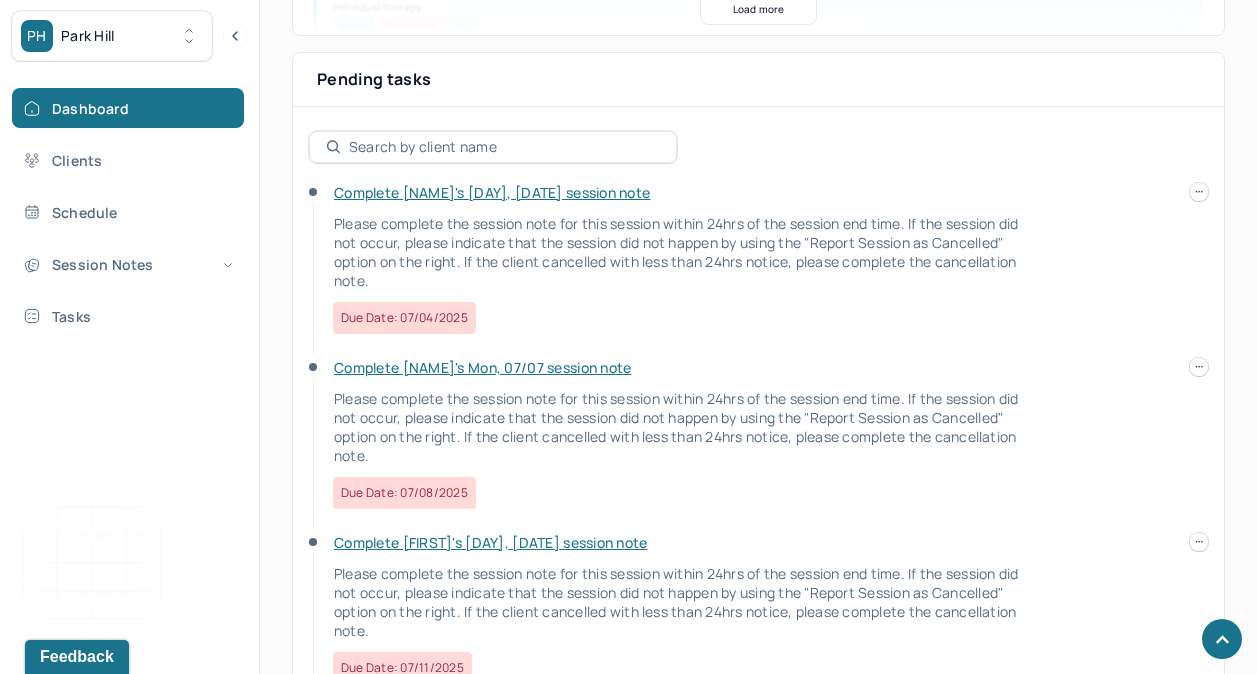 click on "Complete [NAME]'s [DAY], [DATE] session note" at bounding box center [492, 192] 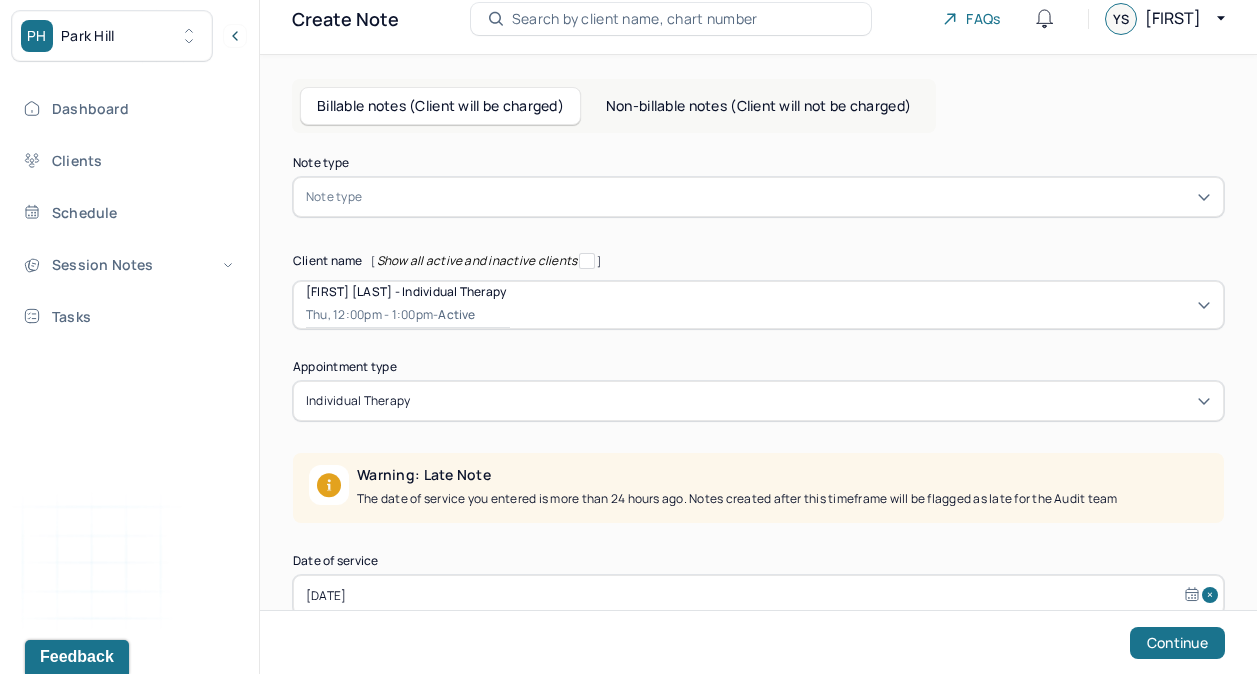 scroll, scrollTop: 198, scrollLeft: 0, axis: vertical 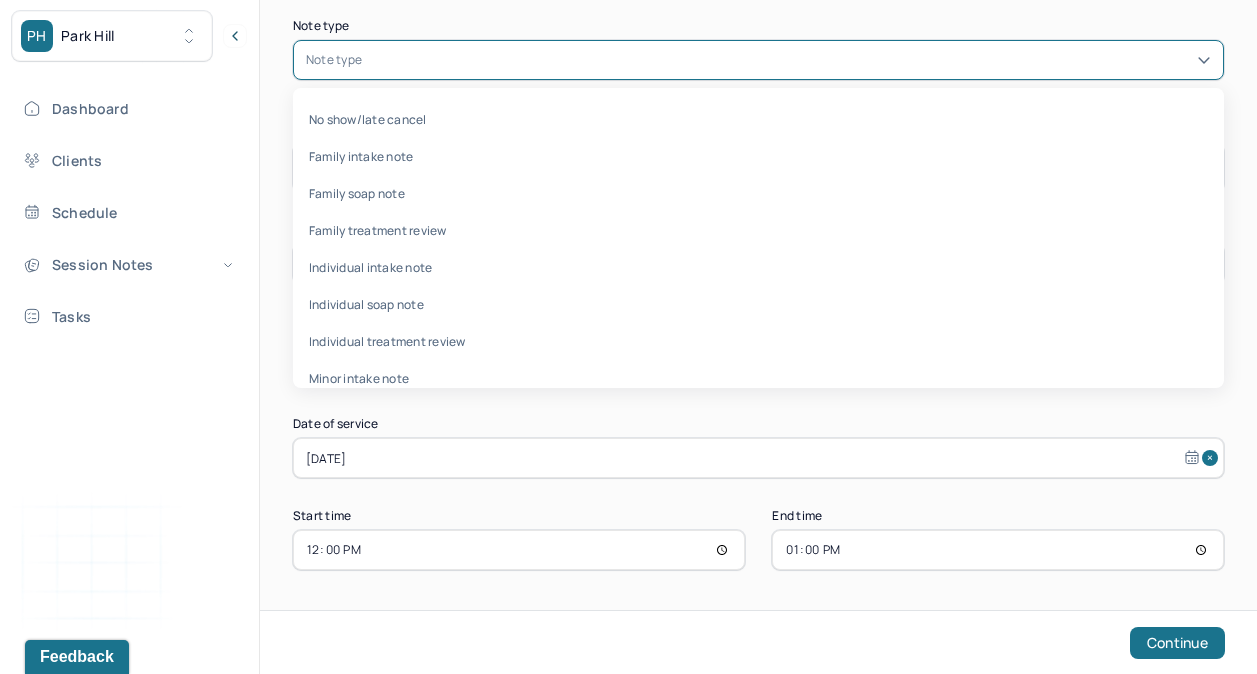 click at bounding box center (788, 60) 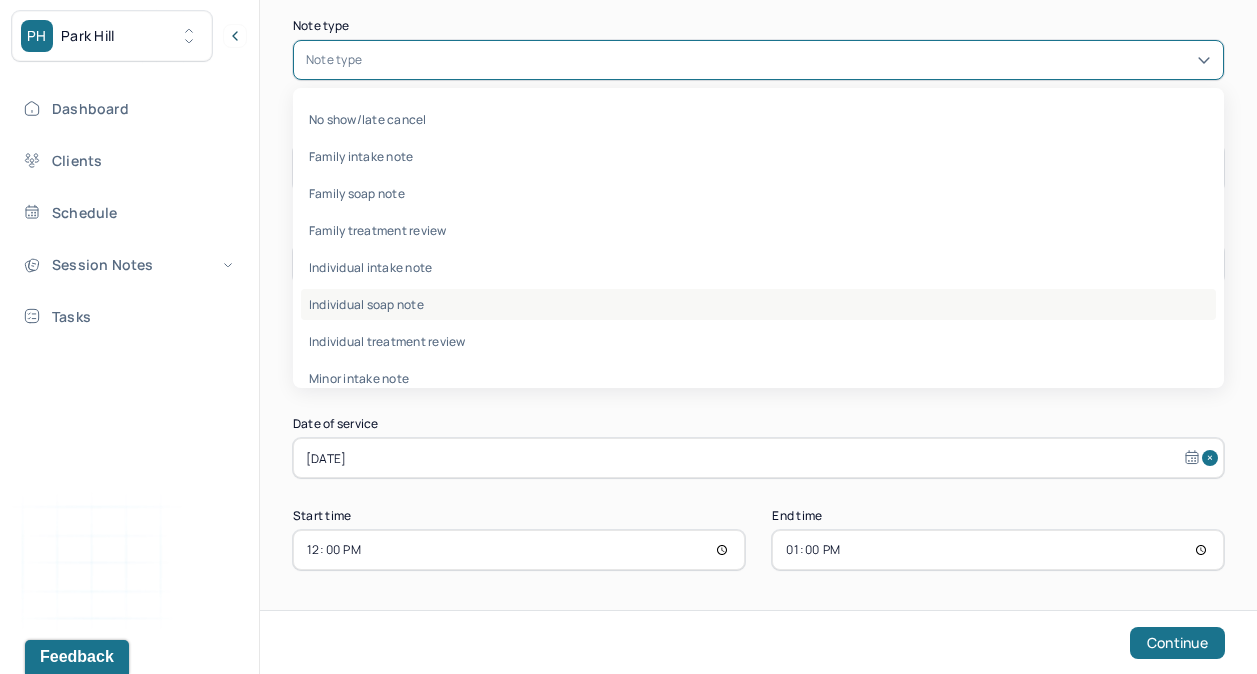 click on "Individual soap note" at bounding box center [758, 304] 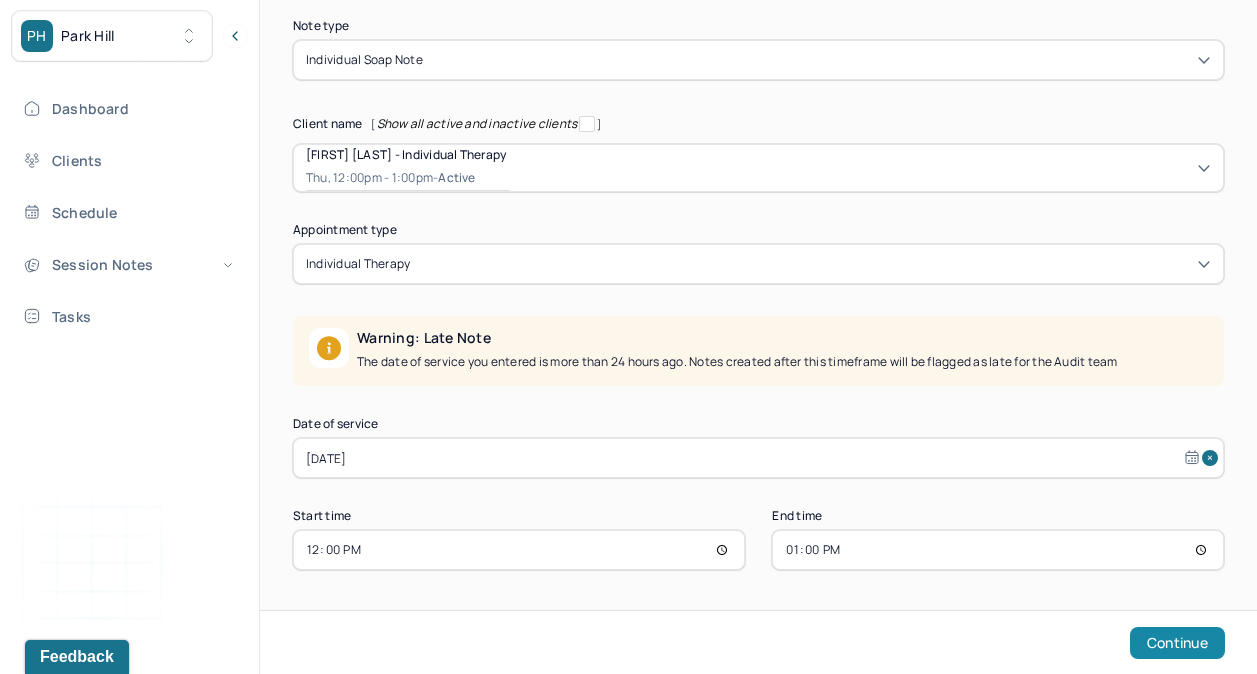 click on "Continue" at bounding box center (1177, 643) 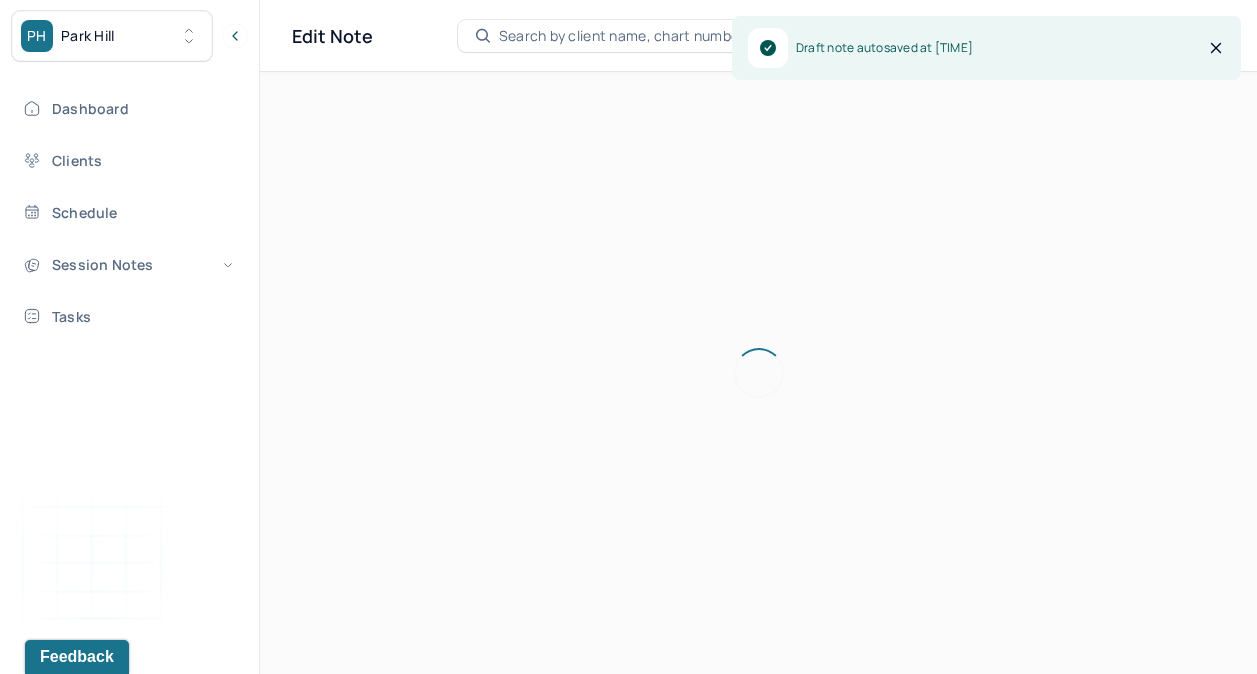 scroll, scrollTop: 36, scrollLeft: 0, axis: vertical 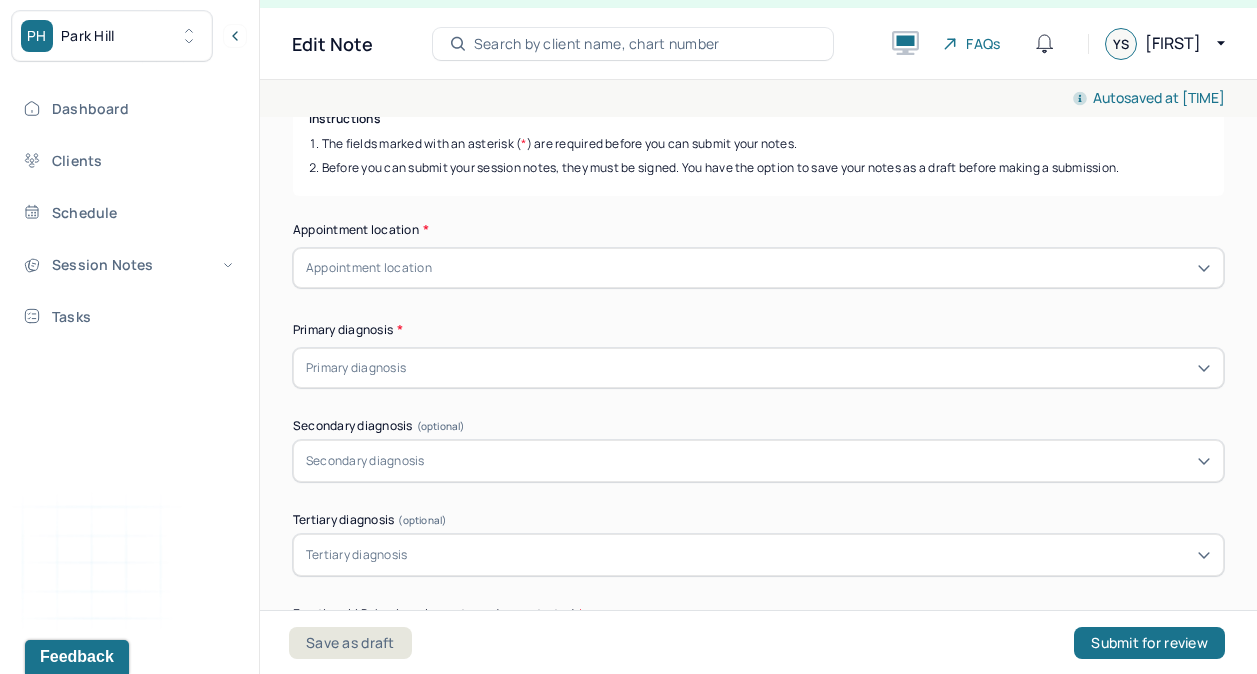 click 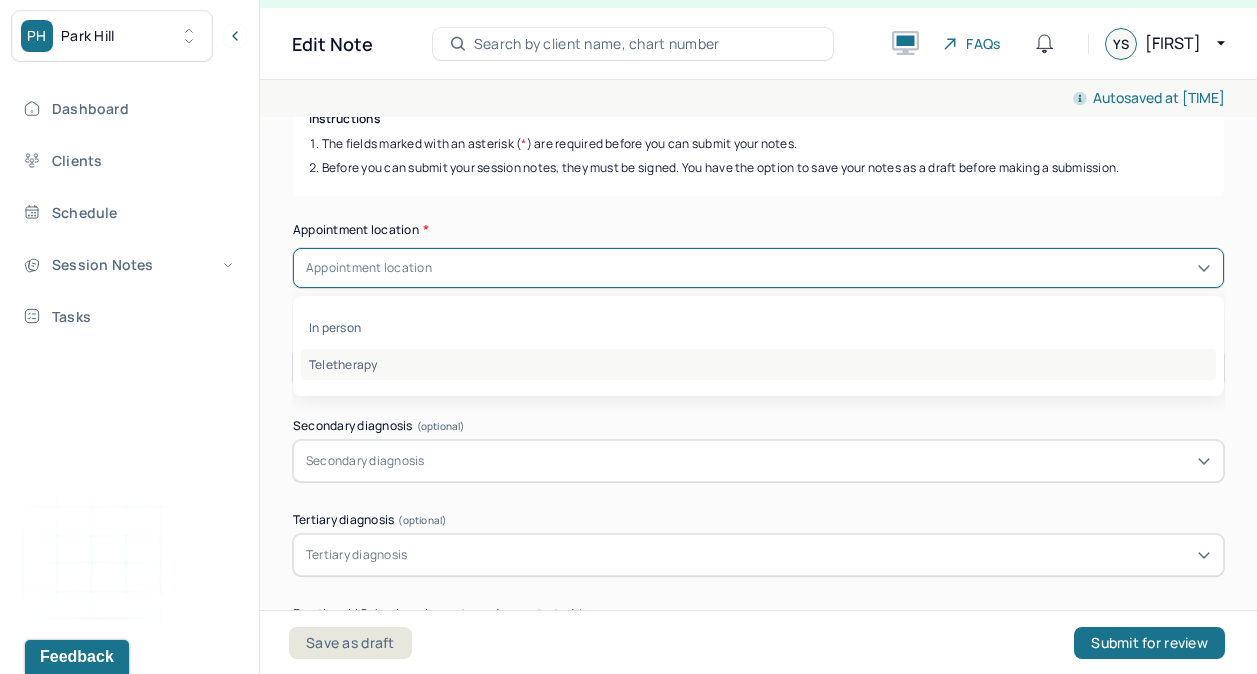 click on "Teletherapy" at bounding box center (758, 364) 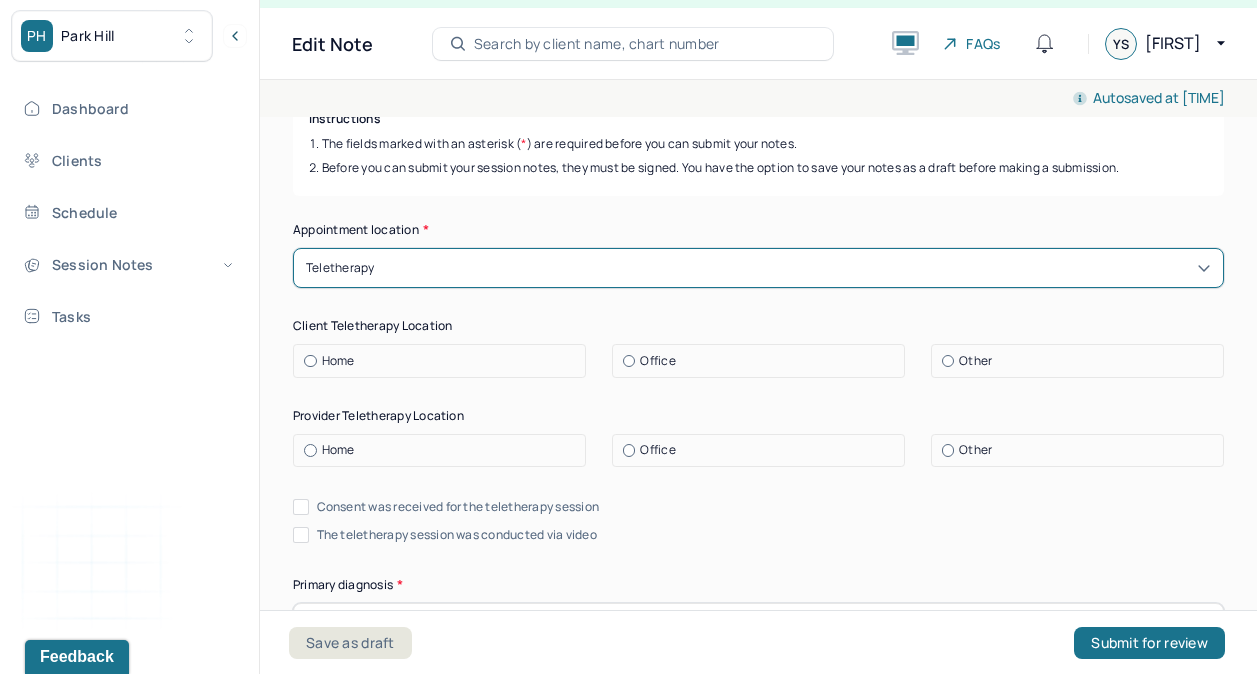 scroll, scrollTop: 0, scrollLeft: 0, axis: both 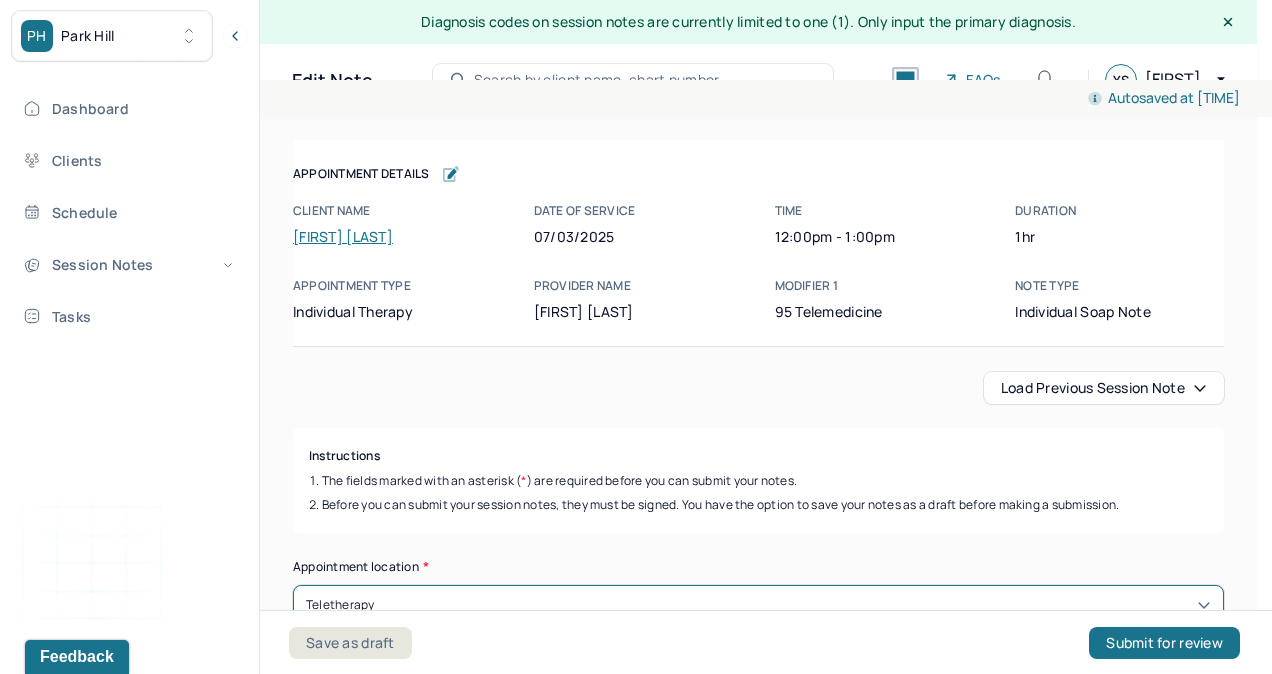 click on "Load previous session note" at bounding box center (1104, 388) 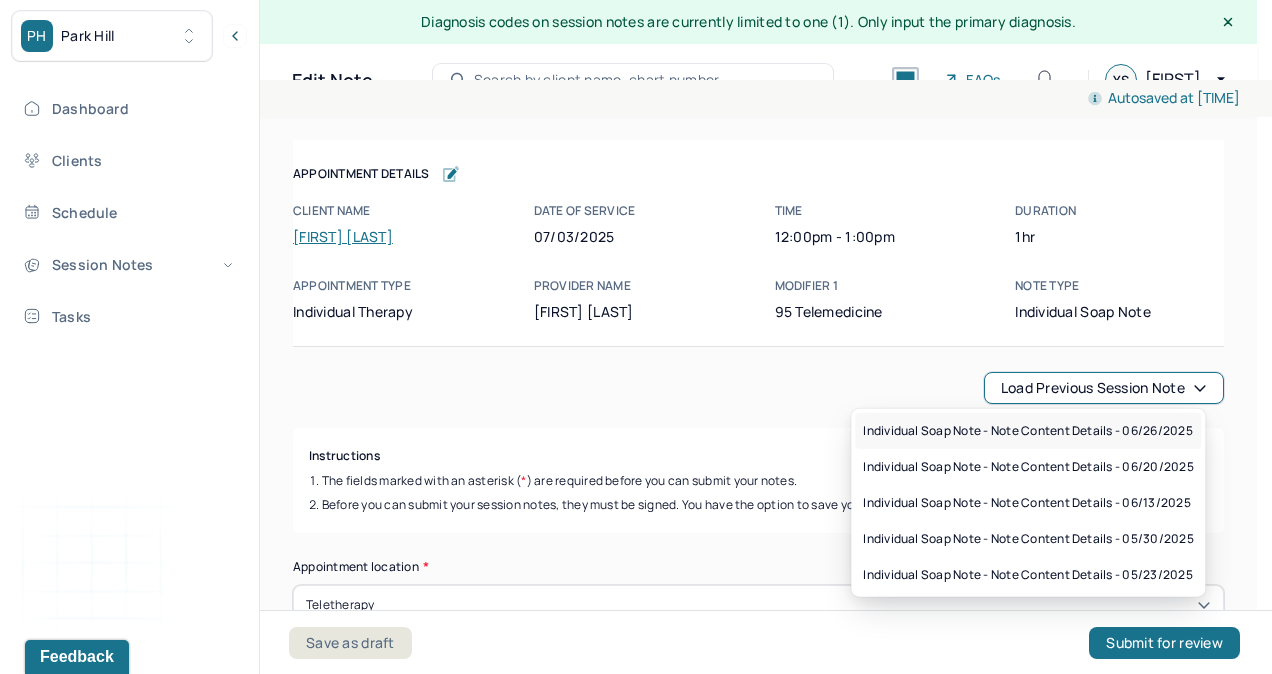 click on "Individual soap note   - Note content Details -   06/26/2025" at bounding box center (1027, 431) 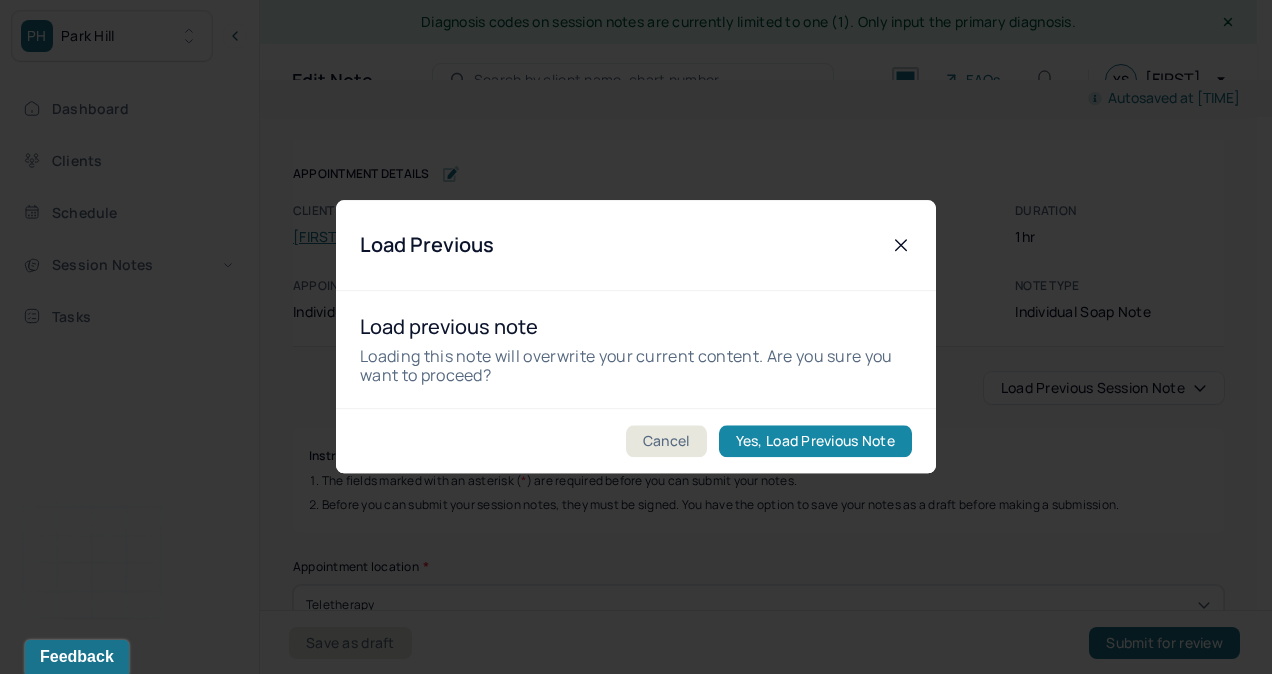 click on "Yes, Load Previous Note" at bounding box center (815, 442) 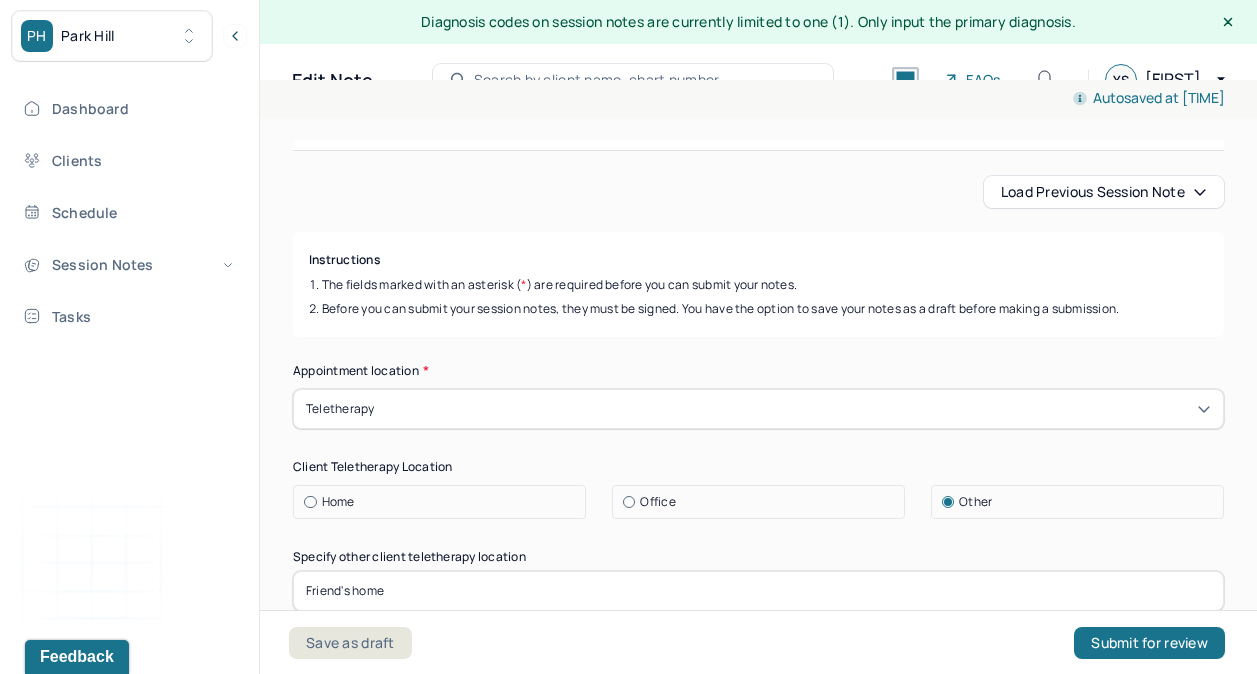 scroll, scrollTop: 199, scrollLeft: 0, axis: vertical 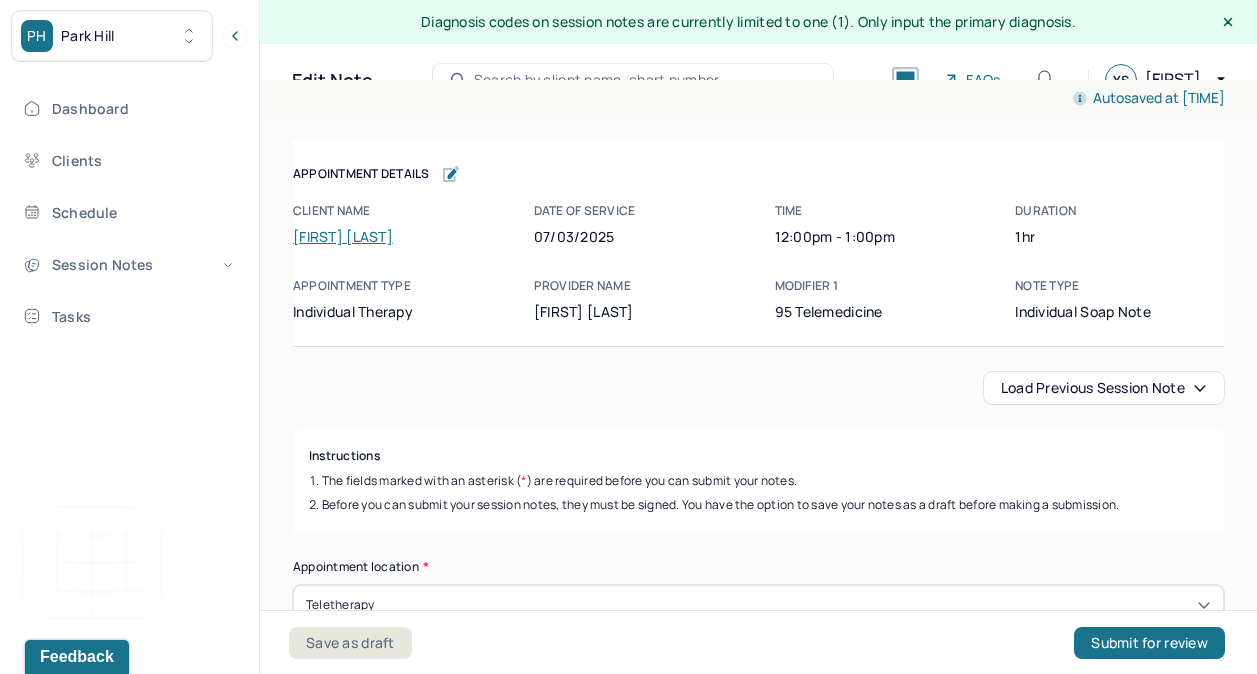 click on "Instructions The fields marked with an asterisk ( * ) are required before you can submit your notes. Before you can submit your session notes, they must be signed. You have the option to save your notes as a draft before making a submission. Appointment location * Teletherapy Client Teletherapy Location Home Office Other Specify other client teletherapy location Friend's home Provider Teletherapy Location Home Office Other Consent was received for the teletherapy session The teletherapy session was conducted via video Primary diagnosis * F43.20 ADJUSTMENT DISORDER UNSPECIFIED Secondary diagnosis (optional) Secondary diagnosis Tertiary diagnosis (optional) Tertiary diagnosis Emotional / Behavioural symptoms demonstrated * Physically tired, overwhelmed, anxious, uncomfortable, disoriented, self-doubt, Causing * Maladaptive Functioning Intention for Session * Encourage personality growth and minimize maladaptive functioning Session Note Subjective Objective Assessment Therapy Intervention Techniques EDMR Other *" at bounding box center [758, 2688] 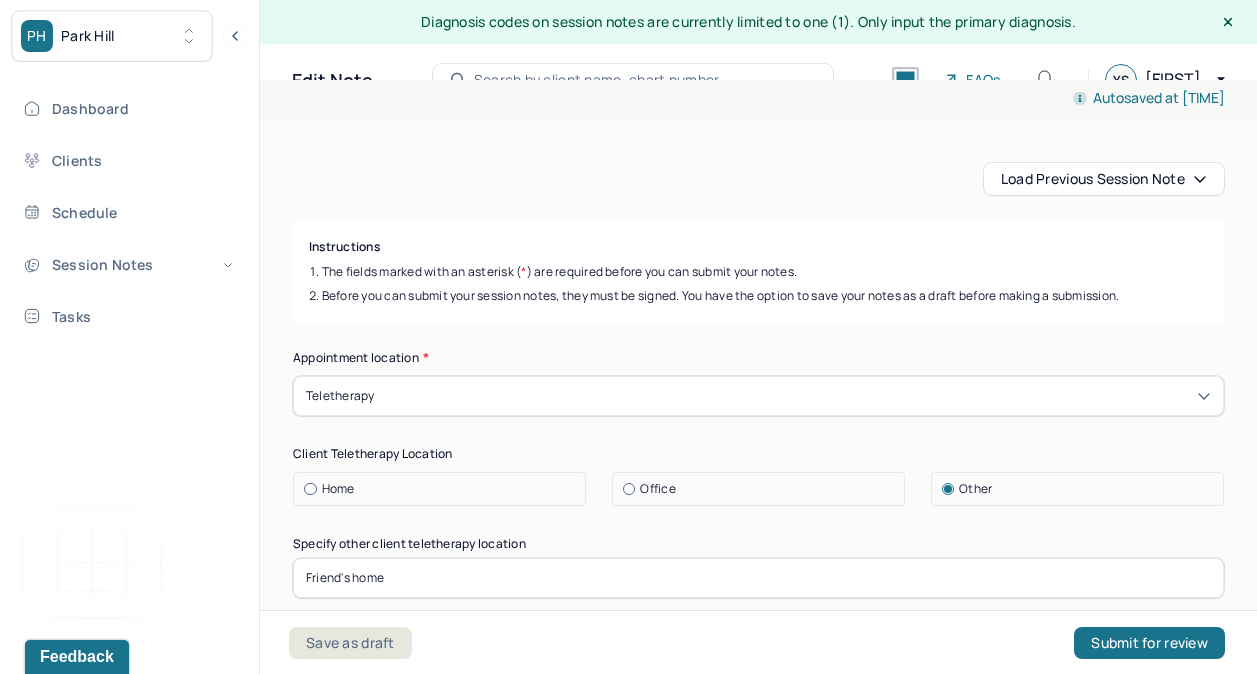 scroll, scrollTop: 210, scrollLeft: 0, axis: vertical 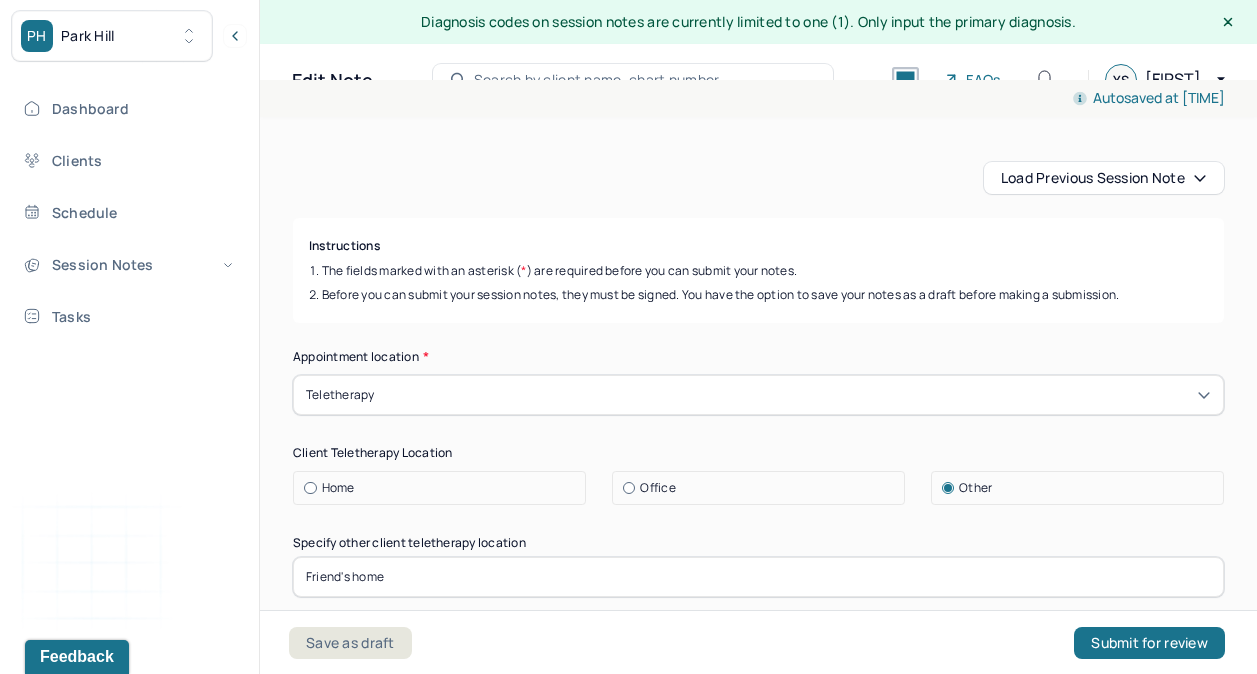 click at bounding box center (310, 488) 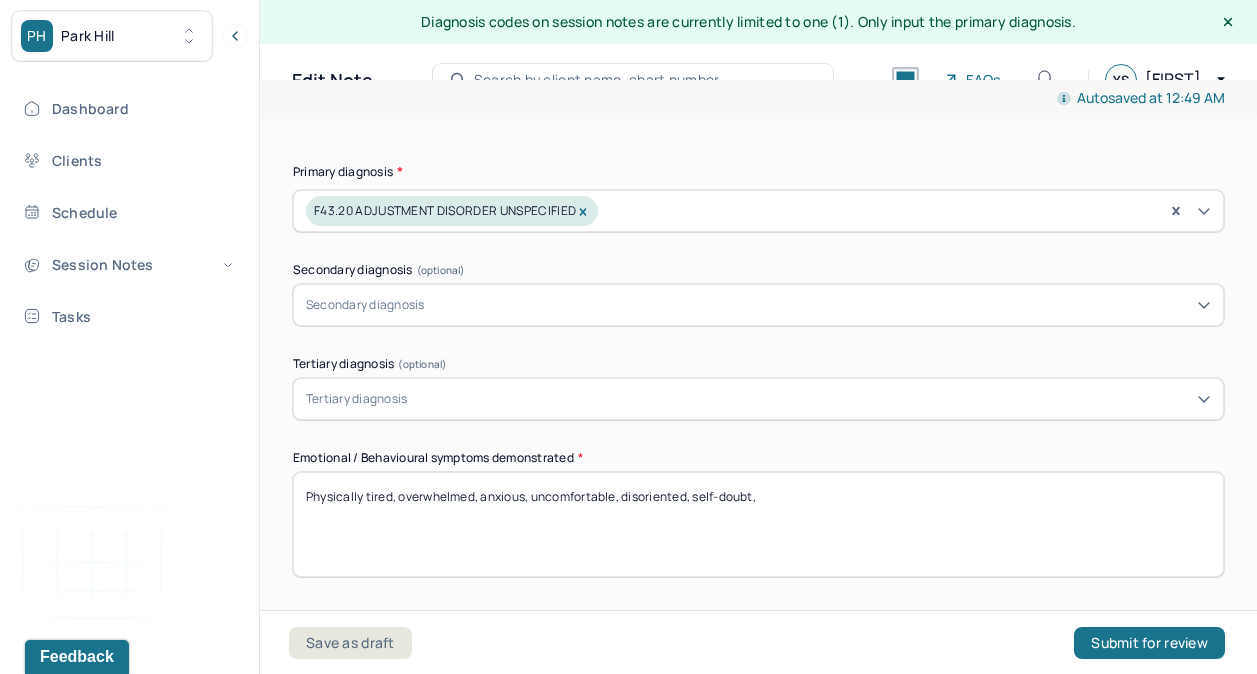 scroll, scrollTop: 751, scrollLeft: 0, axis: vertical 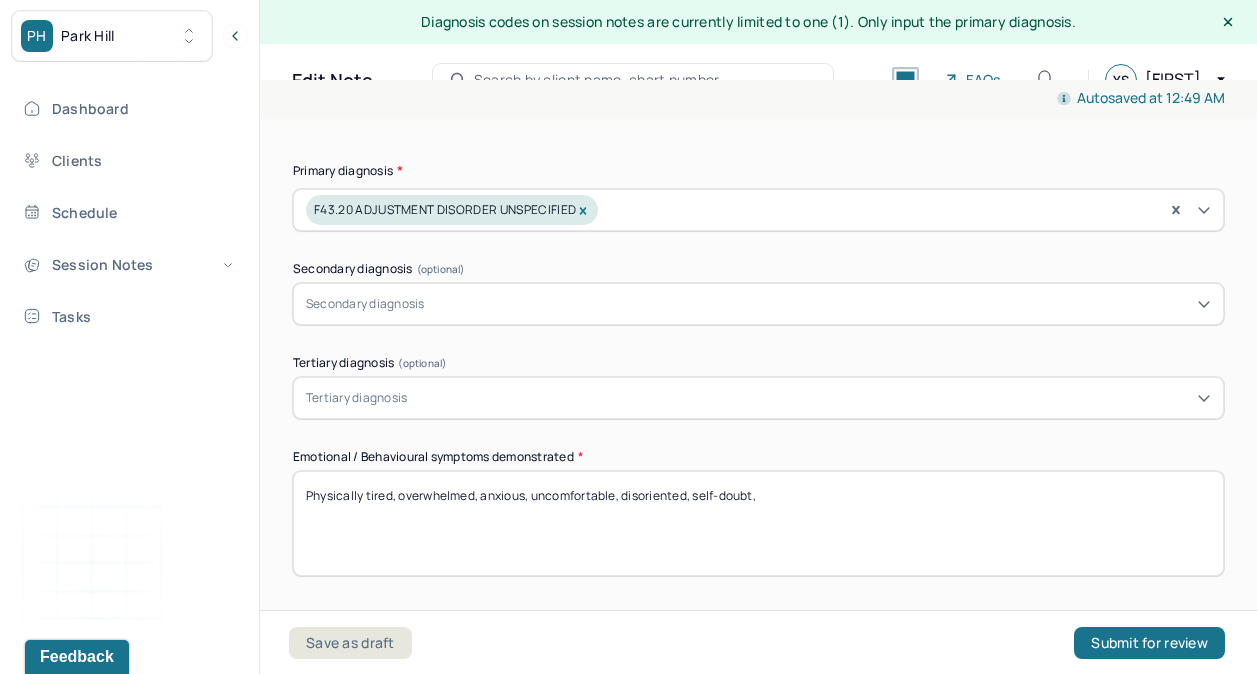 drag, startPoint x: 757, startPoint y: 486, endPoint x: 289, endPoint y: 472, distance: 468.20935 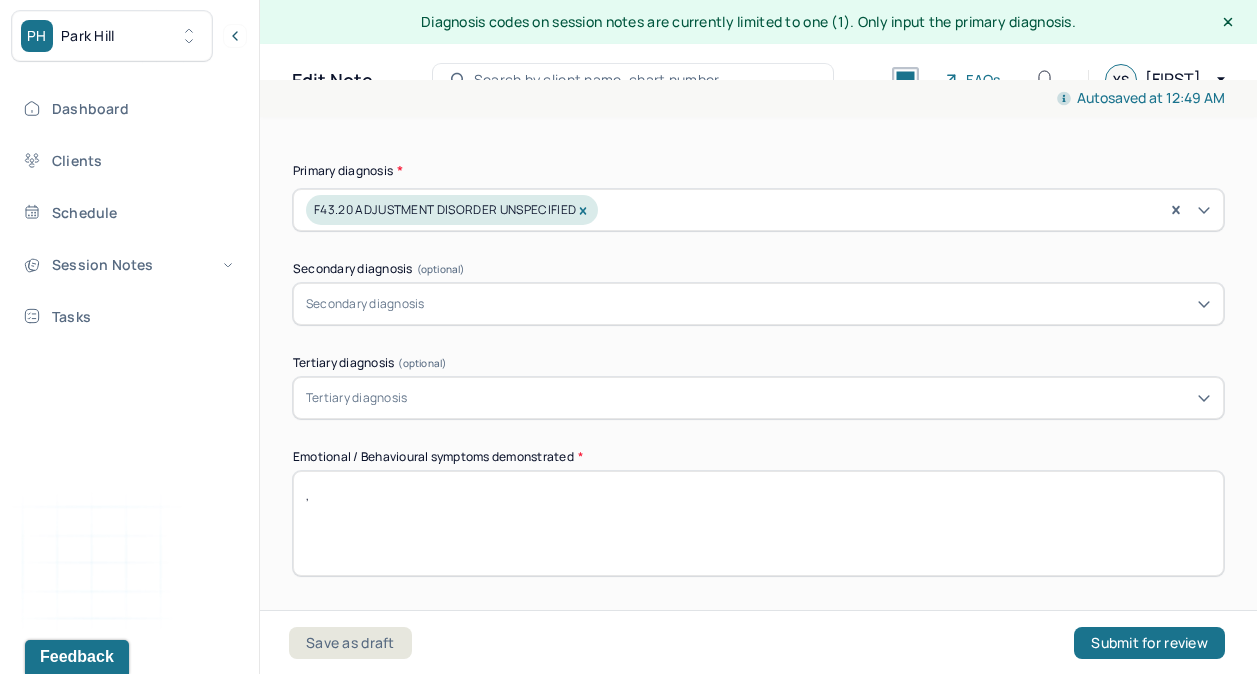 click on "," at bounding box center [758, 523] 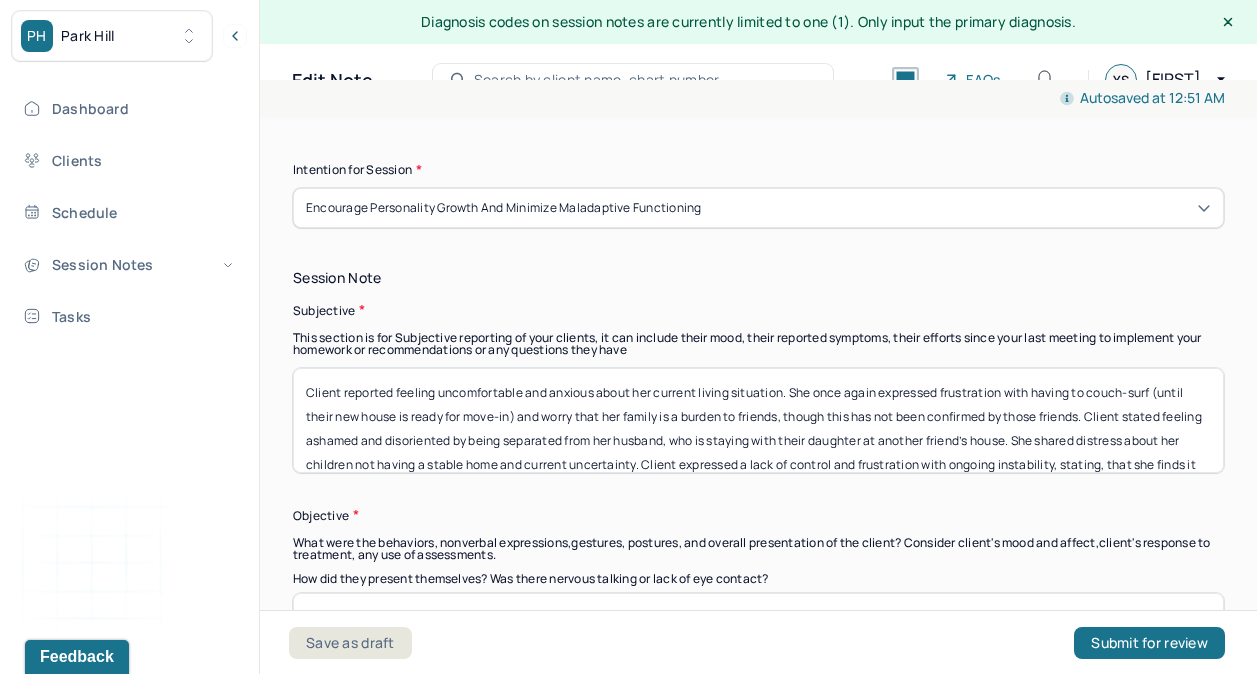 scroll, scrollTop: 1300, scrollLeft: 0, axis: vertical 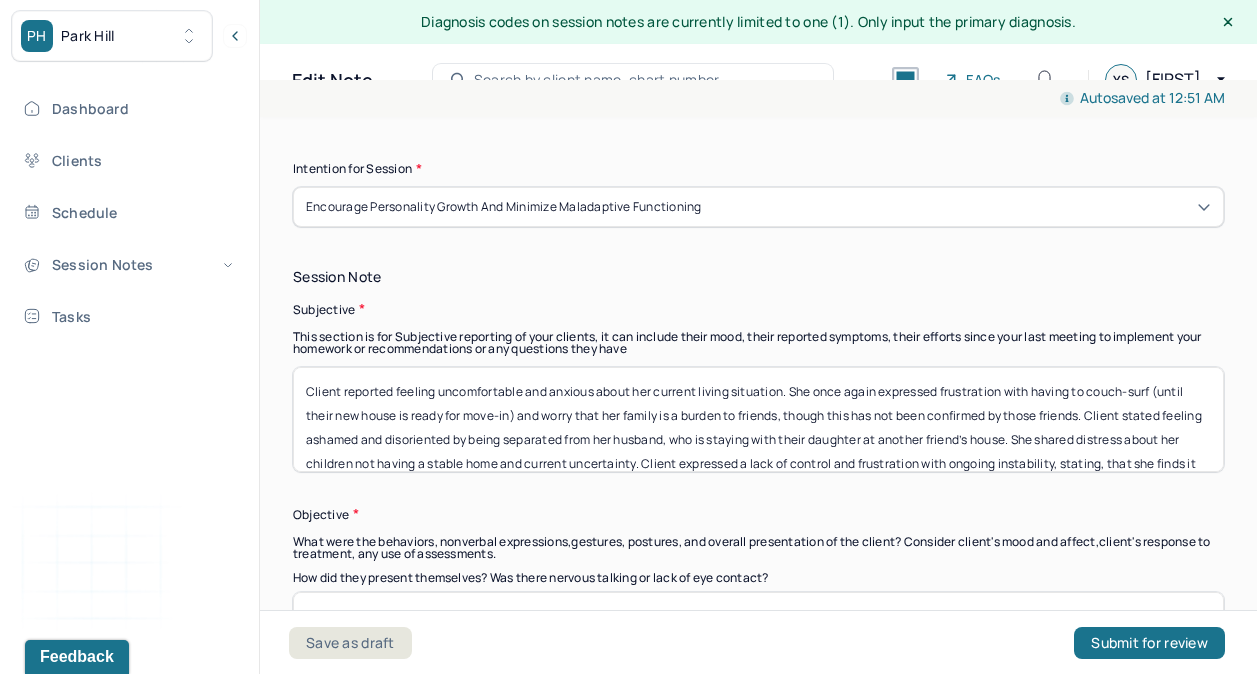 type on "Sadness, anxiety, emotional reactivity, self-criticism, self-doubts, self-blame, guilt, physically tired" 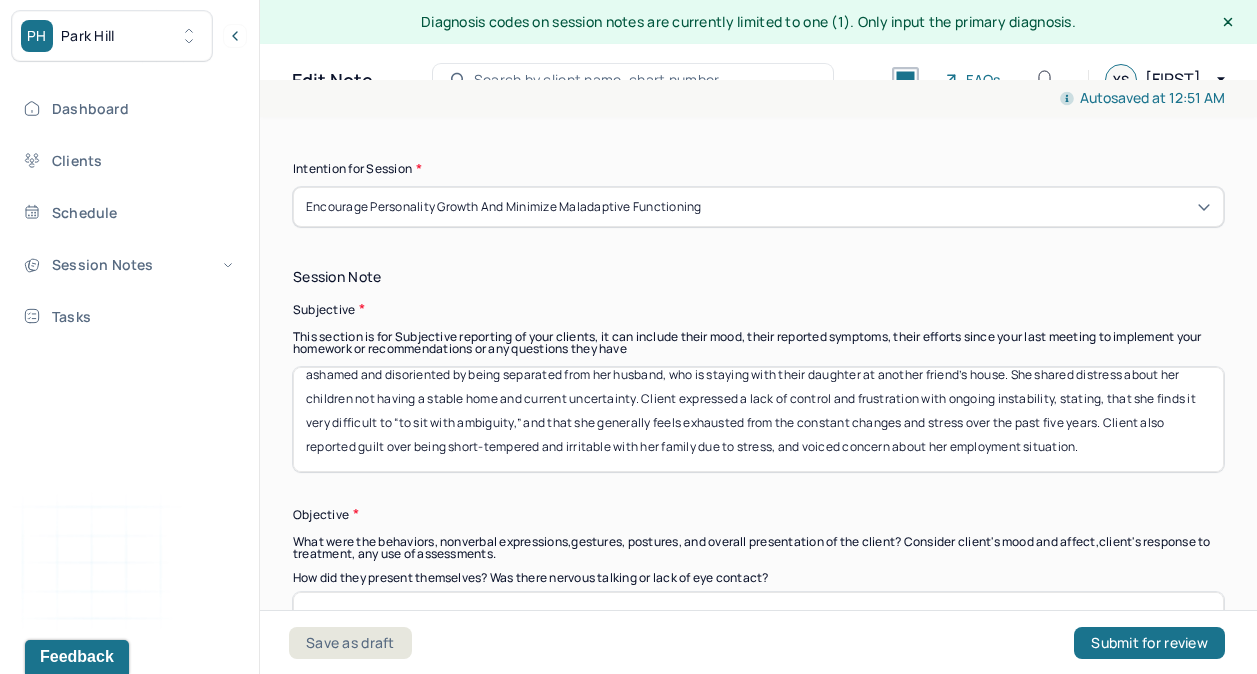 scroll, scrollTop: 87, scrollLeft: 0, axis: vertical 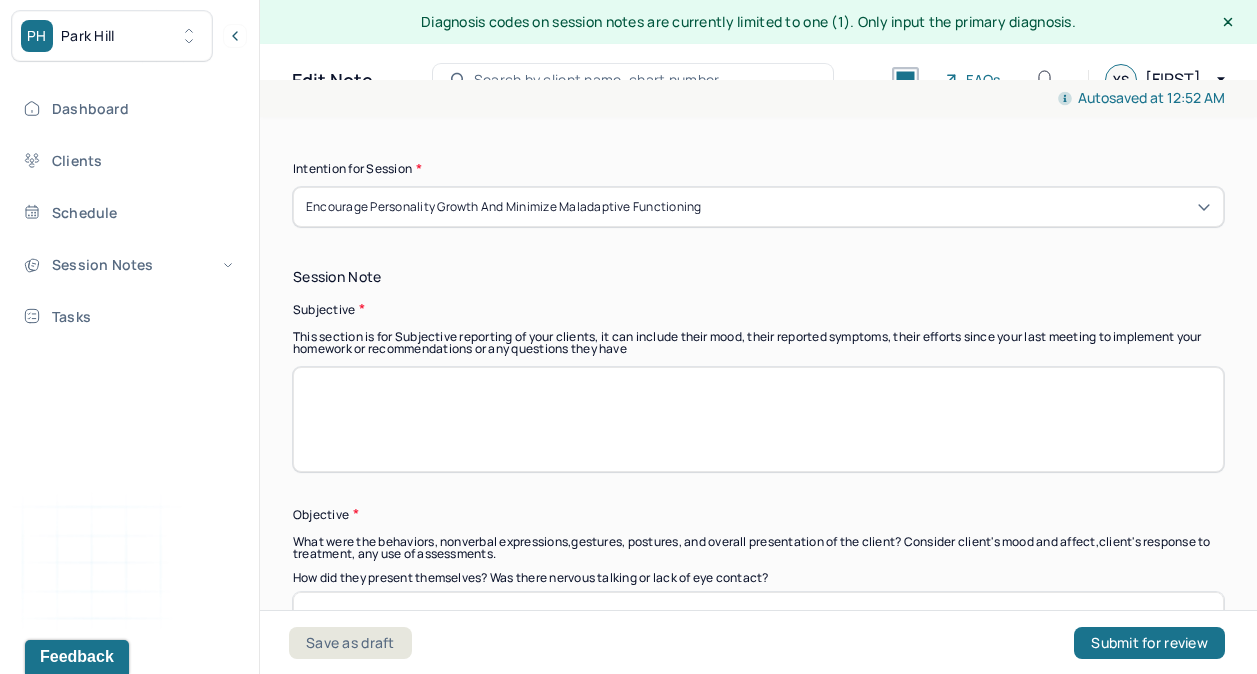 paste on "The client discussed a recent emotionally charged situation involving their children during a visit with the grandparents. The client expressed disappointment that their children were dismissive of the grandparents and did not give a proper goodbye, despite the grandparents' many efforts for the children. The client became emotionally reactive, yelling at the children, and later felt significant guilt and shame about their reaction. The client also shared feeling upset that their spouse did not initially support them and instead commented that the client needs to work on their temper.The therapist and client processed the situation together. The therapist validated the client’s feelings of hurt and frustration, and introduced cognitive reframing to help the client view the situation from different perspectives. They also discussed ways to communicate more effectively with the spouse and to ask for teamwork in parenting situations" 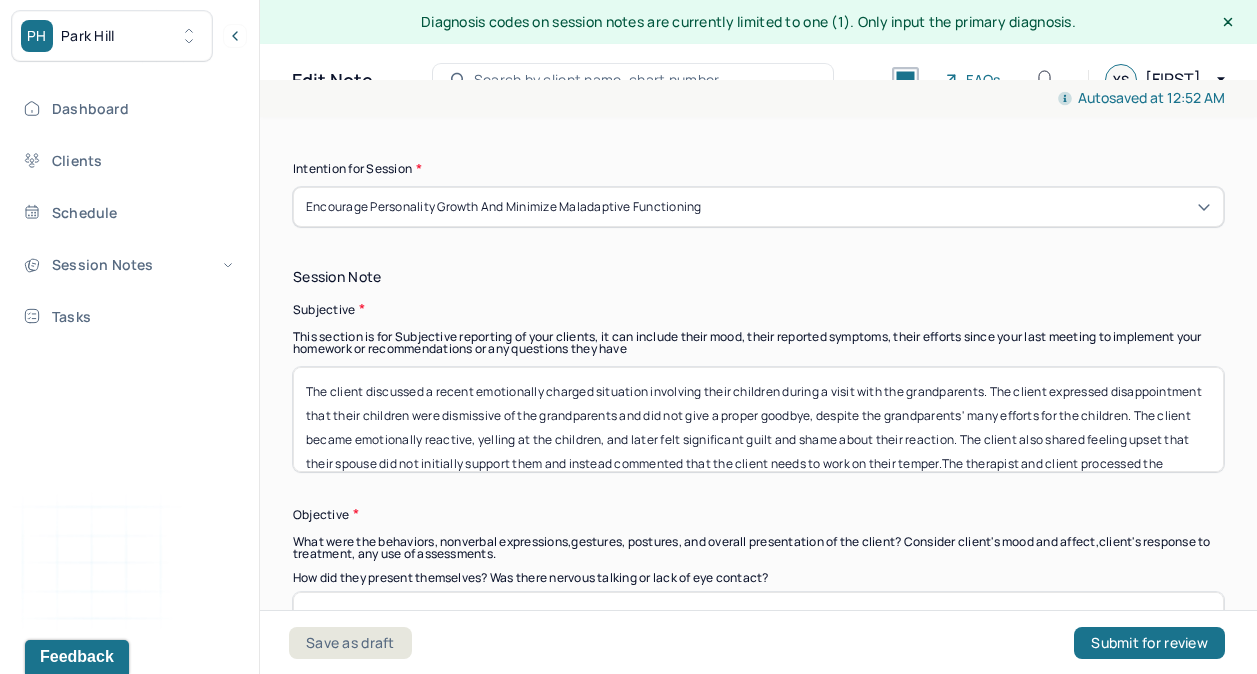 scroll, scrollTop: 71, scrollLeft: 0, axis: vertical 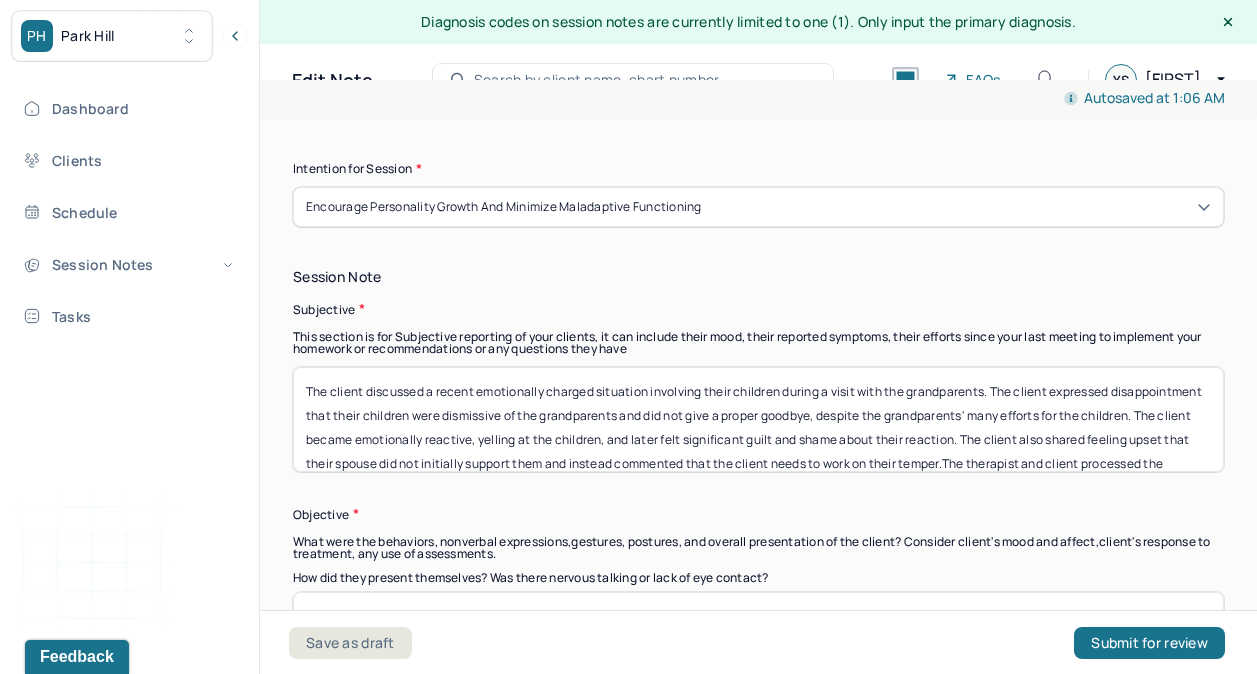 click on "The client discussed a recent emotionally charged situation involving their children during a visit with the grandparents. The client expressed disappointment that their children were dismissive of the grandparents and did not give a proper goodbye, despite the grandparents' many efforts for the children. The client became emotionally reactive, yelling at the children, and later felt significant guilt and shame about their reaction. The client also shared feeling upset that their spouse did not initially support them and instead commented that the client needs to work on their temper.The therapist and client processed the situation together. The therapist validated the client’s feelings of hurt and frustration, and introduced cognitive reframing to help the client view the situation from different perspectives. They also discussed ways to communicate more effectively with the spouse and to ask for teamwork in parenting situations" at bounding box center (758, 419) 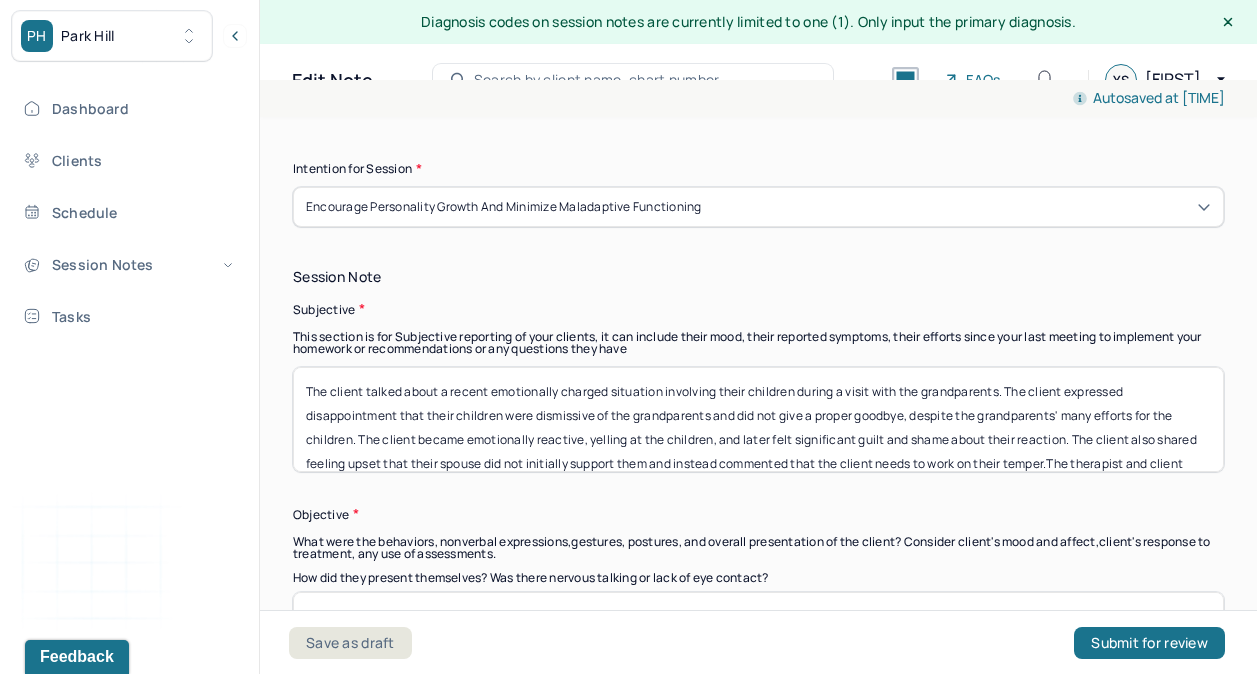 click on "The client talked about a recent emotionally charged situation involving their children during a visit with the grandparents. The client expressed disappointment that their children were dismissive of the grandparents and did not give a proper goodbye, despite the grandparents' many efforts for the children. The client became emotionally reactive, yelling at the children, and later felt significant guilt and shame about their reaction. The client also shared feeling upset that their spouse did not initially support them and instead commented that the client needs to work on their temper.The therapist and client processed the situation together. The therapist validated the client’s feelings of hurt and frustration, and introduced cognitive reframing to help the client view the situation from different perspectives. They also discussed ways to communicate more effectively with the spouse and to ask for teamwork in parenting situations" at bounding box center (758, 419) 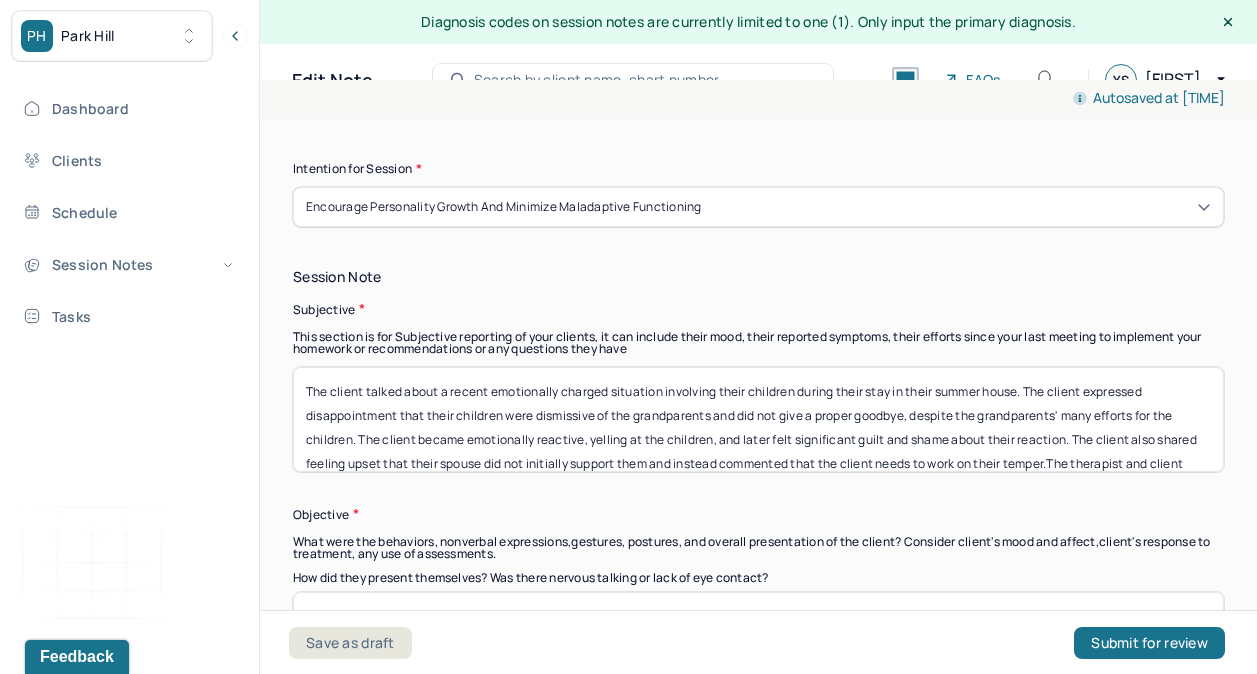 click on "The client talked about a recent emotionally charged situation involving their children during their stay in their summer house. The client expressed disappointment that their children were dismissive of the grandparents and did not give a proper goodbye, despite the grandparents' many efforts for the children. The client became emotionally reactive, yelling at the children, and later felt significant guilt and shame about their reaction. The client also shared feeling upset that their spouse did not initially support them and instead commented that the client needs to work on their temper.The therapist and client processed the situation together. The therapist validated the client’s feelings of hurt and frustration, and introduced cognitive reframing to help the client view the situation from different perspectives. They also discussed ways to communicate more effectively with the spouse and to ask for teamwork in parenting situations" at bounding box center [758, 419] 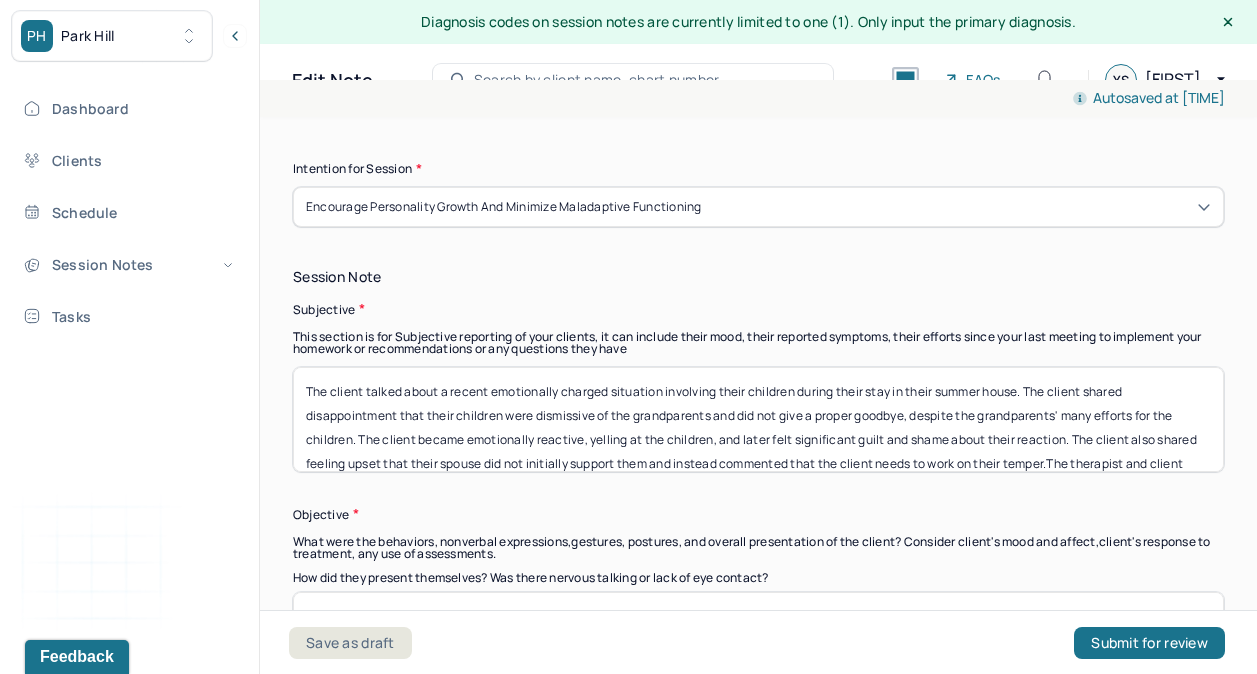 click on "The client talked about a recent emotionally charged situation involving their children during their stay in their summer house. The client shared disappointment that their children were dismissive of the grandparents and did not give a proper goodbye, despite the grandparents' many efforts for the children. The client became emotionally reactive, yelling at the children, and later felt significant guilt and shame about their reaction. The client also shared feeling upset that their spouse did not initially support them and instead commented that the client needs to work on their temper.The therapist and client processed the situation together. The therapist validated the client’s feelings of hurt and frustration, and introduced cognitive reframing to help the client view the situation from different perspectives. They also discussed ways to communicate more effectively with the spouse and to ask for teamwork in parenting situations" at bounding box center (758, 419) 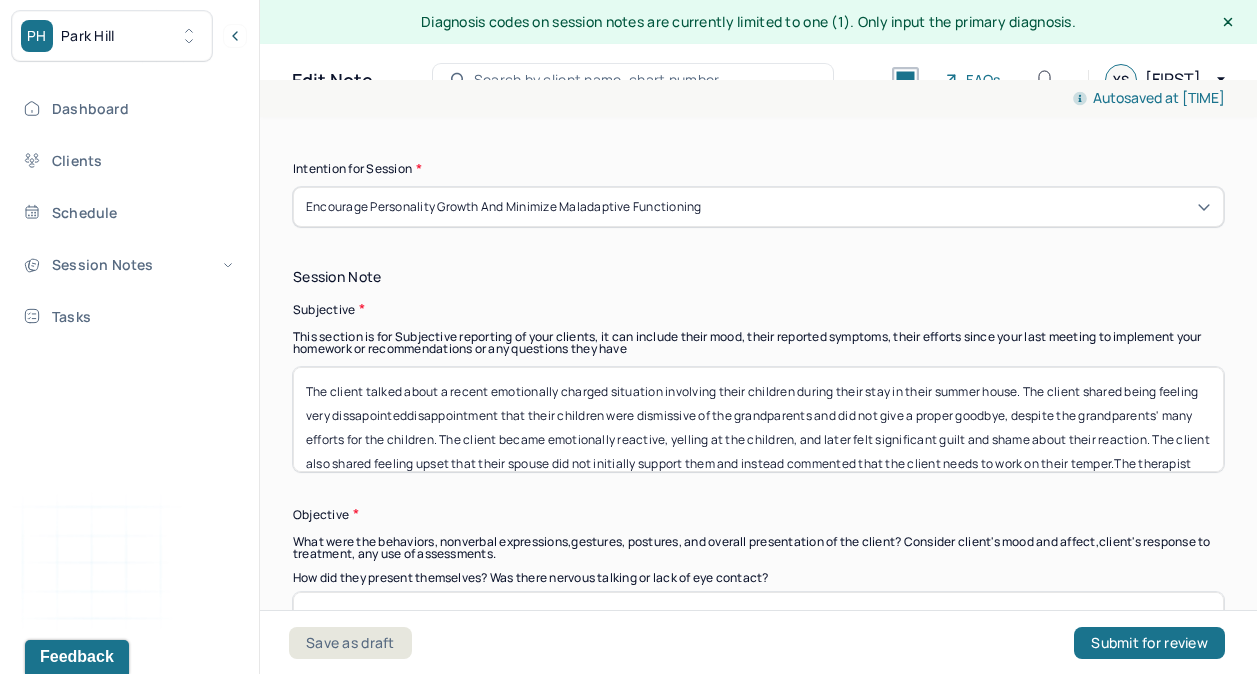 click on "The client talked about a recent emotionally charged situation involving their children during their stay in their summer house. The client shared being feeling very dissapointeddisappointment that their children were dismissive of the grandparents and did not give a proper goodbye, despite the grandparents' many efforts for the children. The client became emotionally reactive, yelling at the children, and later felt significant guilt and shame about their reaction. The client also shared feeling upset that their spouse did not initially support them and instead commented that the client needs to work on their temper.The therapist and client processed the situation together. The therapist validated the client’s feelings of hurt and frustration, and introduced cognitive reframing to help the client view the situation from different perspectives. They also discussed ways to communicate more effectively with the spouse and to ask for teamwork in parenting situations" at bounding box center [758, 419] 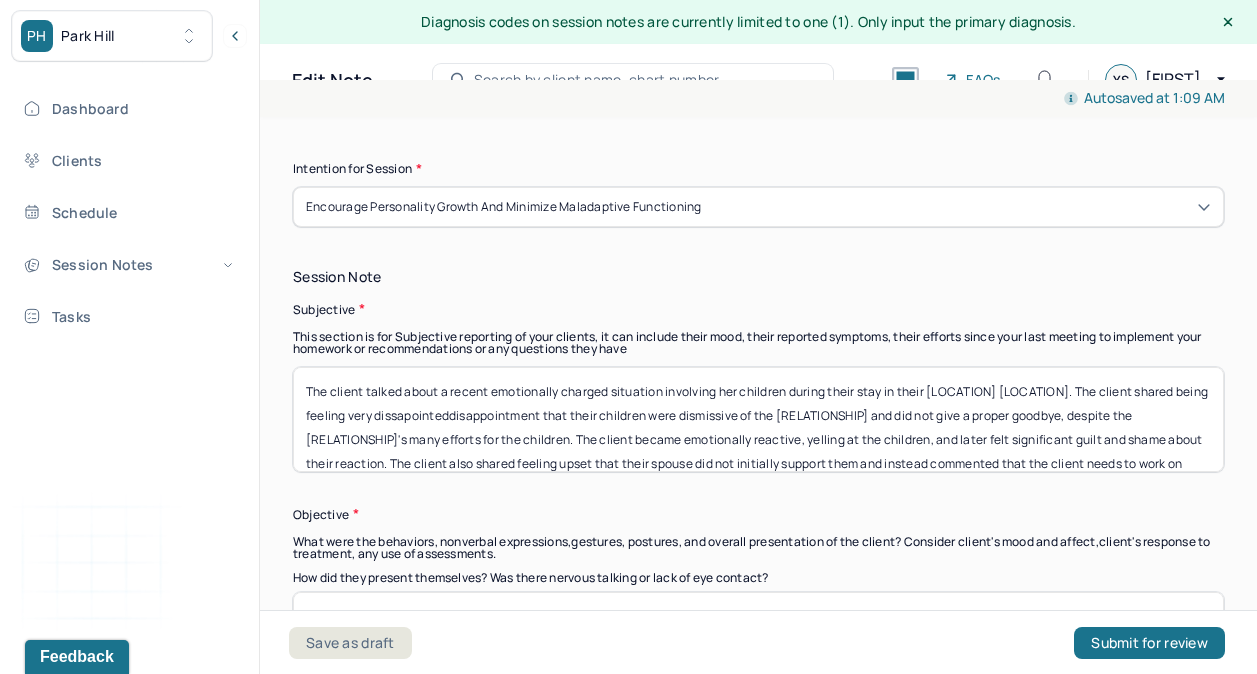 click on "The client talked about a recent emotionally charged situation involving her children during their stay in their [LOCATION] [LOCATION]. The client shared being feeling very dissapointeddisappointment that their children were dismissive of the [RELATIONSHIP] and did not give a proper goodbye, despite the [RELATIONSHIP]'s many efforts for the children. The client became emotionally reactive, yelling at the children, and later felt significant guilt and shame about their reaction. The client also shared feeling upset that their spouse did not initially support them and instead commented that the client needs to work on their temper.The therapist and client processed the situation together. The therapist validated the client’s feelings of hurt and frustration, and introduced cognitive reframing to help the client view the situation from different perspectives. They also discussed ways to communicate more effectively with the spouse and to ask for teamwork in parenting situations" at bounding box center [758, 419] 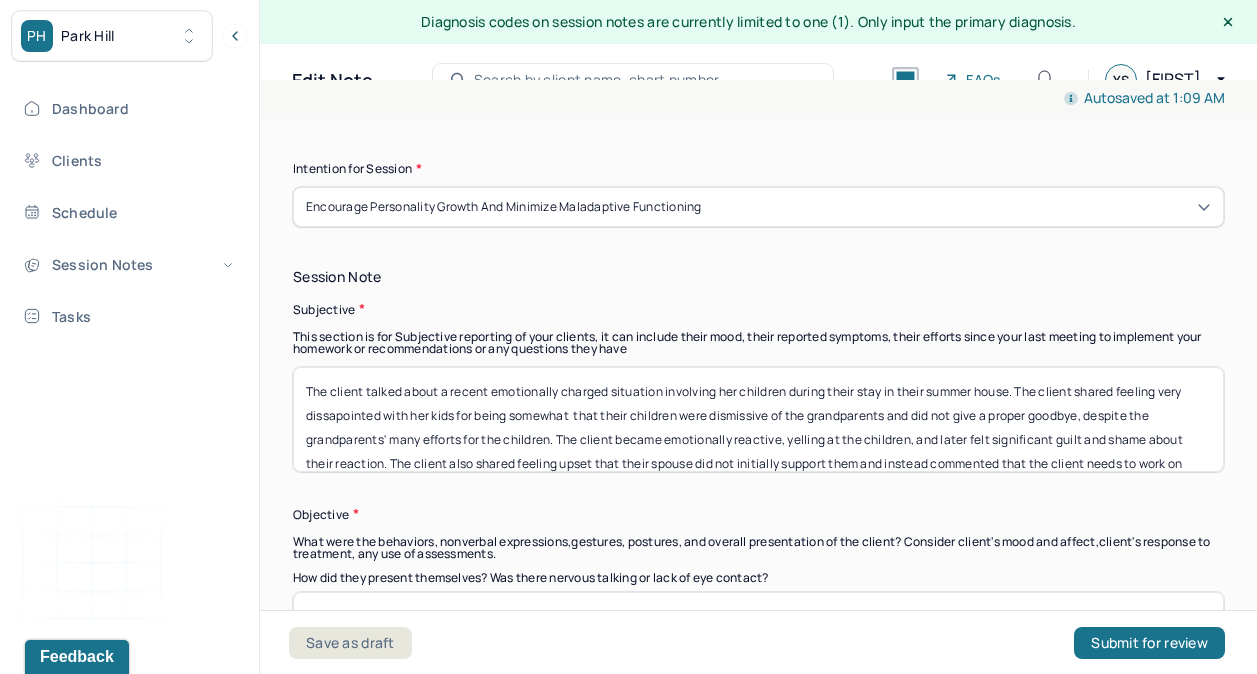 click on "The client talked about a recent emotionally charged situation involving her children during their stay in their summer house. The client shared feeling very dissapointed with her kids for being somewhat  that their children were dismissive of the grandparents and did not give a proper goodbye, despite the grandparents' many efforts for the children. The client became emotionally reactive, yelling at the children, and later felt significant guilt and shame about their reaction. The client also shared feeling upset that their spouse did not initially support them and instead commented that the client needs to work on their temper.The therapist and client processed the situation together. The therapist validated the client’s feelings of hurt and frustration, and introduced cognitive reframing to help the client view the situation from different perspectives. They also discussed ways to communicate more effectively with the spouse and to ask for teamwork in parenting situations" at bounding box center [758, 419] 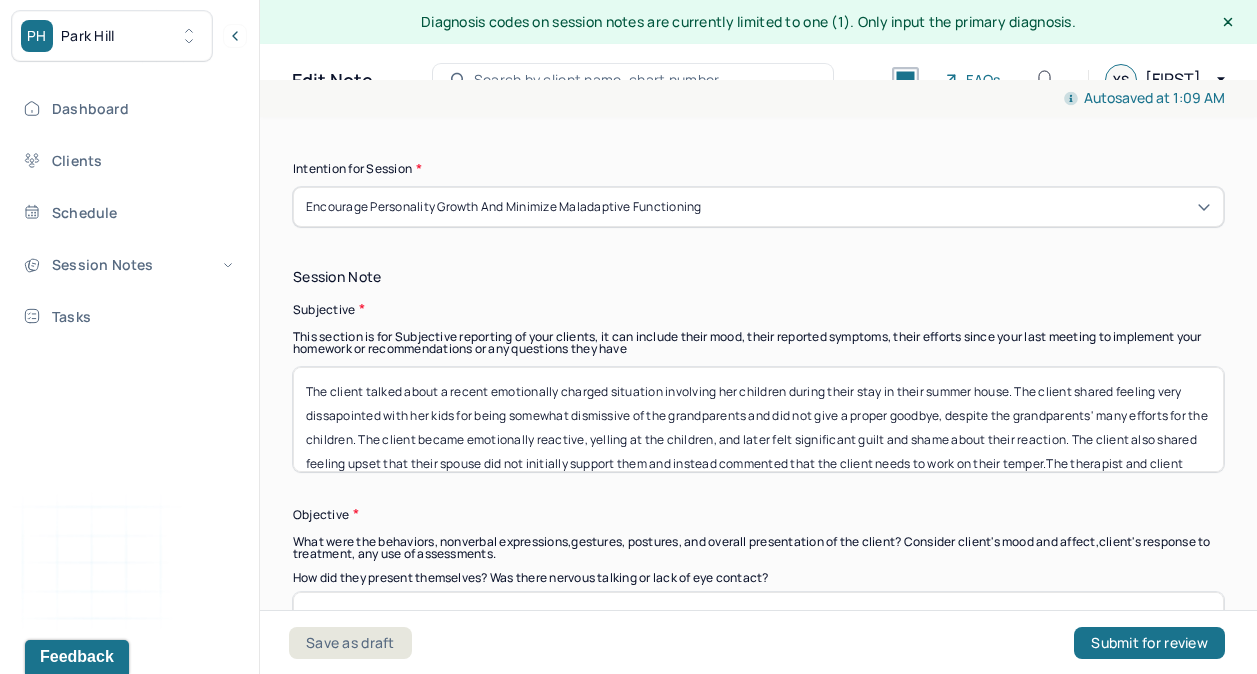 click on "The client talked about a recent emotionally charged situation involving her children during their stay in their summer house. The client shared feeling very dissapointed with her kids for being somewhat dismissive of the grandparents and did not give a proper goodbye, despite the grandparents' many efforts for the children. The client became emotionally reactive, yelling at the children, and later felt significant guilt and shame about their reaction. The client also shared feeling upset that their spouse did not initially support them and instead commented that the client needs to work on their temper.The therapist and client processed the situation together. The therapist validated the client’s feelings of hurt and frustration, and introduced cognitive reframing to help the client view the situation from different perspectives. They also discussed ways to communicate more effectively with the spouse and to ask for teamwork in parenting situations" at bounding box center [758, 419] 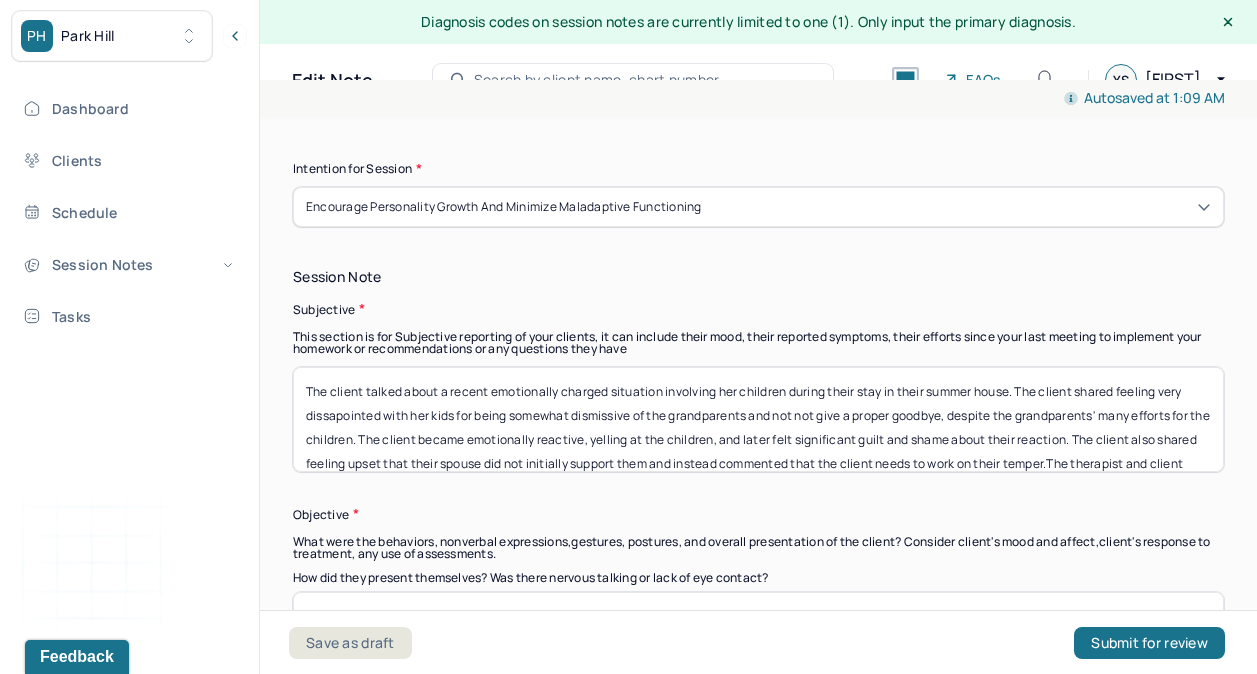 click on "The client talked about a recent emotionally charged situation involving her children during their stay in their summer house. The client shared feeling very dissapointed with her kids for being somewhat dismissive of the grandparents and not not give a proper goodbye, despite the grandparents' many efforts for the children. The client became emotionally reactive, yelling at the children, and later felt significant guilt and shame about their reaction. The client also shared feeling upset that their spouse did not initially support them and instead commented that the client needs to work on their temper.The therapist and client processed the situation together. The therapist validated the client’s feelings of hurt and frustration, and introduced cognitive reframing to help the client view the situation from different perspectives. They also discussed ways to communicate more effectively with the spouse and to ask for teamwork in parenting situations" at bounding box center (758, 419) 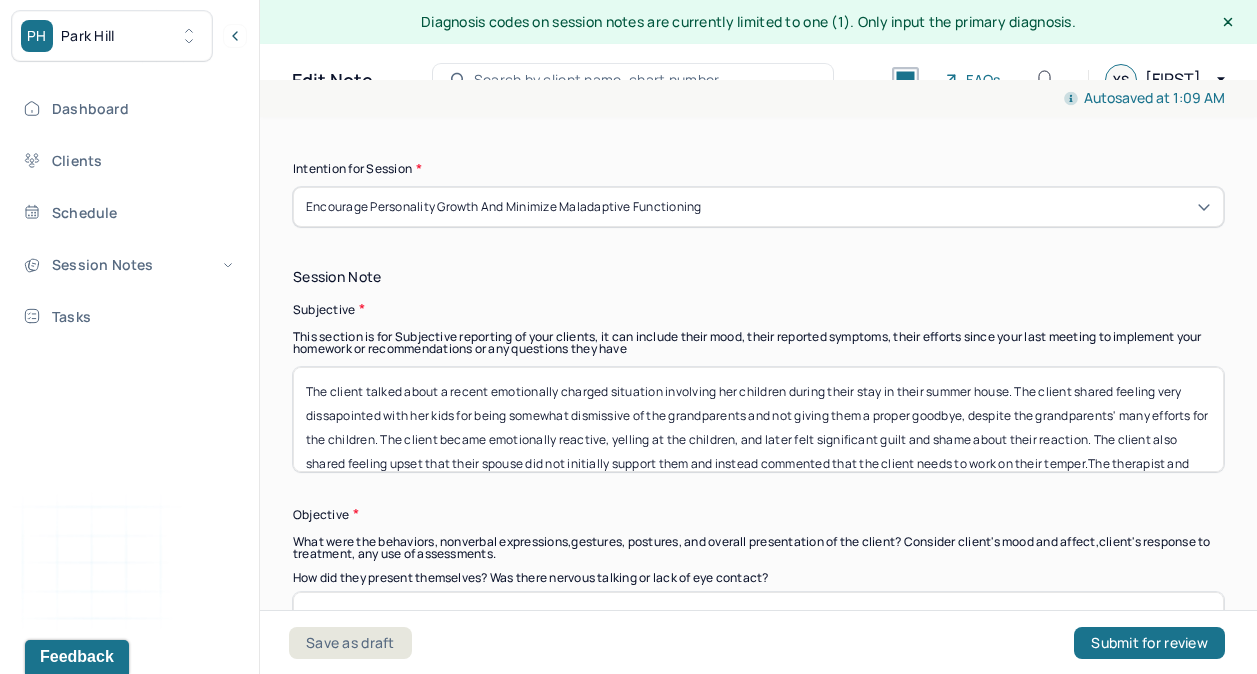 click on "The client talked about a recent emotionally charged situation involving her children during their stay in their summer house. The client shared feeling very dissapointed with her kids for being somewhat dismissive of the grandparents and not giving them a proper goodbye, despite the grandparents' many efforts for the children. The client became emotionally reactive, yelling at the children, and later felt significant guilt and shame about their reaction. The client also shared feeling upset that their spouse did not initially support them and instead commented that the client needs to work on their temper.The therapist and client processed the situation together. The therapist validated the client’s feelings of hurt and frustration, and introduced cognitive reframing to help the client view the situation from different perspectives. They also discussed ways to communicate more effectively with the spouse and to ask for teamwork in parenting situations" at bounding box center (758, 419) 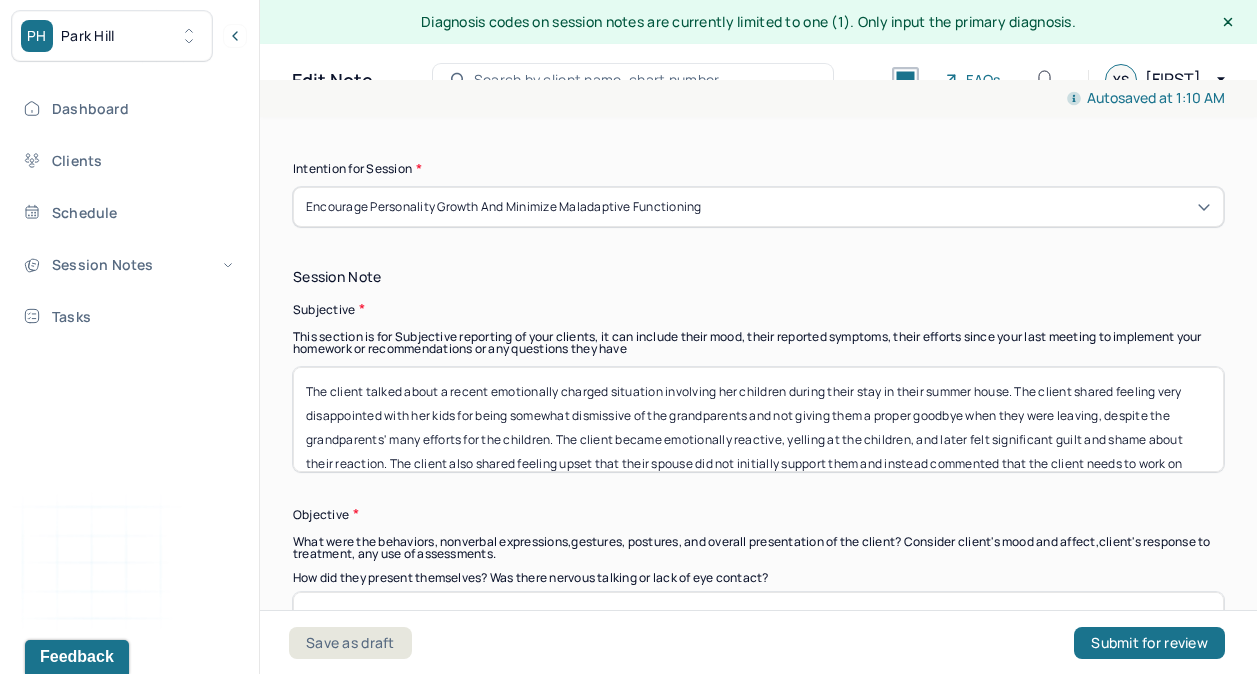 drag, startPoint x: 413, startPoint y: 408, endPoint x: 1165, endPoint y: 319, distance: 757.2483 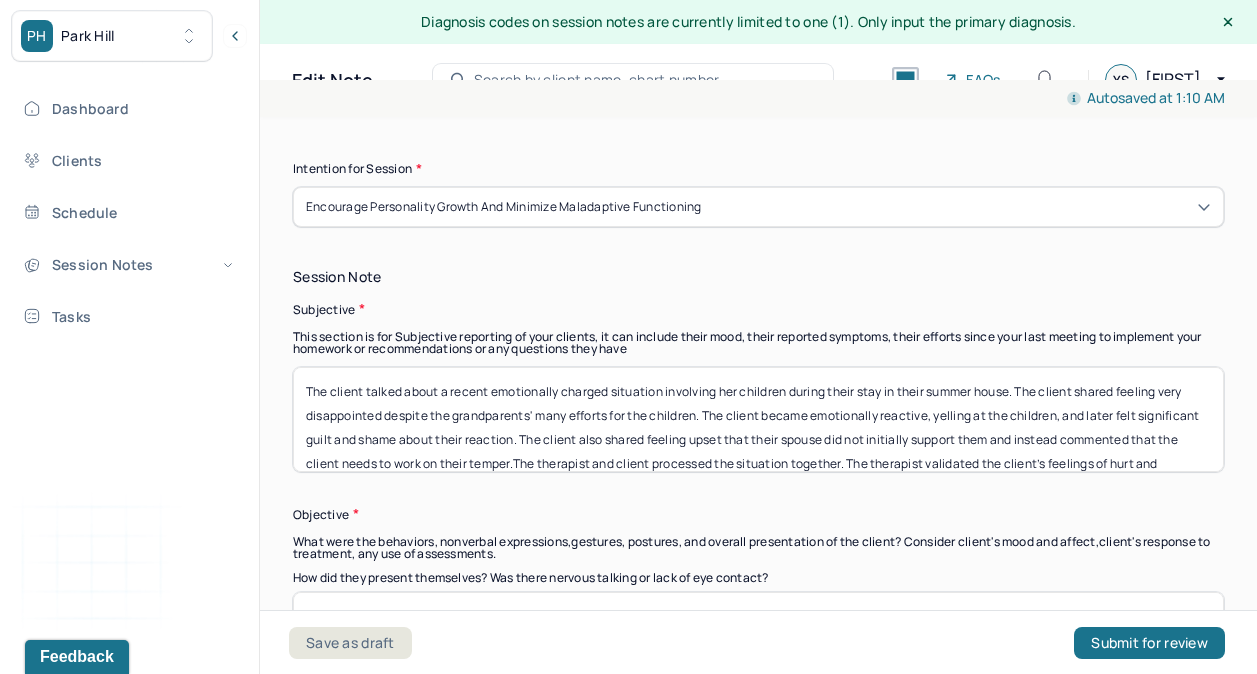 paste on "They were disappointed that their children were dismissive of their grandparents and didn’t say a proper goodbye after their visit, even though the grandparents have done a lot for them." 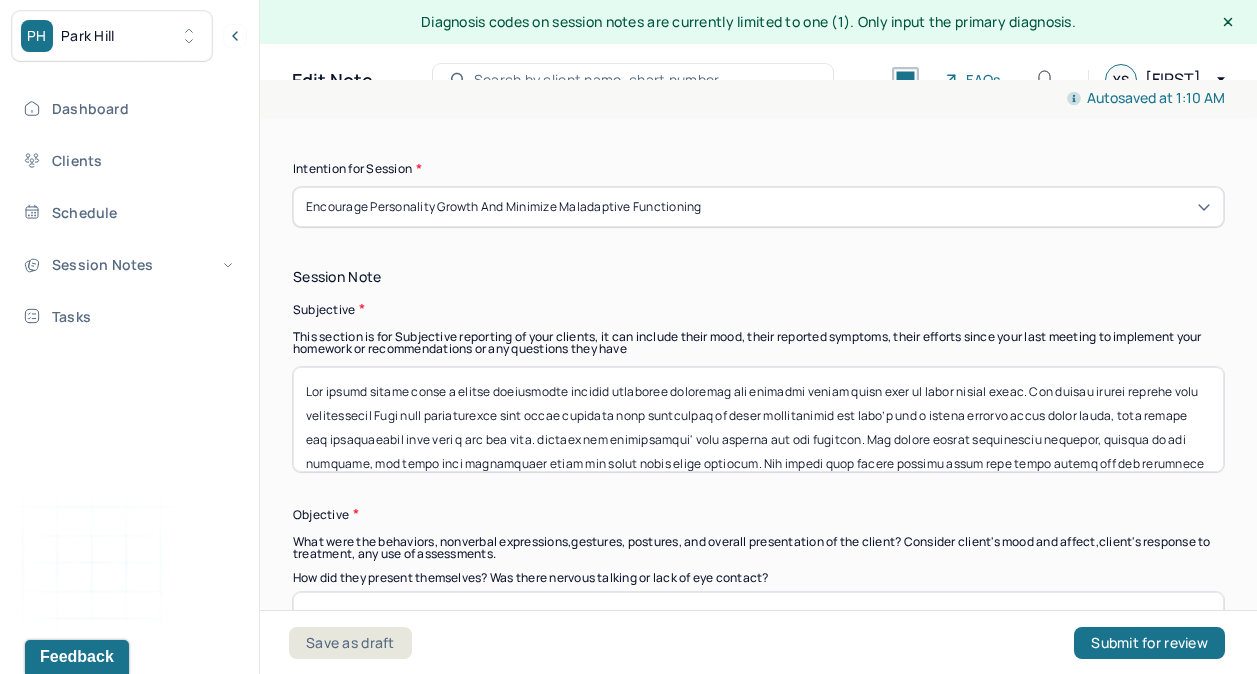 click on "The client talked about a recent emotionally charged situation involving her children during their stay in their summer house. The client shared feeling very disappointed despite the grandparents' many efforts for the children. The client became emotionally reactive, yelling at the children, and later felt significant guilt and shame about their reaction. The client also shared feeling upset that their spouse did not initially support them and instead commented that the client needs to work on their temper.The therapist and client processed the situation together. The therapist validated the client’s feelings of hurt and frustration, and introduced cognitive reframing to help the client view the situation from different perspectives. They also discussed ways to communicate more effectively with the spouse and to ask for teamwork in parenting situations" at bounding box center [758, 419] 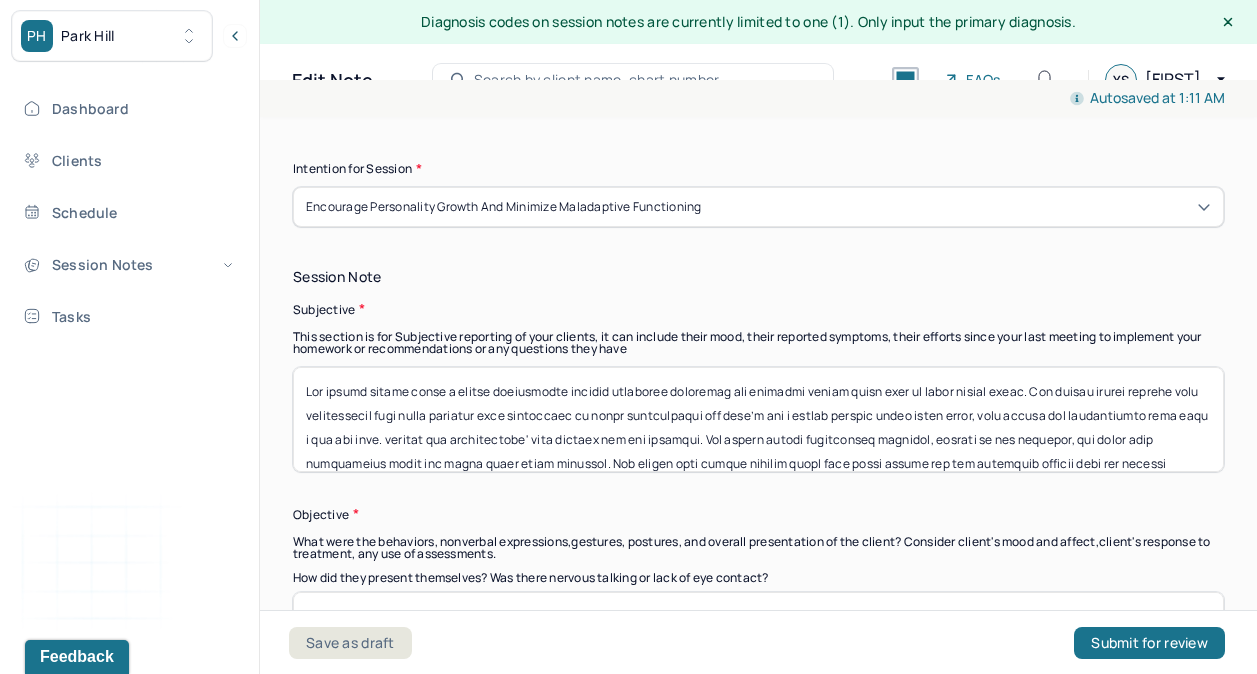click at bounding box center [758, 419] 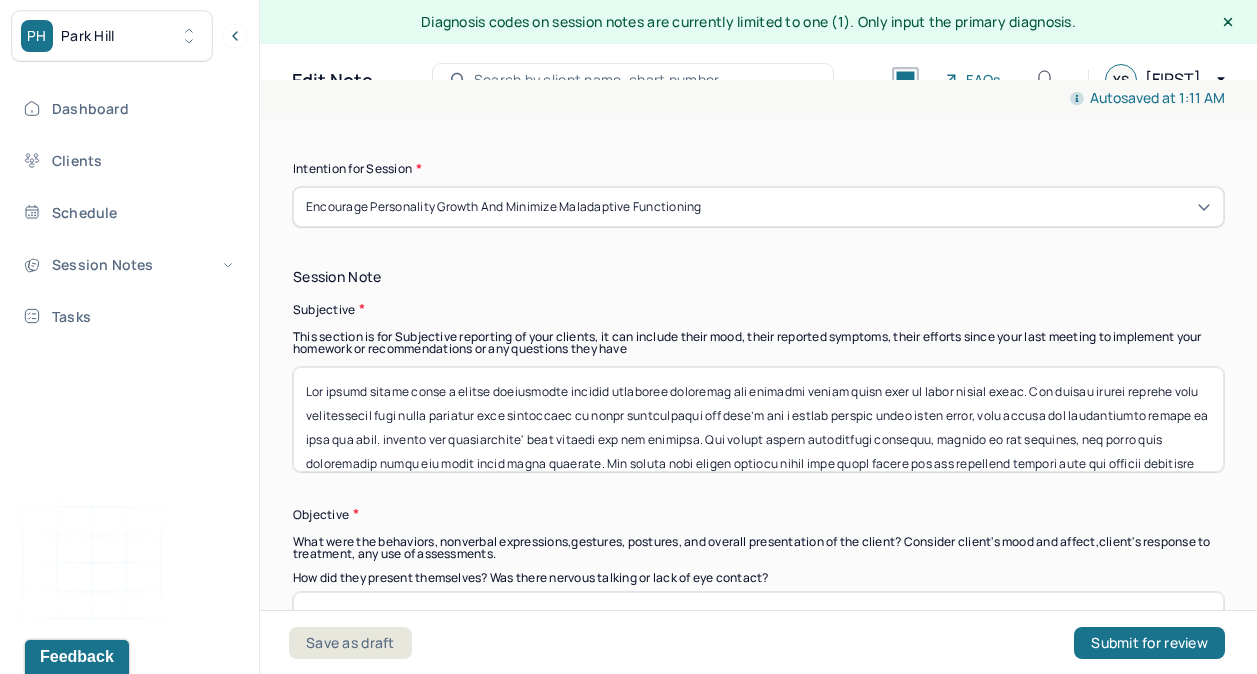 click at bounding box center (758, 419) 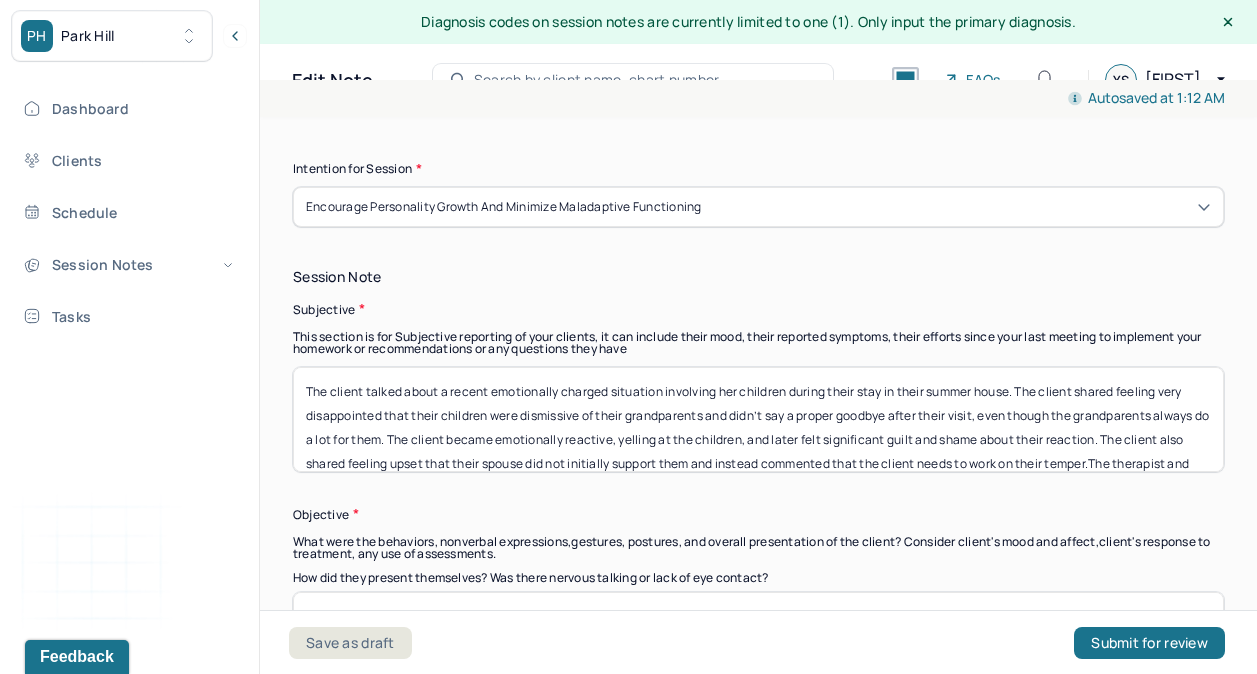 click on "The client talked about a recent emotionally charged situation involving her children during their stay in their summer house. The client shared feeling very disappointed that their children were dismissive of their grandparents and didn’t say a proper goodbye after their visit, even though the grandparents always do a lot for them. The client became emotionally reactive, yelling at the children, and later felt significant guilt and shame about their reaction. The client also shared feeling upset that their spouse did not initially support them and instead commented that the client needs to work on their temper.The therapist and client processed the situation together. The therapist validated the client’s feelings of hurt and frustration, and introduced cognitive reframing to help the client view the situation from different perspectives. They also discussed ways to communicate more effectively with the spouse and to ask for teamwork in parenting situations" at bounding box center [758, 419] 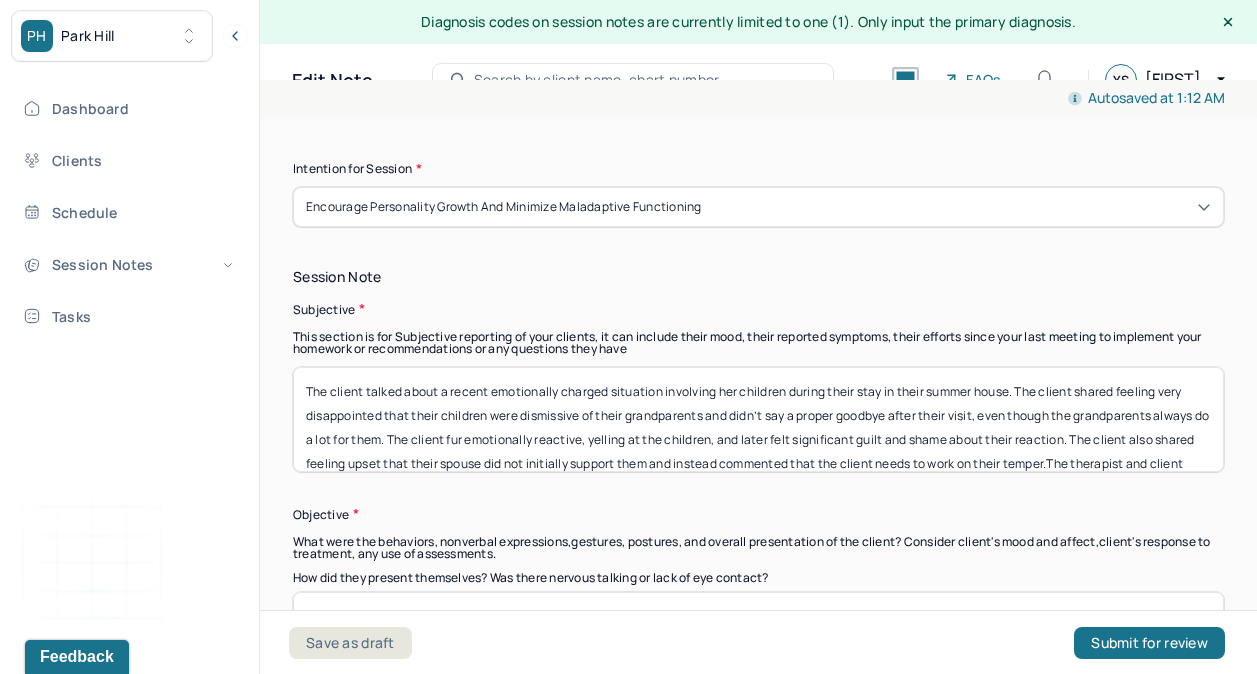 click on "The client talked about a recent emotionally charged situation involving her children during their stay in their summer house. The client shared feeling very disappointed that their children were dismissive of their grandparents and didn’t say a proper goodbye after their visit, even though the grandparents always do a lot for them. The client fur emotionally reactive, yelling at the children, and later felt significant guilt and shame about their reaction. The client also shared feeling upset that their spouse did not initially support them and instead commented that the client needs to work on their temper.The therapist and client processed the situation together. The therapist validated the client’s feelings of hurt and frustration, and introduced cognitive reframing to help the client view the situation from different perspectives. They also discussed ways to communicate more effectively with the spouse and to ask for teamwork in parenting situations" at bounding box center (758, 419) 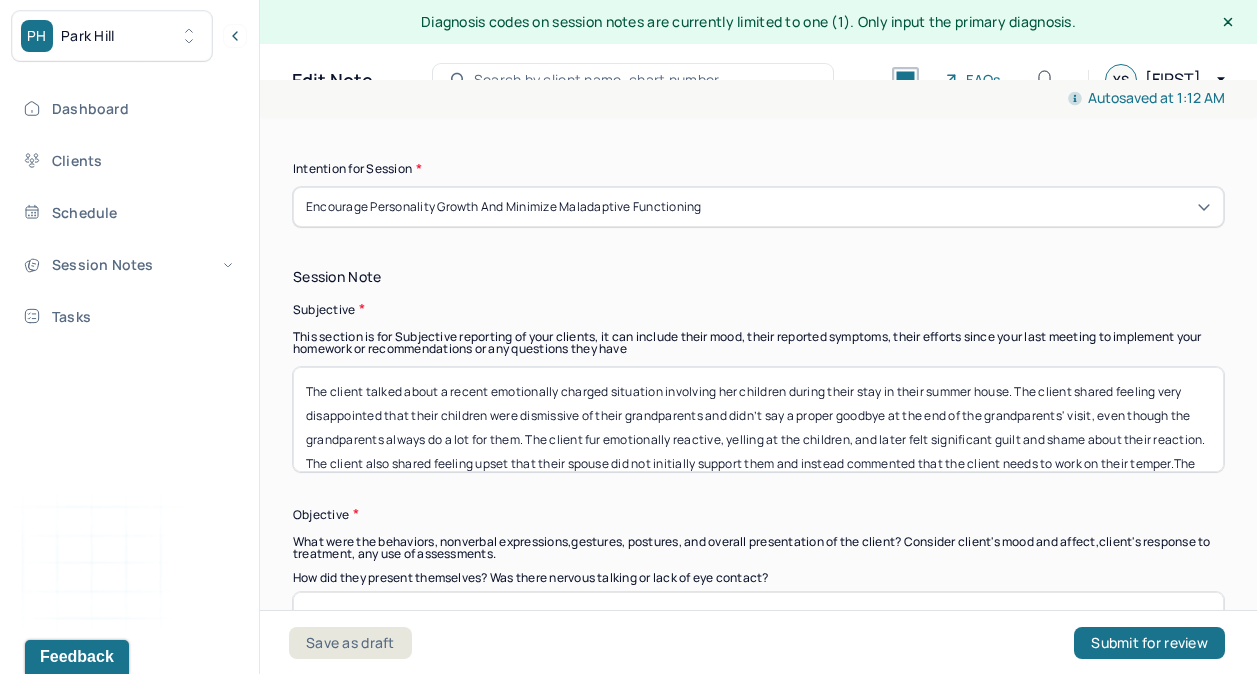 click on "The client talked about a recent emotionally charged situation involving her children during their stay in their summer house. The client shared feeling very disappointed that their children were dismissive of their grandparents and didn’t say a proper goodbye at the end of the grandparents'visit, even though the grandparents always do a lot for them. The client fur emotionally reactive, yelling at the children, and later felt significant guilt and shame about their reaction. The client also shared feeling upset that their spouse did not initially support them and instead commented that the client needs to work on their temper.The therapist and client processed the situation together. The therapist validated the client’s feelings of hurt and frustration, and introduced cognitive reframing to help the client view the situation from different perspectives. They also discussed ways to communicate more effectively with the spouse and to ask for teamwork in parenting situations" at bounding box center [758, 419] 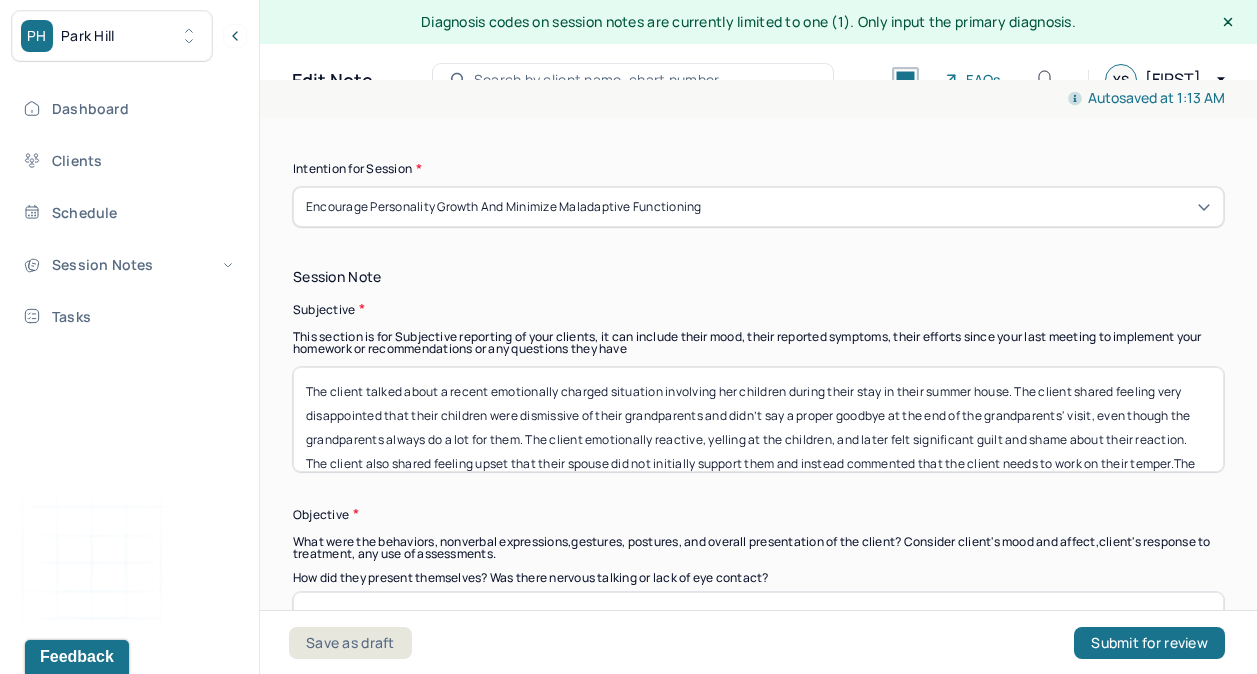click on "The client talked about a recent emotionally charged situation involving her children during their stay in their summer house. The client shared feeling very disappointed that their children were dismissive of their grandparents and didn’t say a proper goodbye at the end of the grandparents' visit, even though the grandparents always do a lot for them. The client emotionally reactive, yelling at the children, and later felt significant guilt and shame about their reaction. The client also shared feeling upset that their spouse did not initially support them and instead commented that the client needs to work on their temper.The therapist and client processed the situation together. The therapist validated the client’s feelings of hurt and frustration, and introduced cognitive reframing to help the client view the situation from different perspectives. They also discussed ways to communicate more effectively with the spouse and to ask for teamwork in parenting situations" at bounding box center (758, 419) 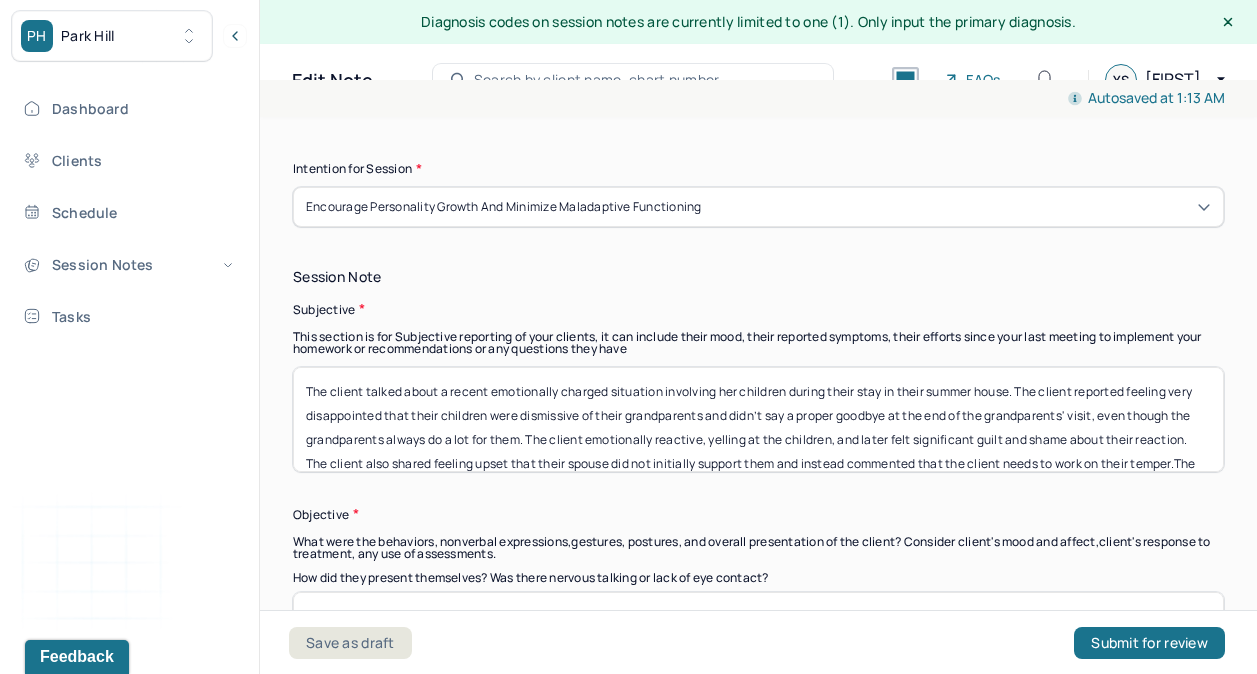 click on "The client talked about a recent emotionally charged situation involving her children during their stay in their summer house. The client reported feeling very disappointed that their children were dismissive of their grandparents and didn’t say a proper goodbye at the end of the grandparents' visit, even though the grandparents always do a lot for them. The client emotionally reactive, yelling at the children, and later felt significant guilt and shame about their reaction. The client also shared feeling upset that their spouse did not initially support them and instead commented that the client needs to work on their temper.The therapist and client processed the situation together. The therapist validated the client’s feelings of hurt and frustration, and introduced cognitive reframing to help the client view the situation from different perspectives. They also discussed ways to communicate more effectively with the spouse and to ask for teamwork in parenting situations" at bounding box center (758, 419) 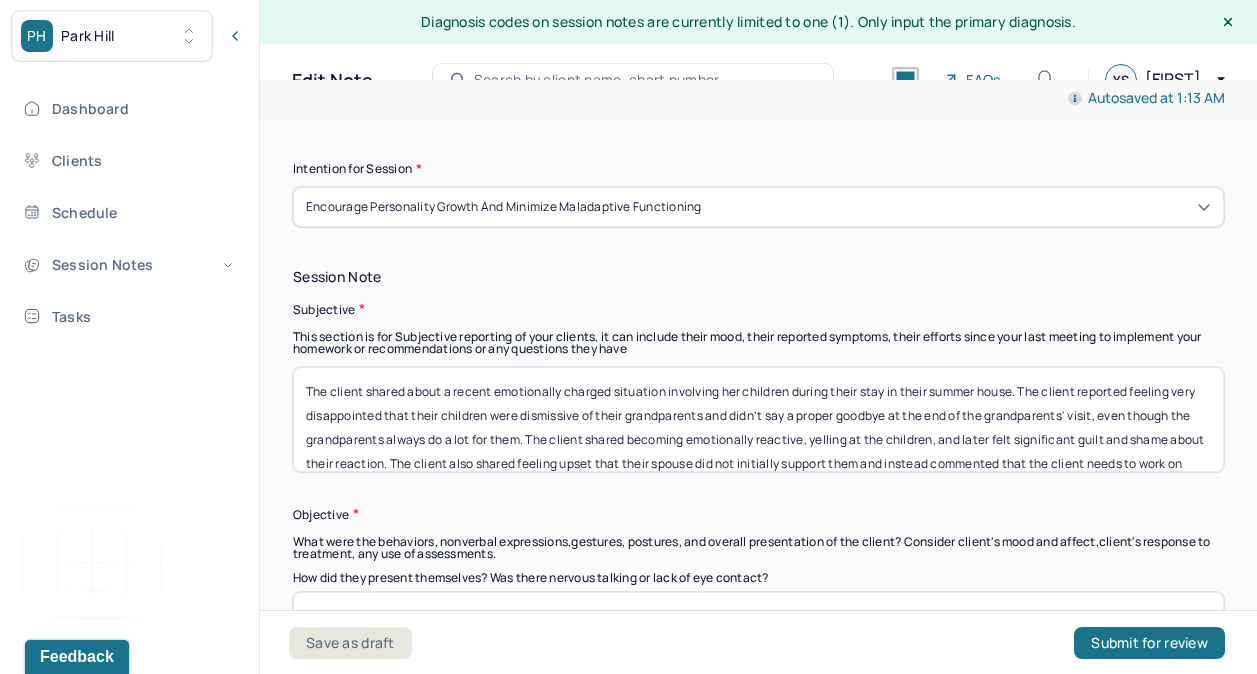 scroll, scrollTop: 53, scrollLeft: 0, axis: vertical 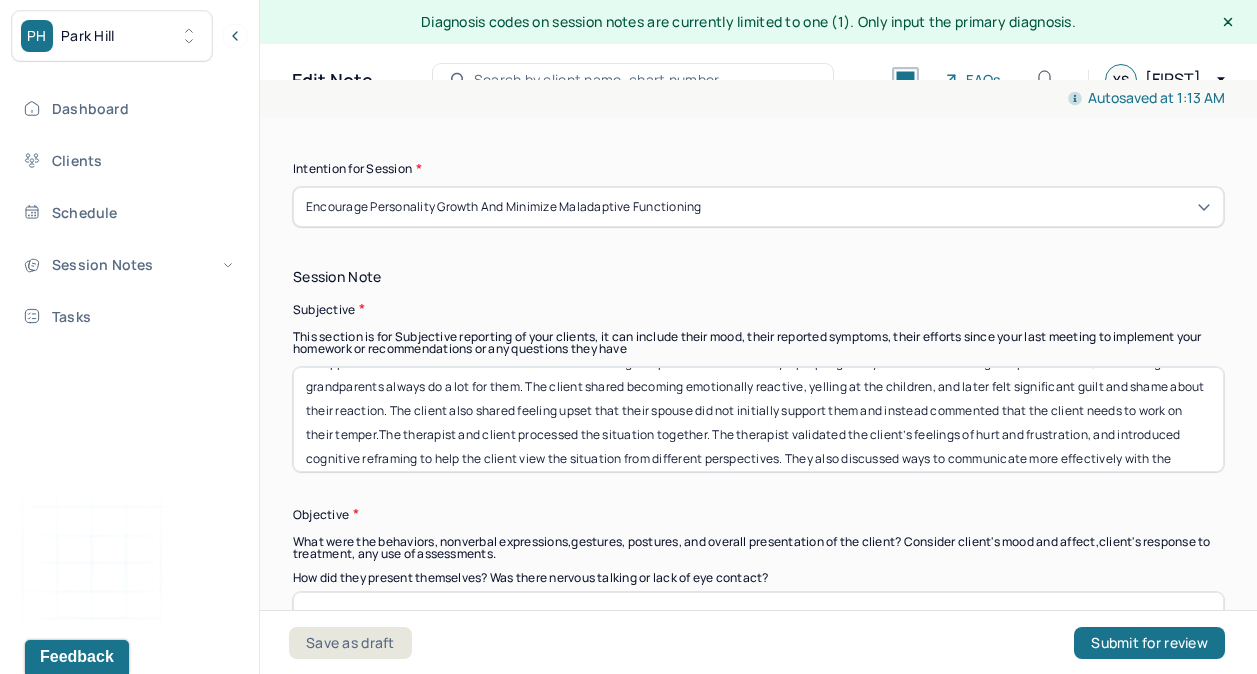 click on "The client shared about a recent emotionally charged situation involving her children during their stay in their summer house. The client reported feeling very disappointed that their children were dismissive of their grandparents and didn’t say a proper goodbye at the end of the grandparents' visit, even though the grandparents always do a lot for them. The client shared becoming emotionally reactive, yelling at the children, and later felt significant guilt and shame about their reaction. The client also shared feeling upset that their spouse did not initially support them and instead commented that the client needs to work on their temper.The therapist and client processed the situation together. The therapist validated the client’s feelings of hurt and frustration, and introduced cognitive reframing to help the client view the situation from different perspectives. They also discussed ways to communicate more effectively with the spouse and to ask for teamwork in parenting situations" at bounding box center [758, 419] 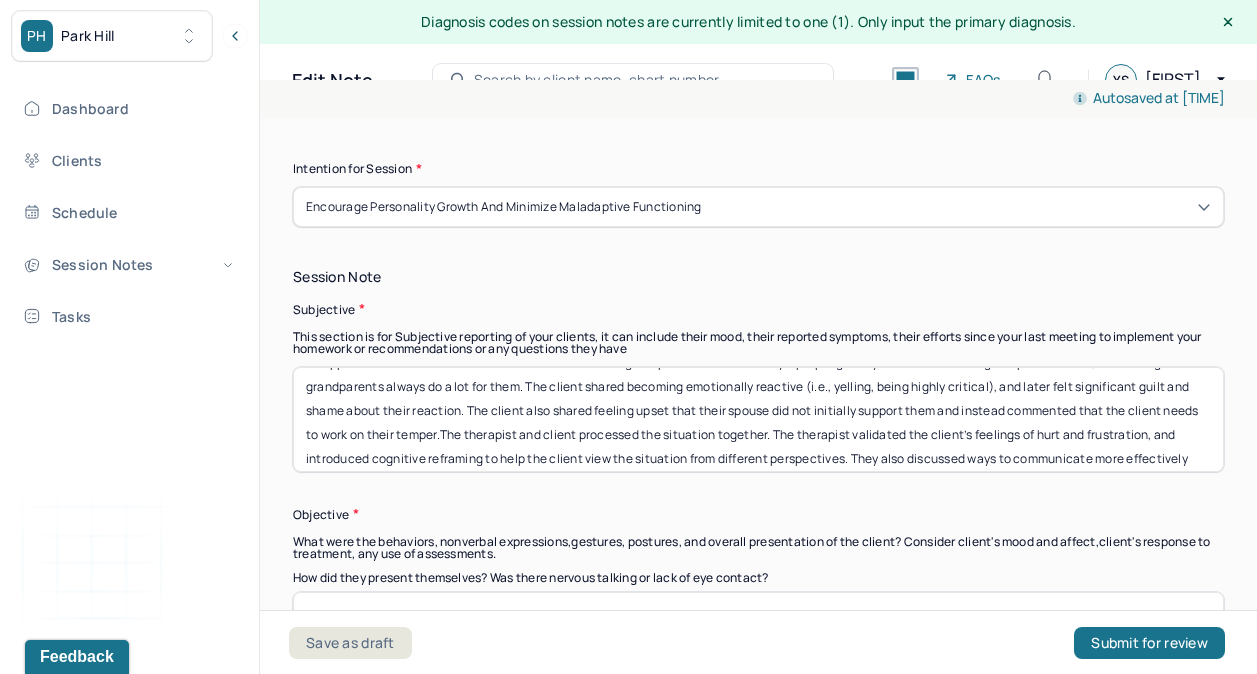 click on "The client shared about a recent emotionally charged situation involving her children during their stay in their summer house. The client reported feeling very disappointed that their children were dismissive of their grandparents and didn’t say a proper goodbye at the end of the grandparents' visit, even though the grandparents always do a lot for them. The client shared becoming emotionally reactive (i.e., yelling, being highly critical), and later felt significant guilt and shame about their reaction. The client also shared feeling upset that their spouse did not initially support them and instead commented that the client needs to work on their temper.The therapist and client processed the situation together. The therapist validated the client’s feelings of hurt and frustration, and introduced cognitive reframing to help the client view the situation from different perspectives. They also discussed ways to communicate more effectively with the spouse and to ask for teamwork in parenting situations" at bounding box center [758, 419] 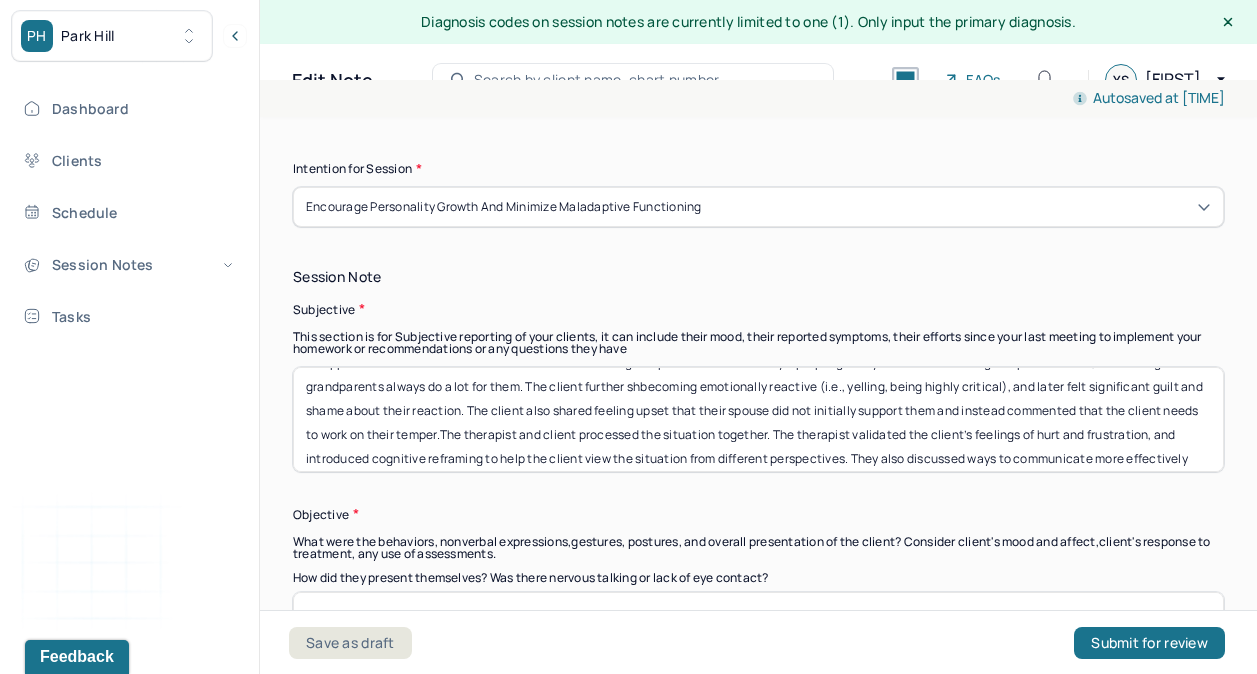 scroll, scrollTop: 0, scrollLeft: 0, axis: both 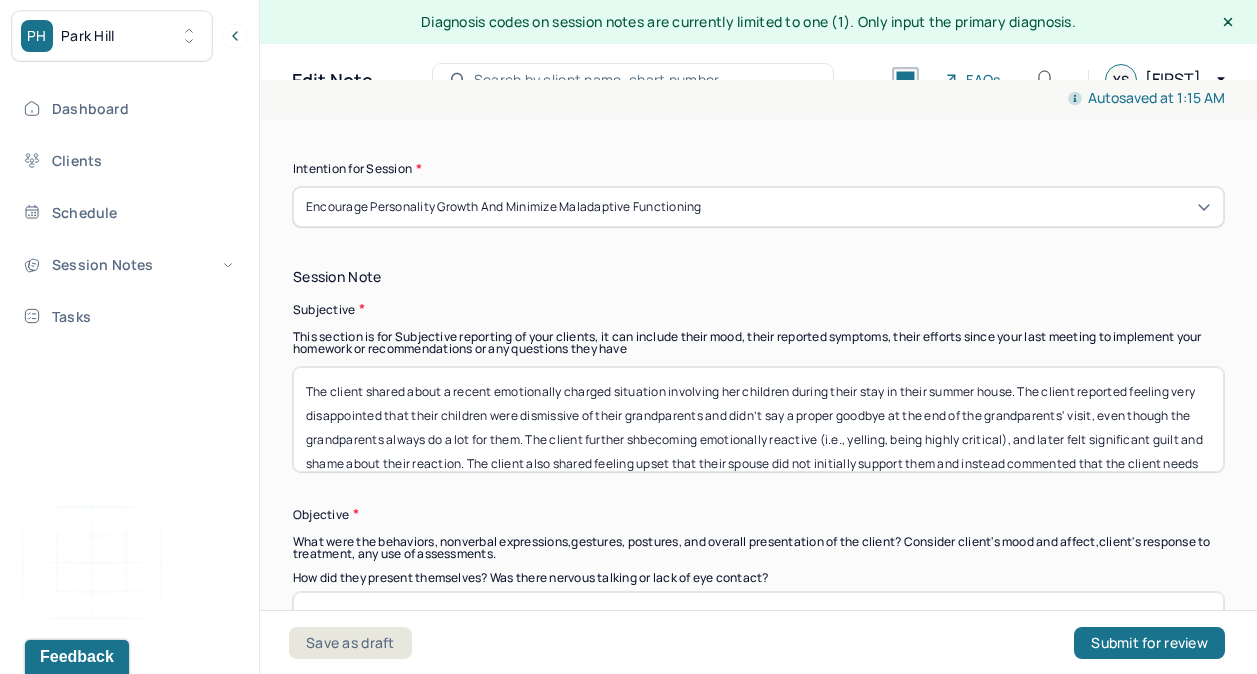 click on "The client shared about a recent emotionally charged situation involving her children during their stay in their summer house. The client reported feeling very disappointed that their children were dismissive of their grandparents and didn’t say a proper goodbye at the end of the grandparents' visit, even though the grandparents always do a lot for them. The client further shbecoming emotionally reactive (i.e., yelling, being highly critical), and later felt significant guilt and shame about their reaction. The client also shared feeling upset that their spouse did not initially support them and instead commented that the client needs to work on their temper.The therapist and client processed the situation together. The therapist validated the client’s feelings of hurt and frustration, and introduced cognitive reframing to help the client view the situation from different perspectives. They also discussed ways to communicate more effectively with the spouse and to ask for teamwork in parenting situations" at bounding box center [758, 419] 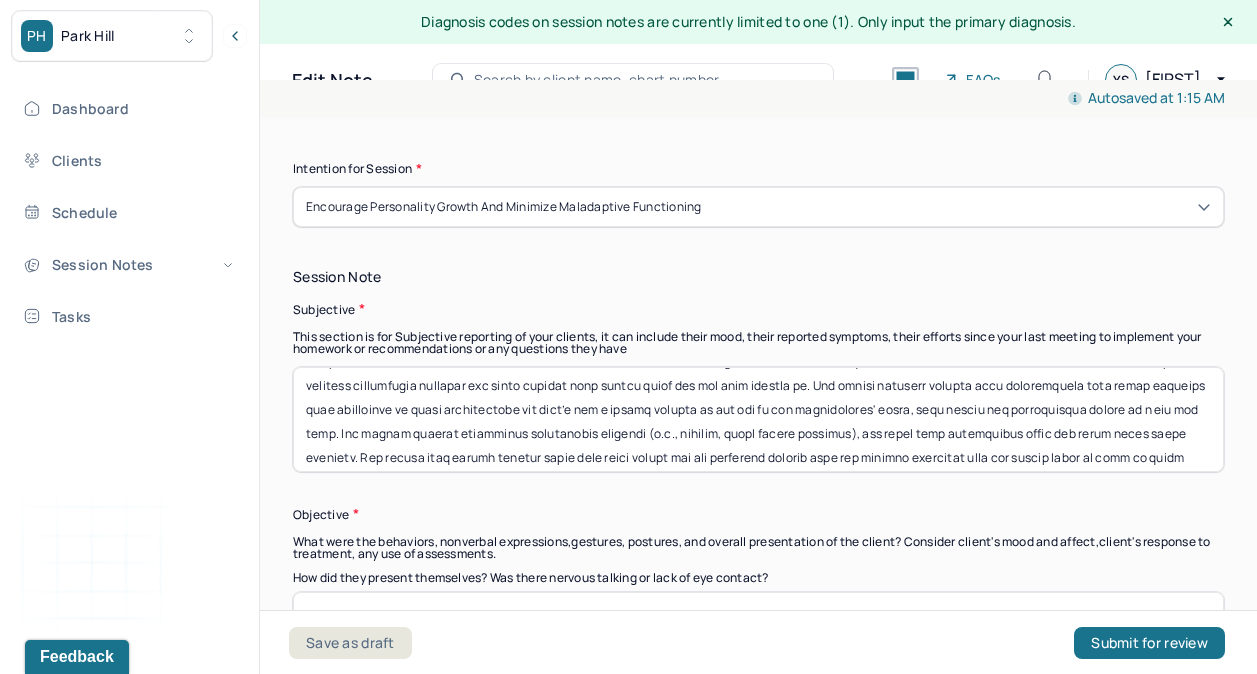 scroll, scrollTop: 0, scrollLeft: 0, axis: both 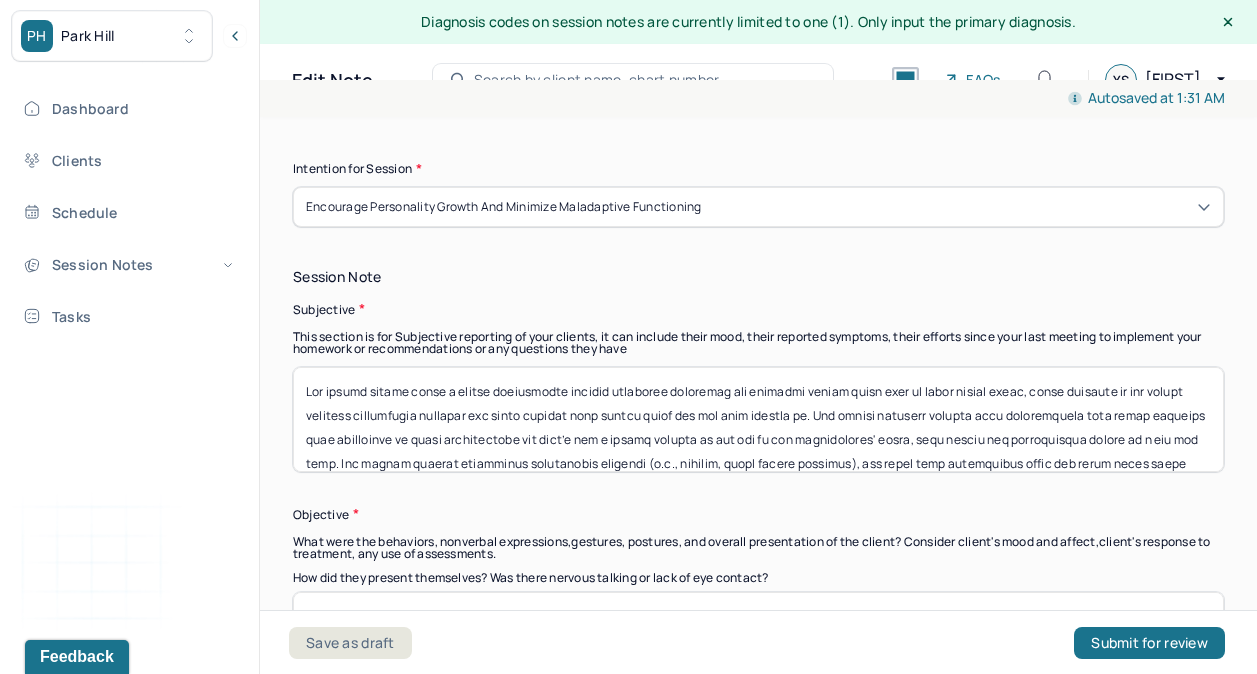 click at bounding box center [758, 419] 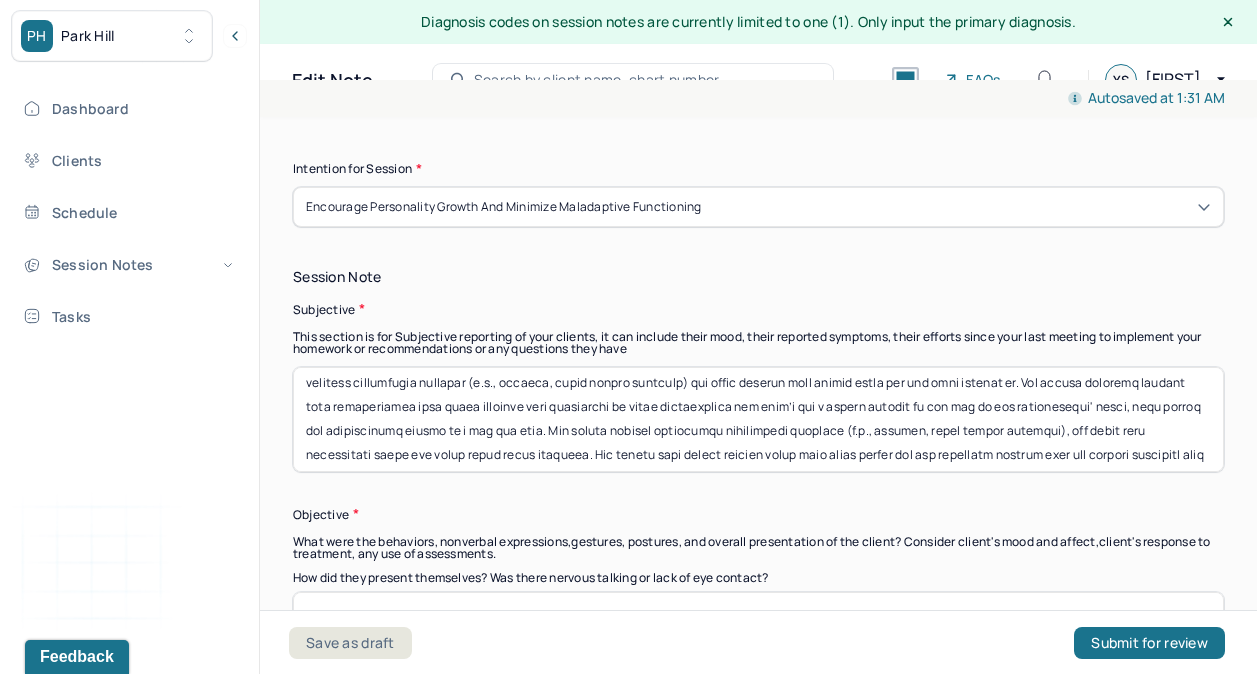 scroll, scrollTop: 34, scrollLeft: 0, axis: vertical 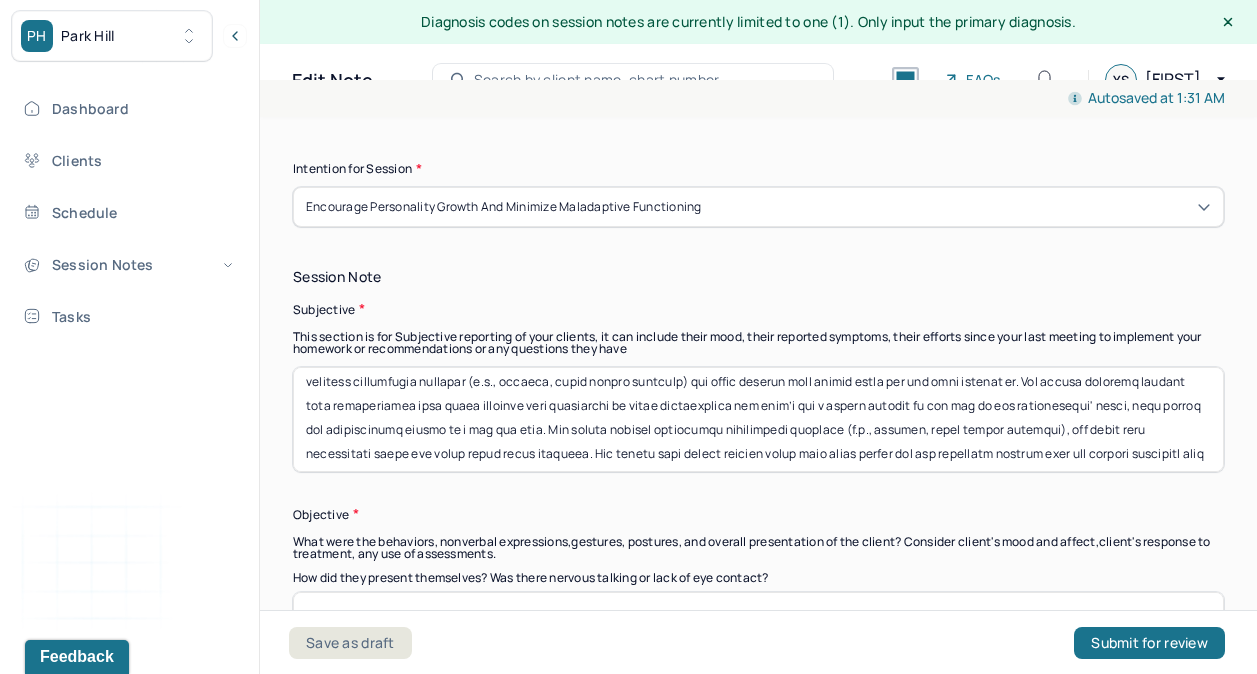 drag, startPoint x: 597, startPoint y: 423, endPoint x: 581, endPoint y: 448, distance: 29.681644 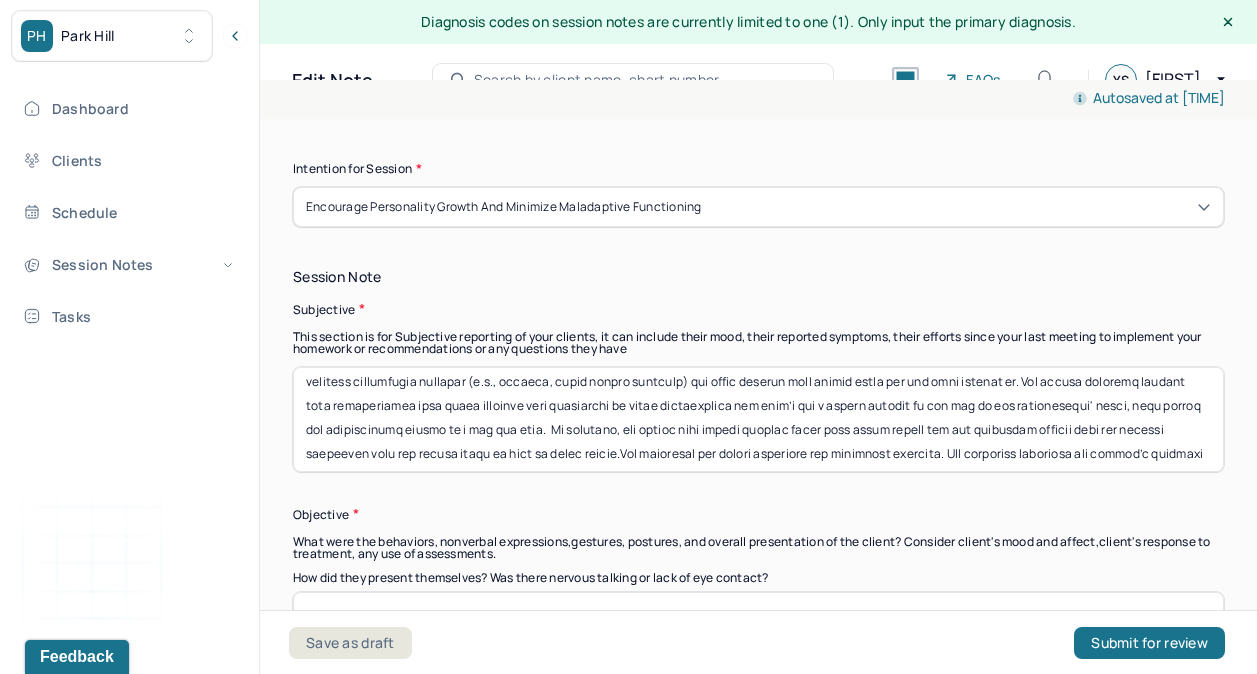 click at bounding box center [758, 419] 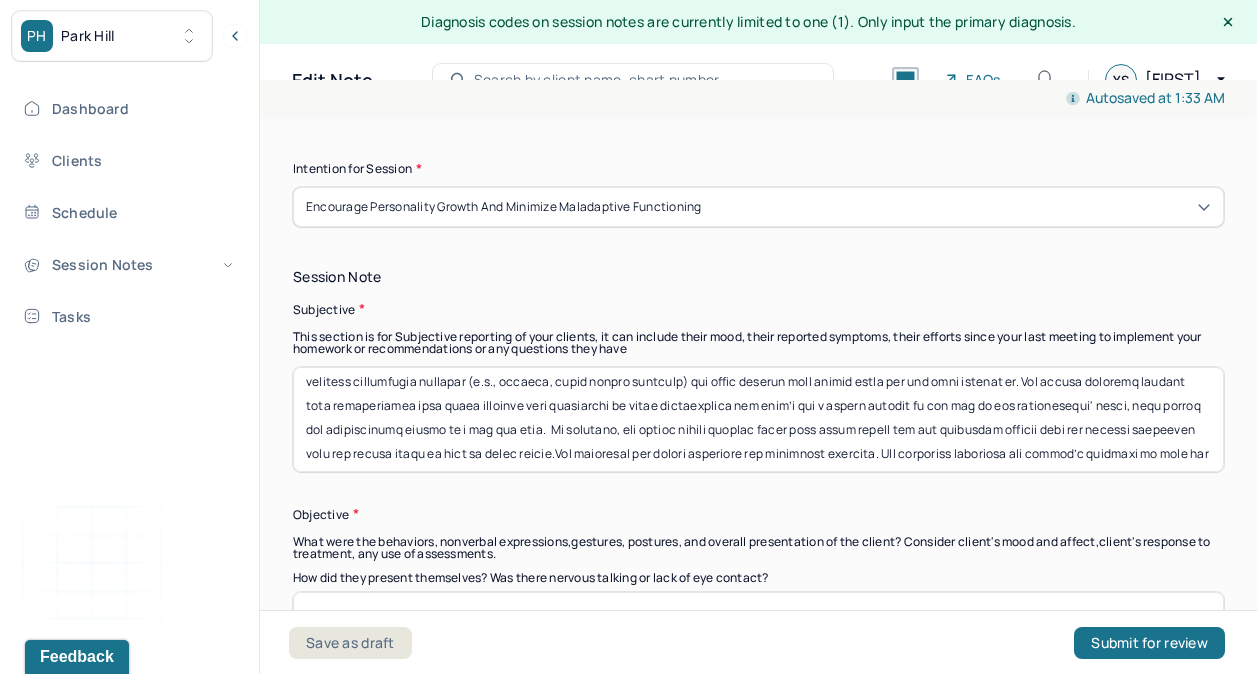 click at bounding box center (758, 419) 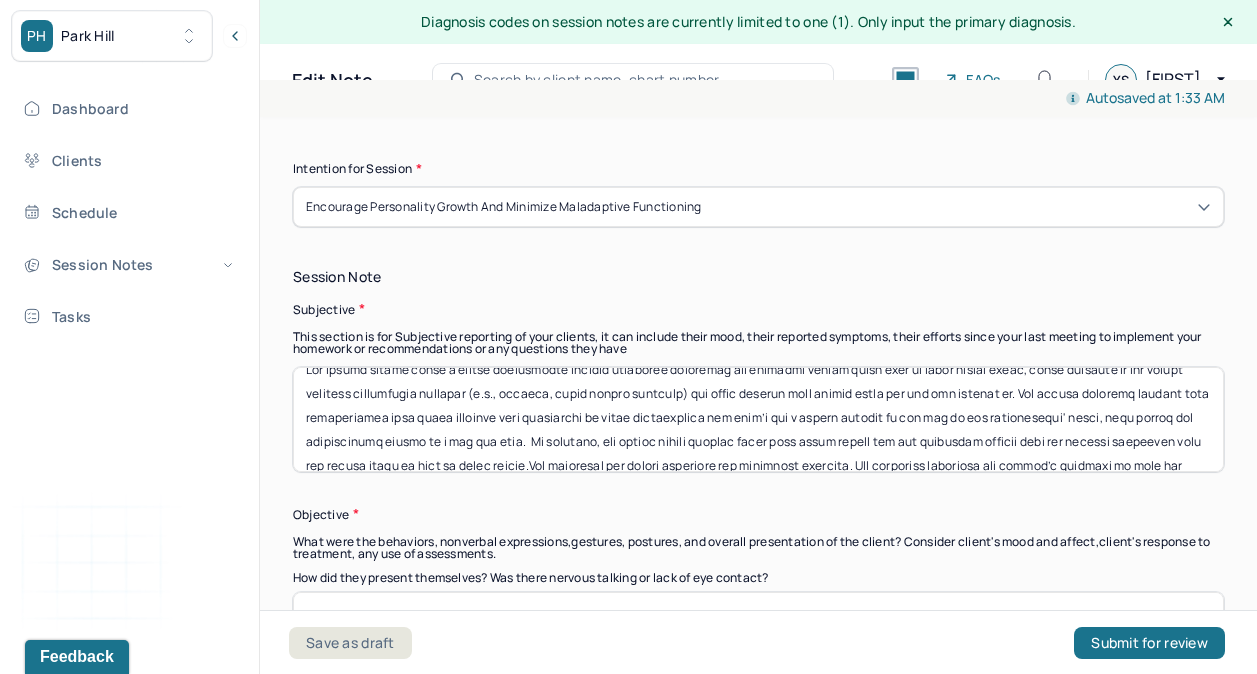 scroll, scrollTop: 23, scrollLeft: 0, axis: vertical 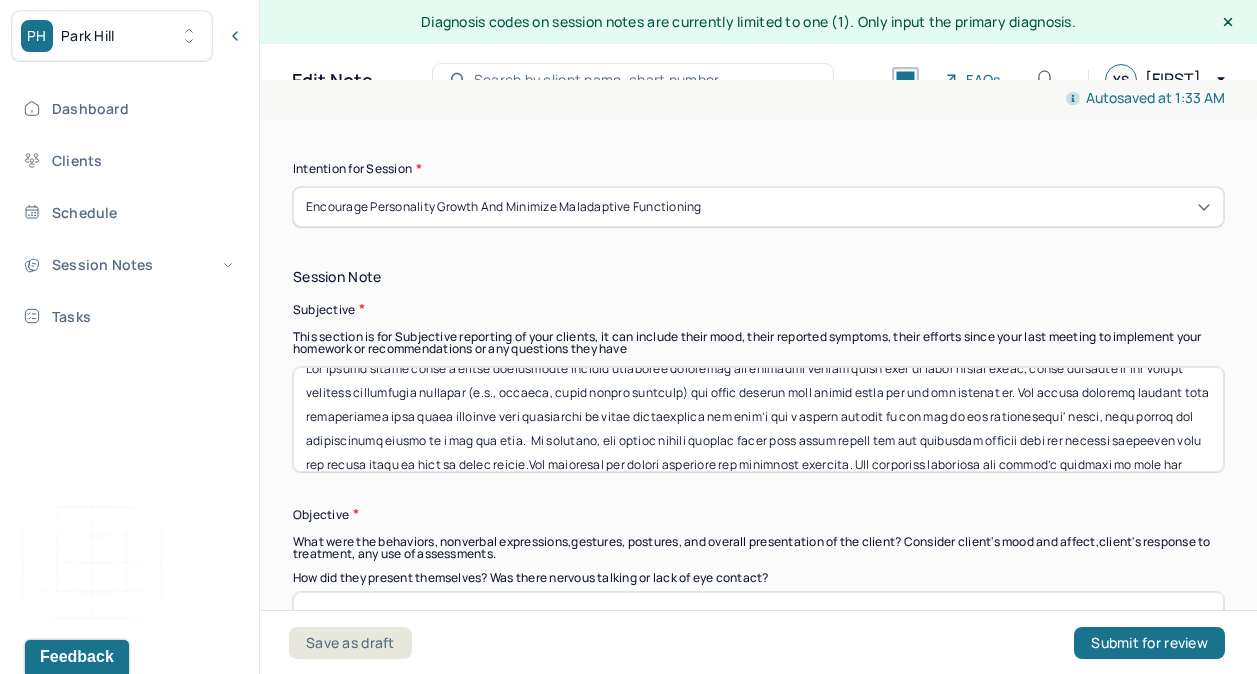 click at bounding box center [758, 419] 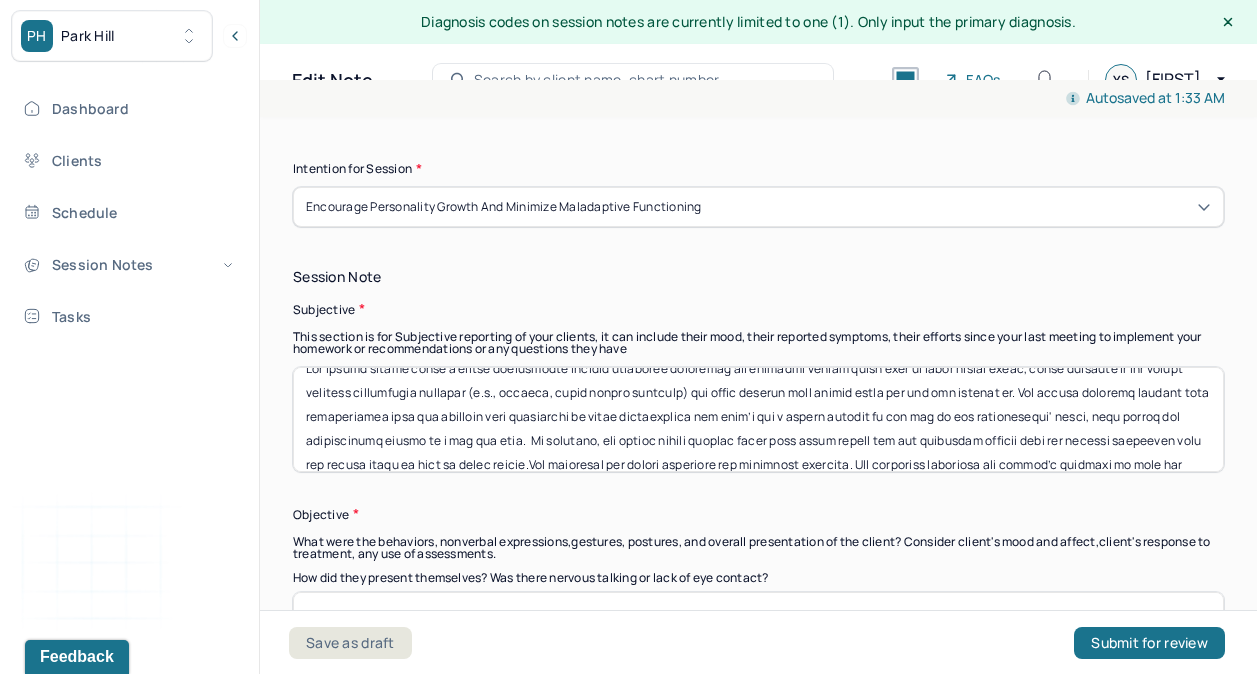 click at bounding box center [758, 419] 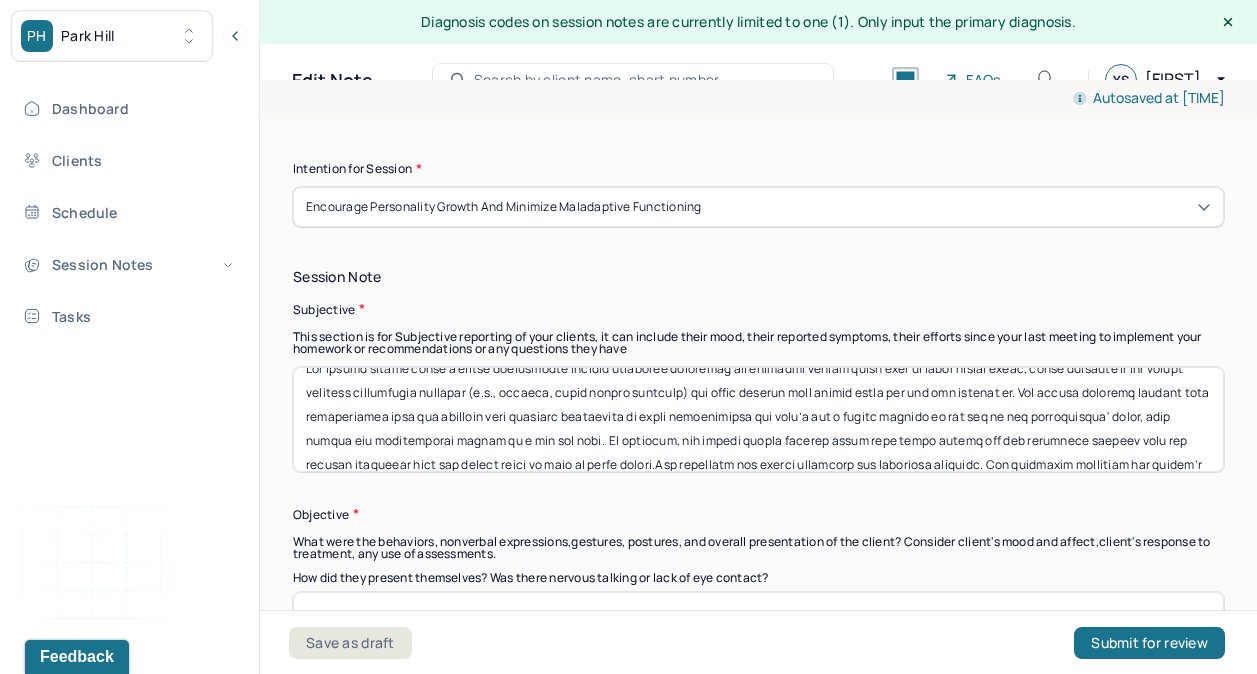 click at bounding box center (758, 419) 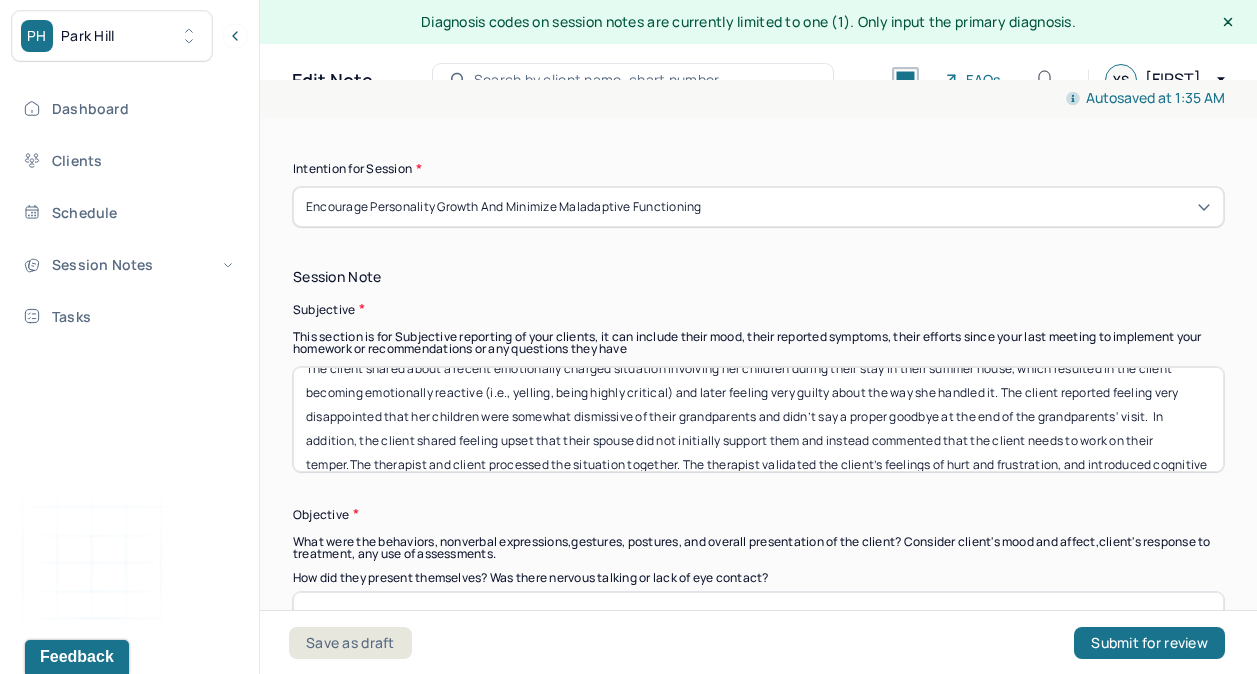 click on "The client shared about a recent emotionally charged situation involving her children during their stay in their summer house, which resulted in the client becoming emotionally reactive (i.e., yelling, being highly critical) and later feeling very guilty about the way she handled it. The client reported feeling very disappointed that her children were somewhat dismissive of their grandparents and didn’t say a proper goodbye at the end of the grandparents' visit.  In addition, the client shared feeling upset that their spouse did not initially support them and instead commented that the client needs to work on their temper.The therapist and client processed the situation together. The therapist validated the client’s feelings of hurt and frustration, and introduced cognitive reframing to help the client view the situation from different perspectives. They also discussed ways to communicate more effectively with the spouse and to ask for teamwork in parenting situations" at bounding box center (758, 419) 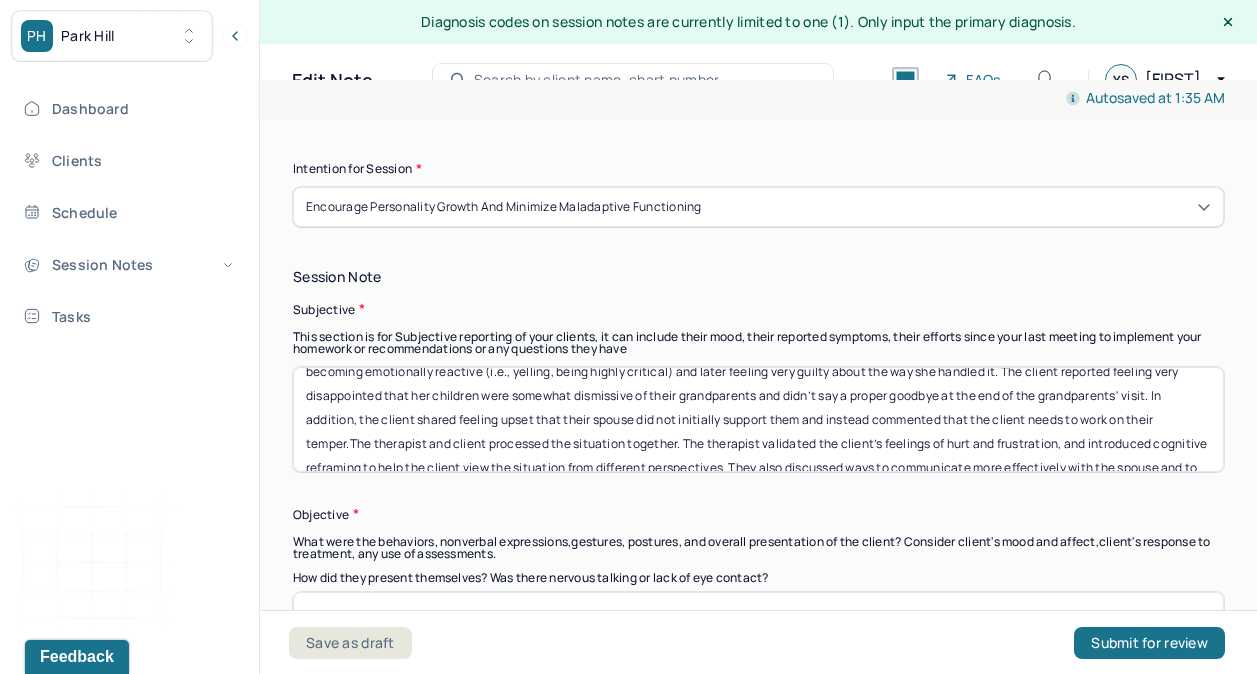 scroll, scrollTop: 45, scrollLeft: 0, axis: vertical 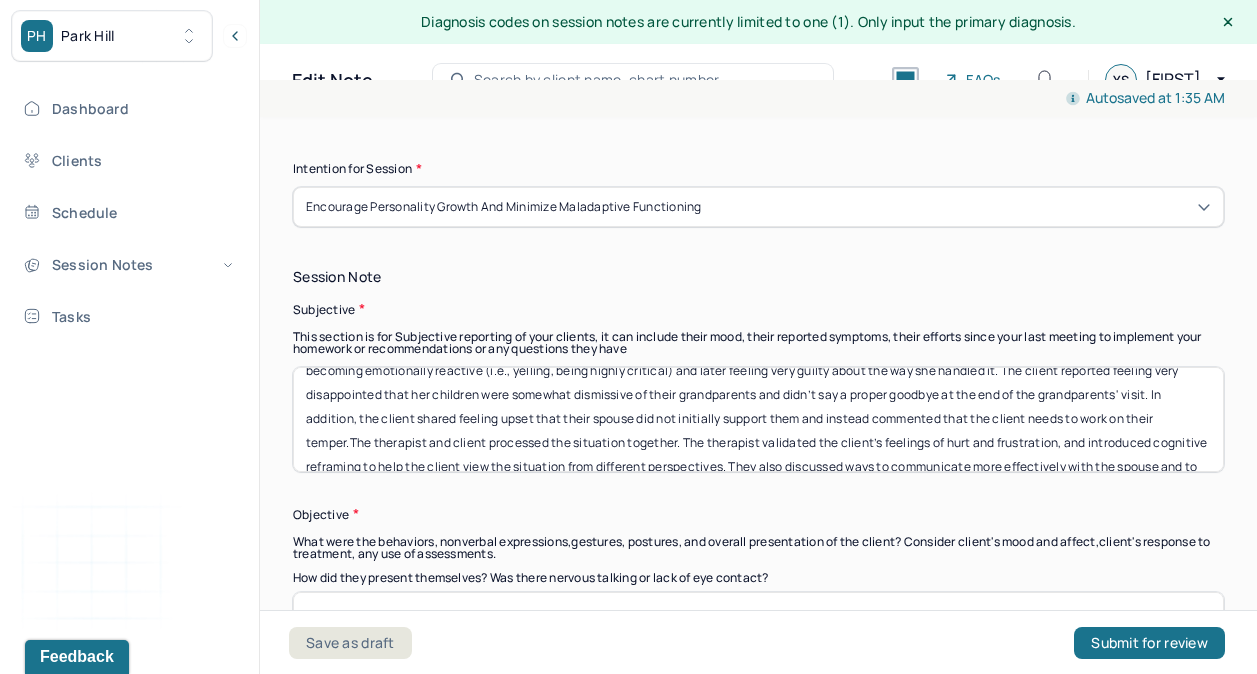 click on "The client shared about a recent emotionally charged situation involving her children during their stay in their summer house, which resulted in the client becoming emotionally reactive (i.e., yelling, being highly critical) and later feeling very guilty about the way she handled it. The client reported feeling very disappointed that her children were somewhat dismissive of their grandparents and didn’t say a proper goodbye at the end of the grandparents' visit. In addition, the client shared feeling upset that their spouse did not initially support them and instead commented that the client needs to work on their temper.The therapist and client processed the situation together. The therapist validated the client’s feelings of hurt and frustration, and introduced cognitive reframing to help the client view the situation from different perspectives. They also discussed ways to communicate more effectively with the spouse and to ask for teamwork in parenting situations" at bounding box center [758, 419] 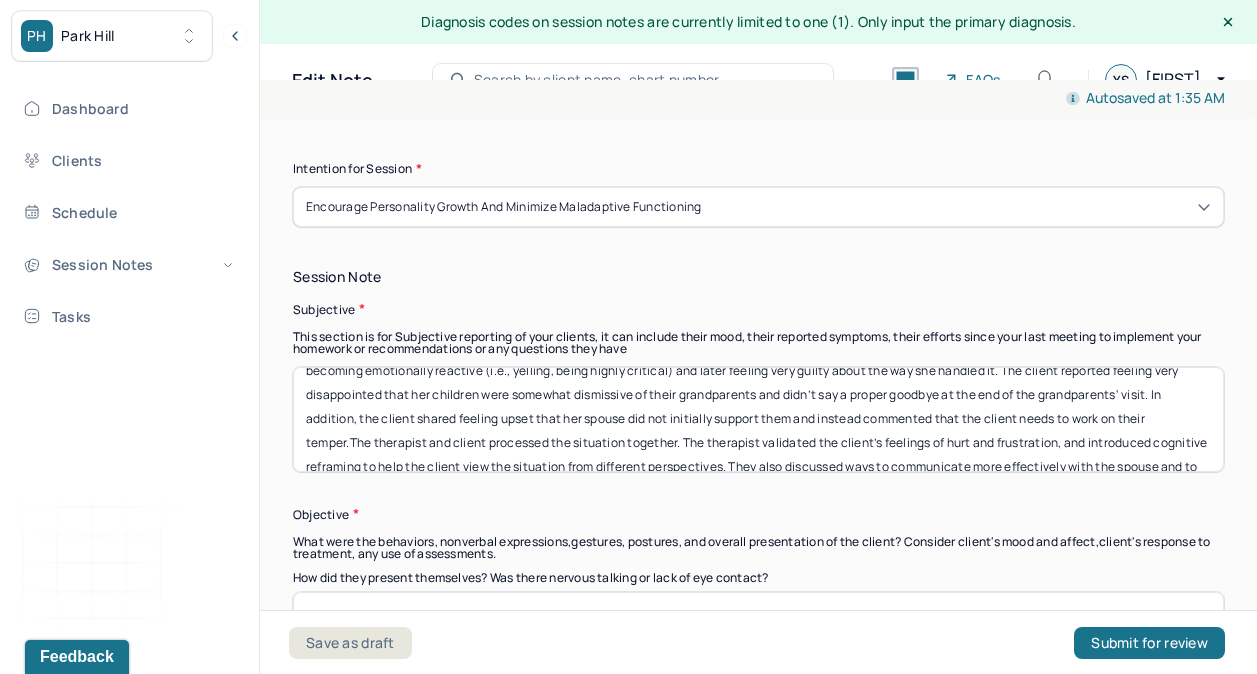 click on "The client shared about a recent emotionally charged situation involving her children during their stay in their summer house, which resulted in the client becoming emotionally reactive (i.e., yelling, being highly critical) and later feeling very guilty about the way she handled it. The client reported feeling very disappointed that her children were somewhat dismissive of their grandparents and didn’t say a proper goodbye at the end of the grandparents' visit. In addition, the client shared feeling upset that her spouse did not initially support them and instead commented that the client needs to work on their temper.The therapist and client processed the situation together. The therapist validated the client’s feelings of hurt and frustration, and introduced cognitive reframing to help the client view the situation from different perspectives. They also discussed ways to communicate more effectively with the spouse and to ask for teamwork in parenting situations" at bounding box center (758, 419) 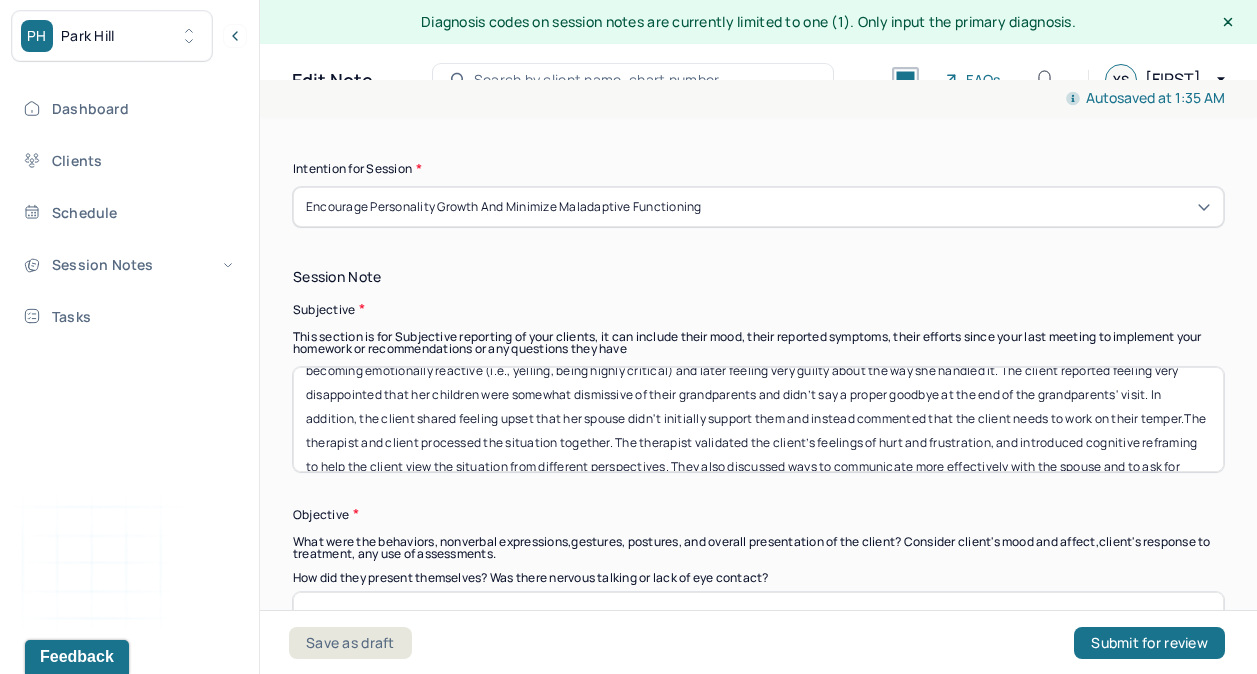 click on "The client shared about a recent emotionally charged situation involving her children during their stay in their summer house, which resulted in the client becoming emotionally reactive (i.e., yelling, being highly critical) and later feeling very guilty about the way she handled it. The client reported feeling very disappointed that her children were somewhat dismissive of their grandparents and didn’t say a proper goodbye at the end of the grandparents' visit. In addition, the client shared feeling upset that her spouse didn't initially support them and instead commented that the client needs to work on their temper.The therapist and client processed the situation together. The therapist validated the client’s feelings of hurt and frustration, and introduced cognitive reframing to help the client view the situation from different perspectives. They also discussed ways to communicate more effectively with the spouse and to ask for teamwork in parenting situations" at bounding box center (758, 419) 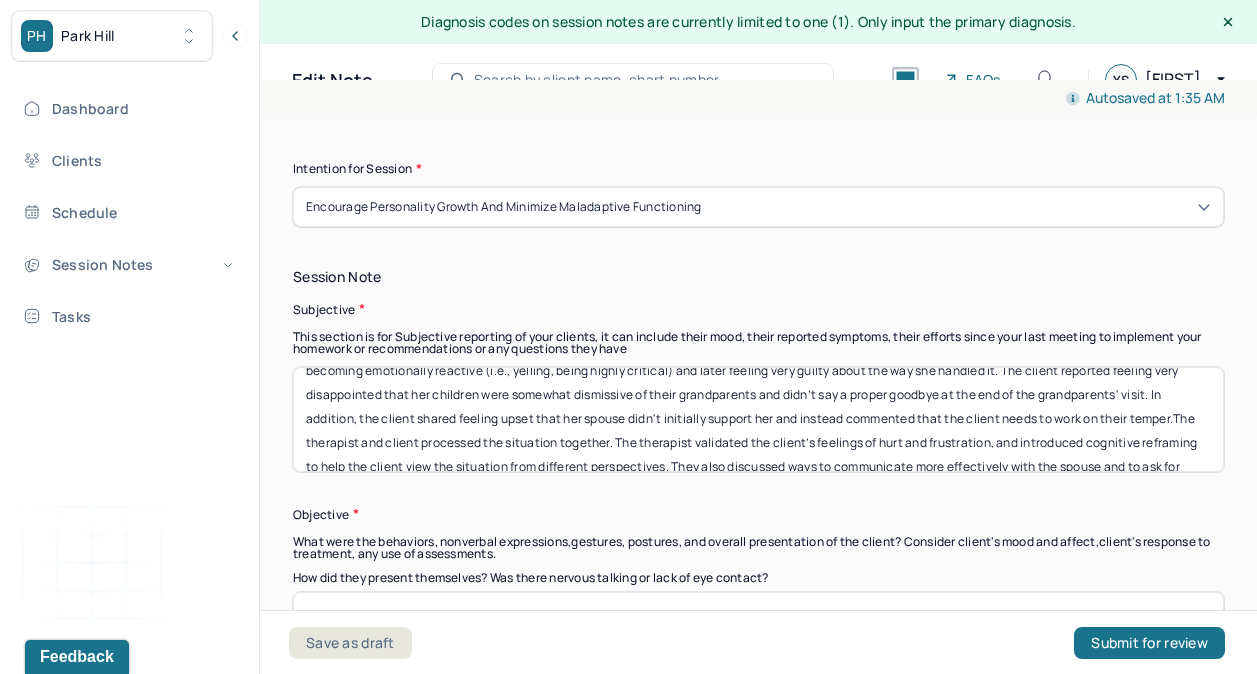 click on "The client shared about a recent emotionally charged situation involving her children during their stay in their summer house, which resulted in the client becoming emotionally reactive (i.e., yelling, being highly critical) and later feeling very guilty about the way she handled it. The client reported feeling very disappointed that her children were somewhat dismissive of their grandparents and didn’t say a proper goodbye at the end of the grandparents' visit. In addition, the client shared feeling upset that her spouse didn't initially support her and instead commented that the client needs to work on their temper.The therapist and client processed the situation together. The therapist validated the client’s feelings of hurt and frustration, and introduced cognitive reframing to help the client view the situation from different perspectives. They also discussed ways to communicate more effectively with the spouse and to ask for teamwork in parenting situations" at bounding box center [758, 419] 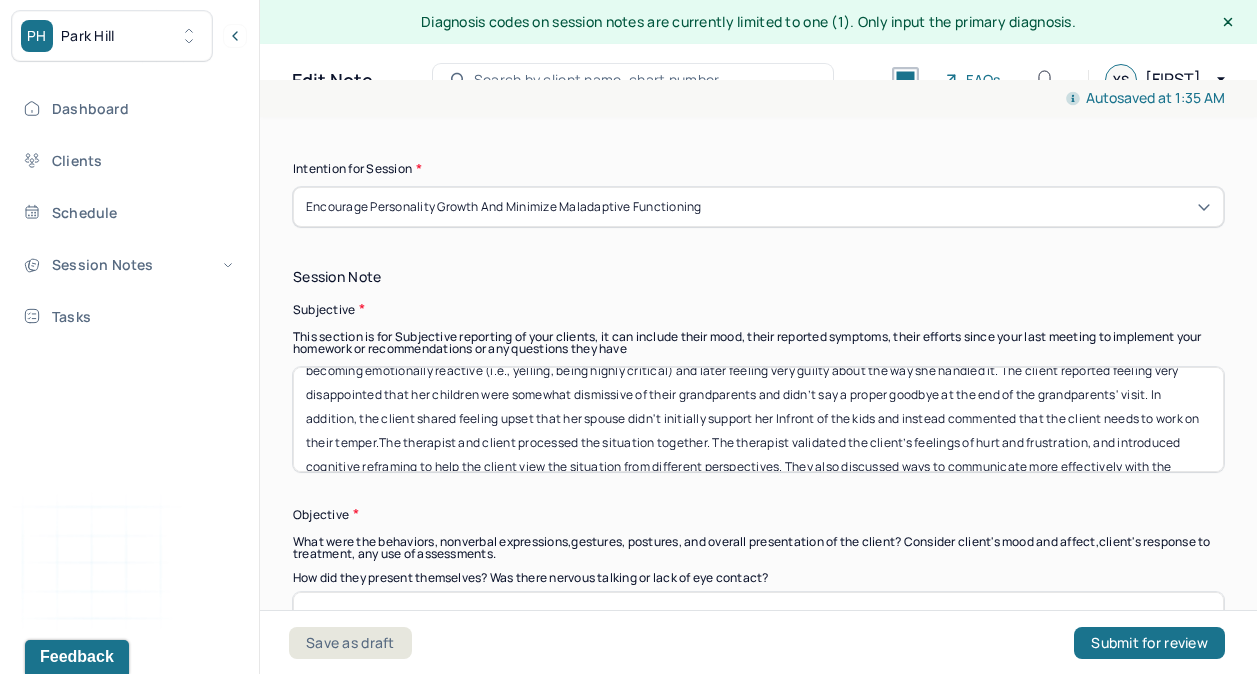 click on "The client shared about a recent emotionally charged situation involving her children during their stay in their summer house, which resulted in the client becoming emotionally reactive (i.e., yelling, being highly critical) and later feeling very guilty about the way she handled it. The client reported feeling very disappointed that her children were somewhat dismissive of their grandparents and didn’t say a proper goodbye at the end of the grandparents' visit. In addition, the client shared feeling upset that her spouse didn't initially support her Infront of the kids and instead commented that the client needs to work on their temper.The therapist and client processed the situation together. The therapist validated the client’s feelings of hurt and frustration, and introduced cognitive reframing to help the client view the situation from different perspectives. They also discussed ways to communicate more effectively with the spouse and to ask for teamwork in parenting situations" at bounding box center (758, 419) 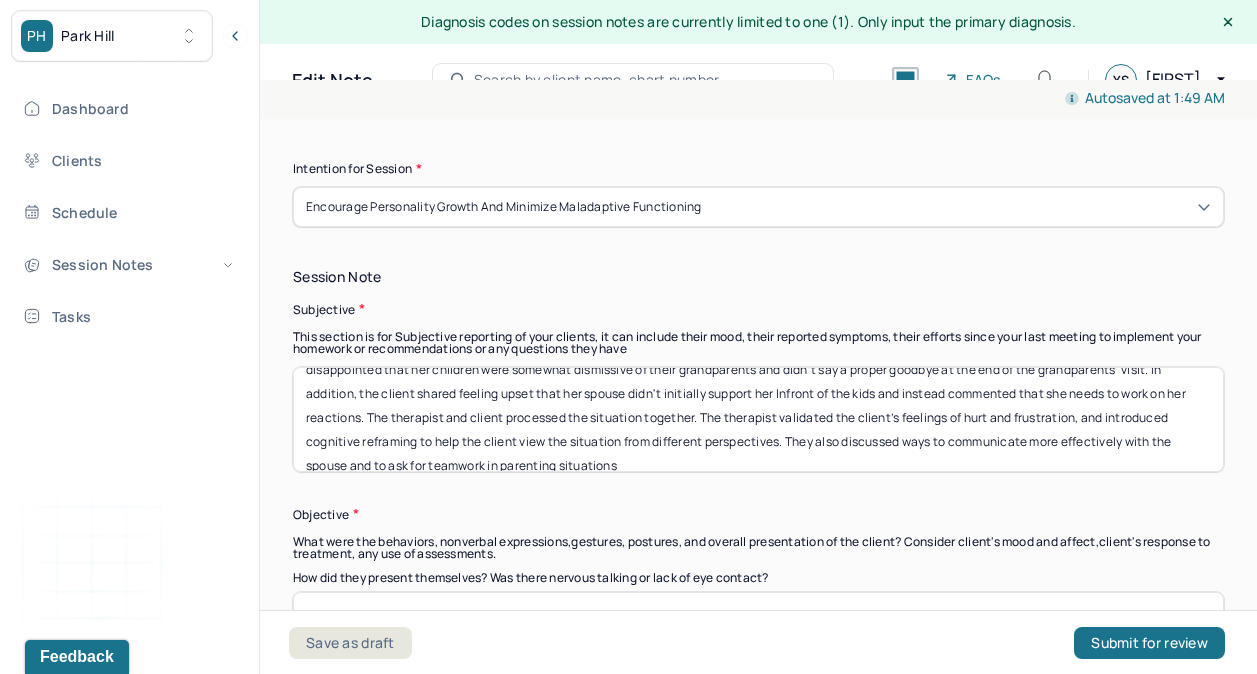 scroll, scrollTop: 71, scrollLeft: 0, axis: vertical 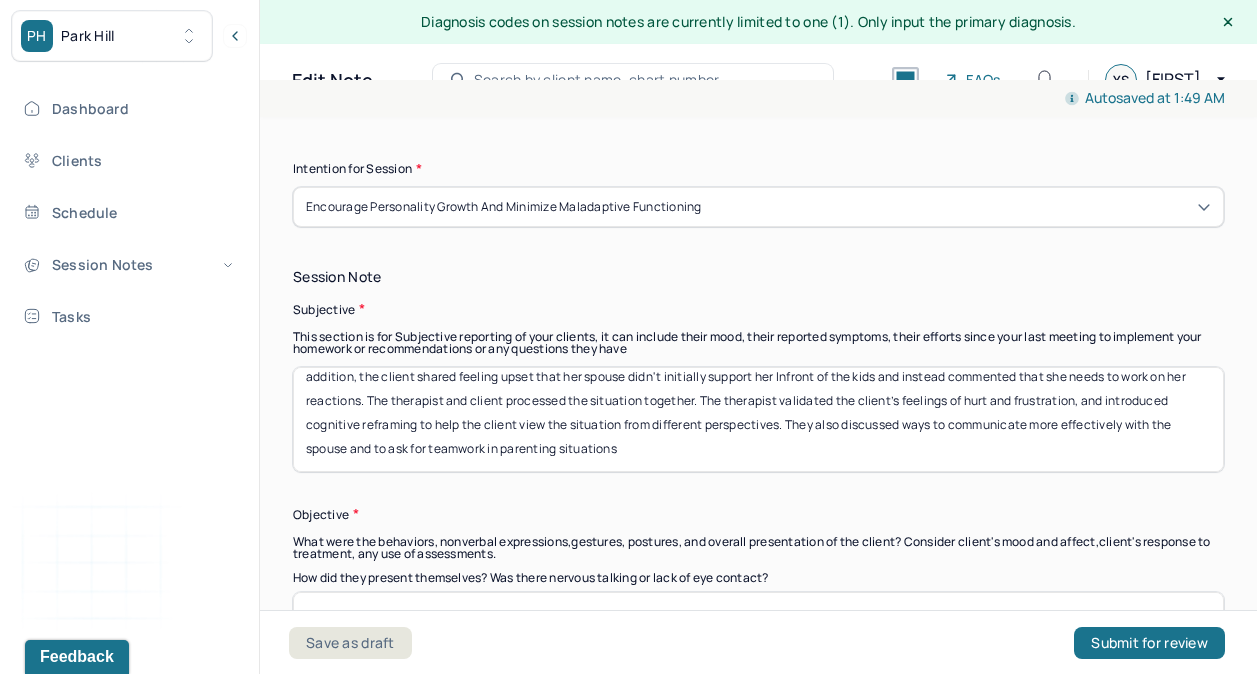 drag, startPoint x: 435, startPoint y: 412, endPoint x: 744, endPoint y: 463, distance: 313.18045 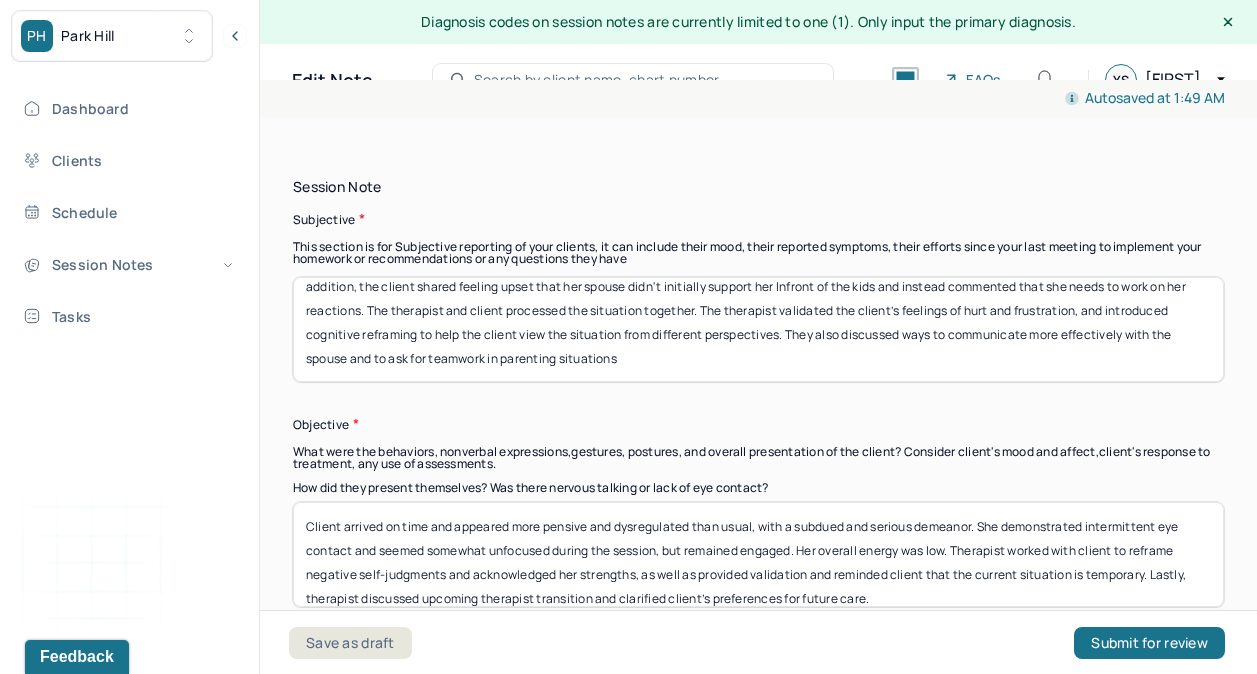 scroll, scrollTop: 1402, scrollLeft: 0, axis: vertical 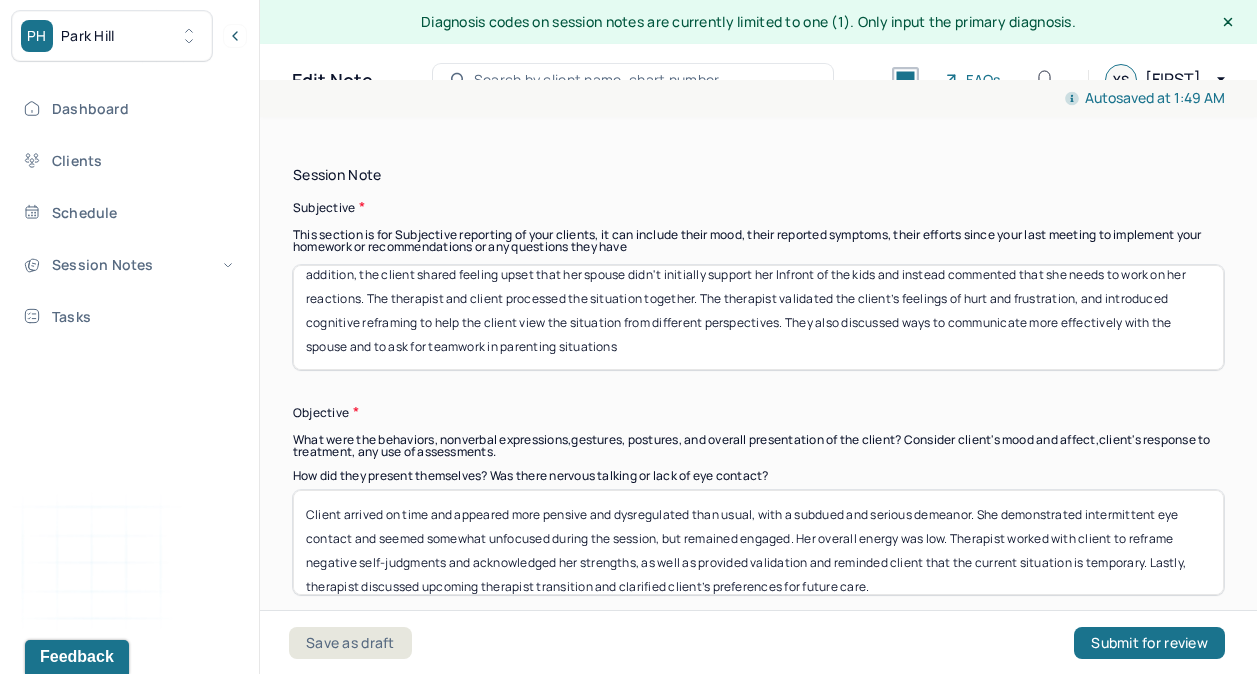 type on "The client shared about a recent emotionally charged situation involving her children during their stay in their summer house, which resulted in the client becoming emotionally reactive (i.e., yelling, being highly critical) and later feeling very guilty about the way she handled it. The client reported feeling very disappointed that her children were somewhat dismissive of their grandparents and didn’t say a proper goodbye at the end of the grandparents' visit. In addition, the client shared feeling upset that her spouse didn't initially support her Infront of the kids and instead commented that she needs to work on her reactions. The therapist and client processed the situation together. The therapist validated the client’s feelings of hurt and frustration, and introduced cognitive reframing to help the client view the situation from different perspectives. They also discussed ways to communicate more effectively with the spouse and to ask for teamwork in parenting situations" 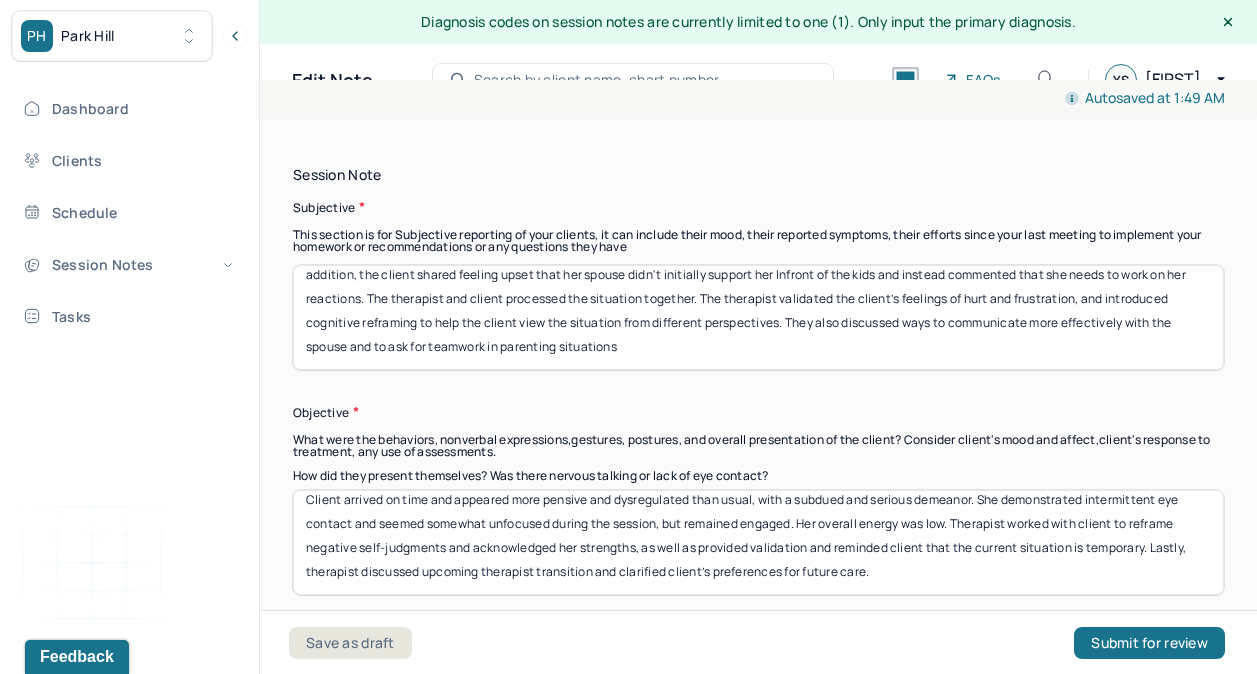 drag, startPoint x: 302, startPoint y: 505, endPoint x: 974, endPoint y: 603, distance: 679.1082 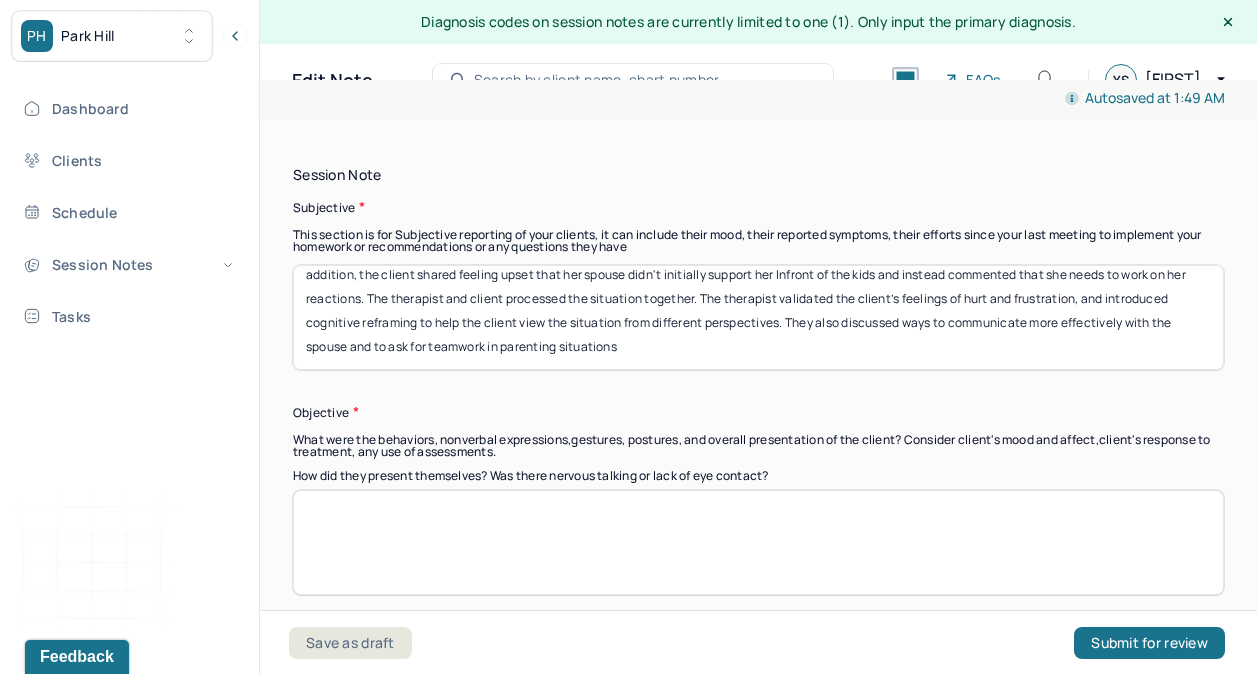 scroll, scrollTop: 0, scrollLeft: 0, axis: both 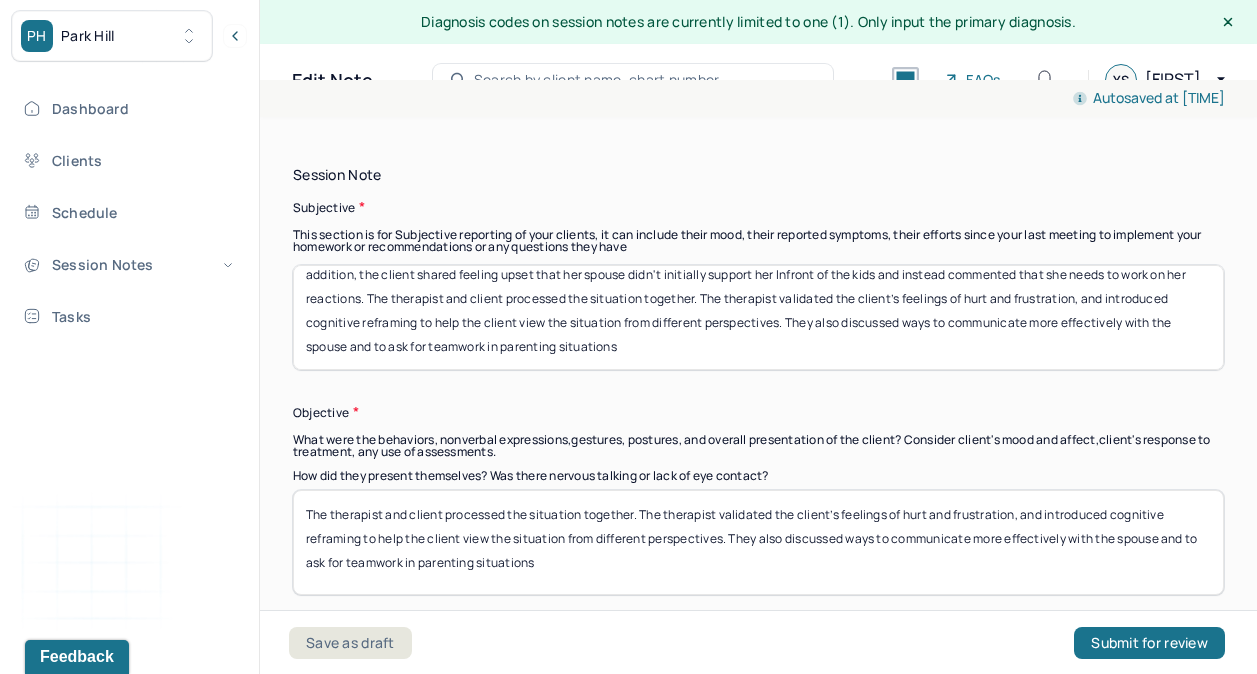 type on "The therapist and client processed the situation together. The therapist validated the client’s feelings of hurt and frustration, and introduced cognitive reframing to help the client view the situation from different perspectives. They also discussed ways to communicate more effectively with the spouse and to ask for teamwork in parenting situations" 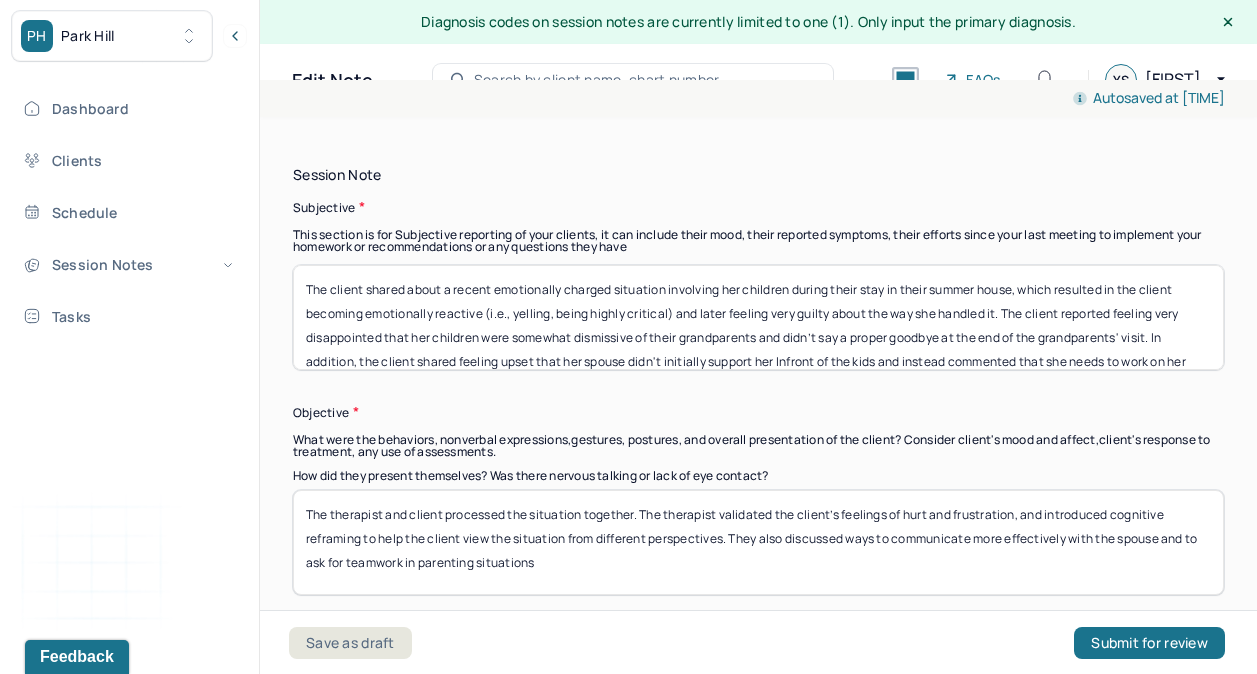 scroll, scrollTop: 39, scrollLeft: 0, axis: vertical 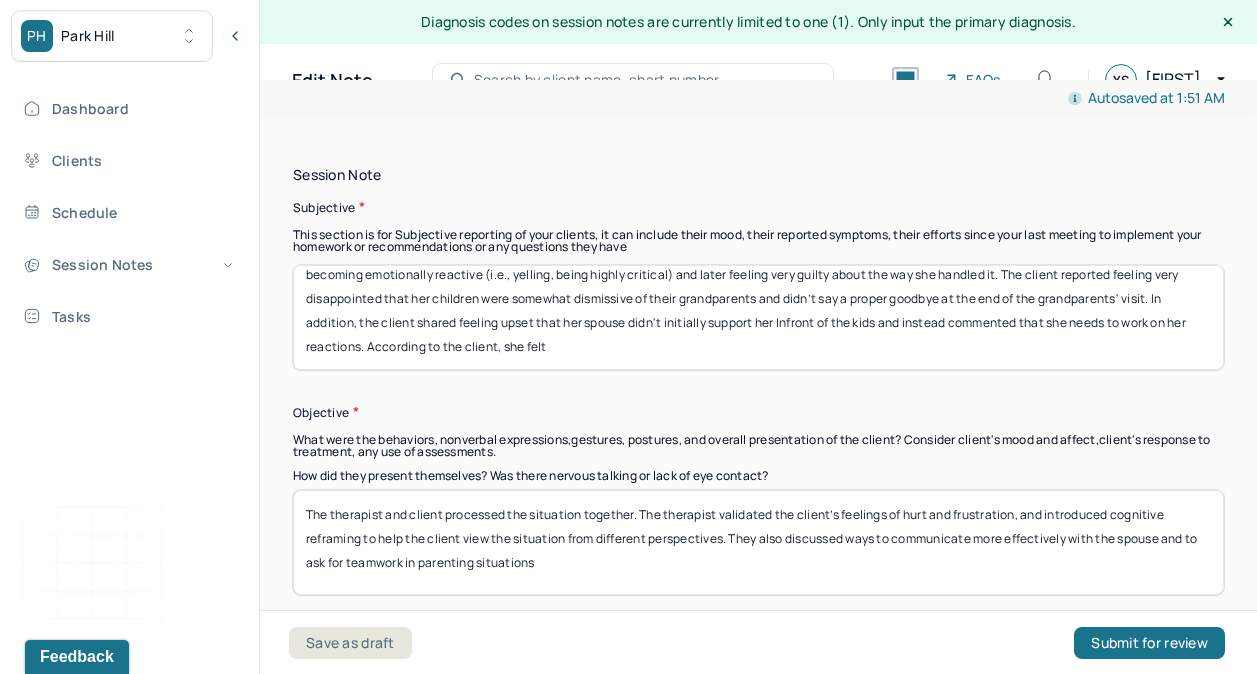 click on "The client shared about a recent emotionally charged situation involving her children during their stay in their [LOCATION] , which resulted in the client becoming emotionally reactive (i.e., yelling, being highly critical) and later feeling very guilty about the way she handled it. The client reported feeling very disappointed that her children were somewhat dismissive of their grandparents and didn’t say a proper goodbye at the end of the grandparents' visit. In addition, the client shared feeling upset that her spouse didn't initially support her Infront of the kids and instead commented that she needs to work on her reactions. According to the client, she felt" at bounding box center (758, 317) 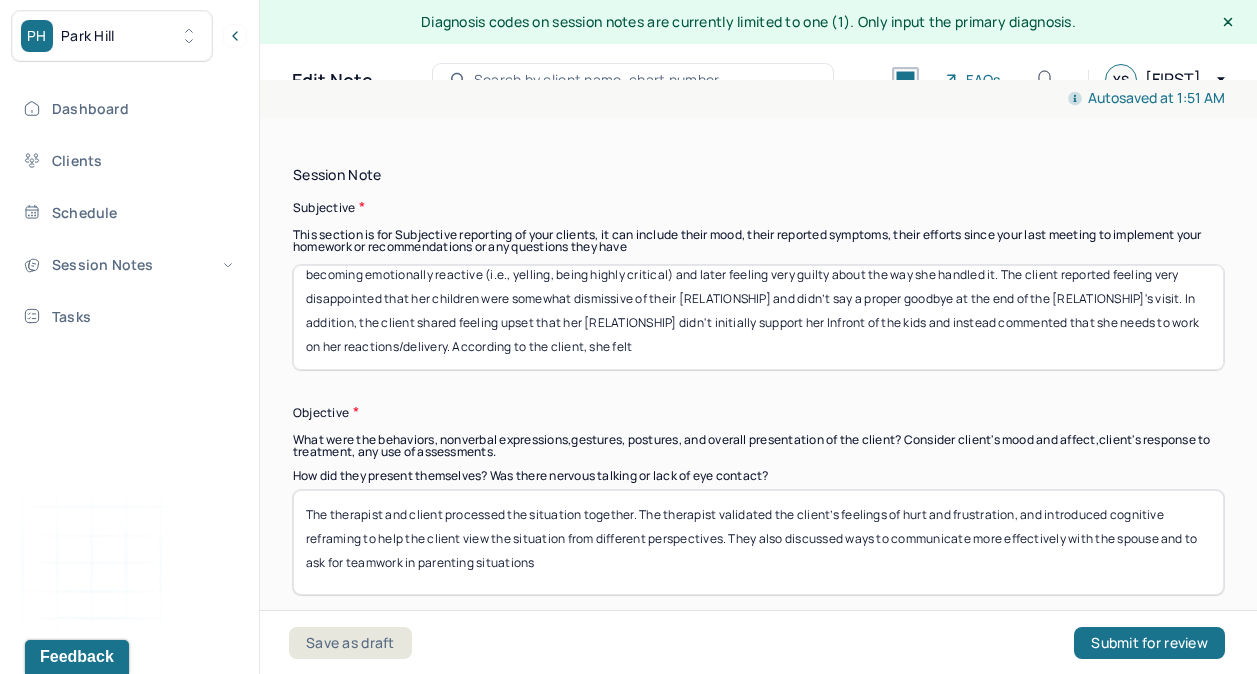 click on "The client shared about a recent emotionally charged situation involving her children during their stay in their [LOCATION] house, which resulted in the client becoming emotionally reactive (i.e., yelling, being highly critical) and later feeling very guilty about the way she handled it. The client reported feeling very disappointed that her children were somewhat dismissive of their [RELATIONSHIP] and didn’t say a proper goodbye at the end of the [RELATIONSHIP]'s visit. In addition, the client shared feeling upset that her [RELATIONSHIP] didn't initially support her Infront of the kids and instead commented that she needs to work on her reactions/delivery. According to the client, she felt" at bounding box center (758, 317) 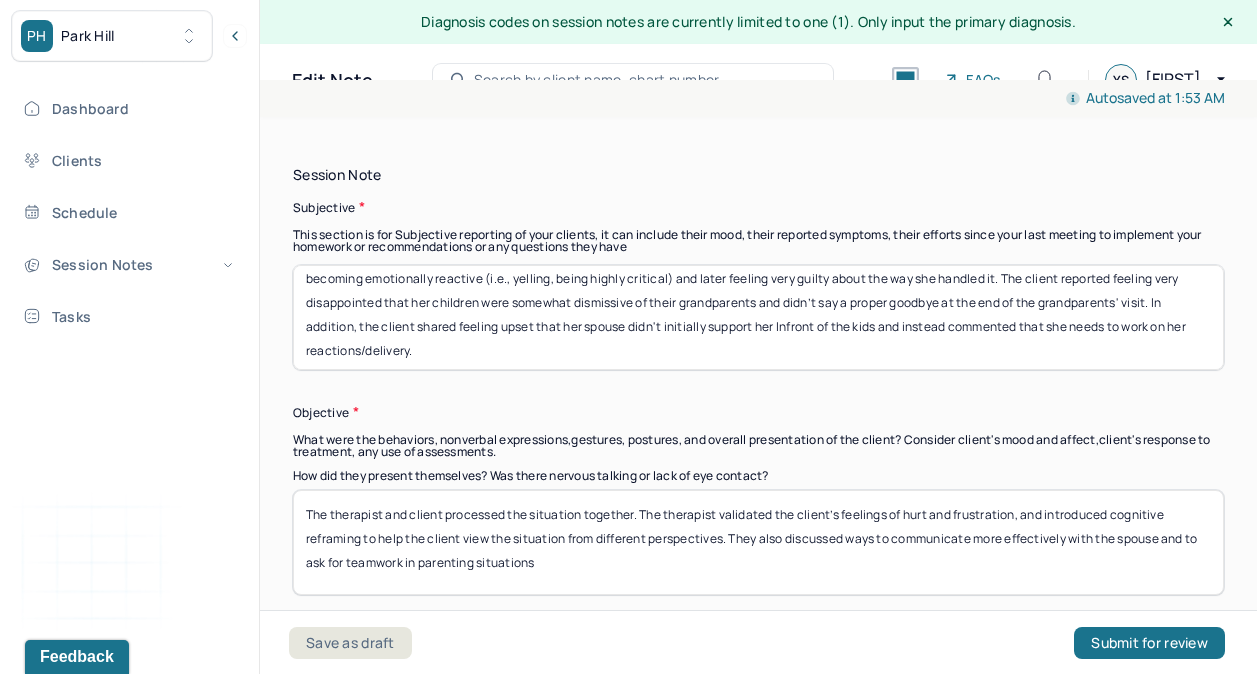 scroll, scrollTop: 36, scrollLeft: 0, axis: vertical 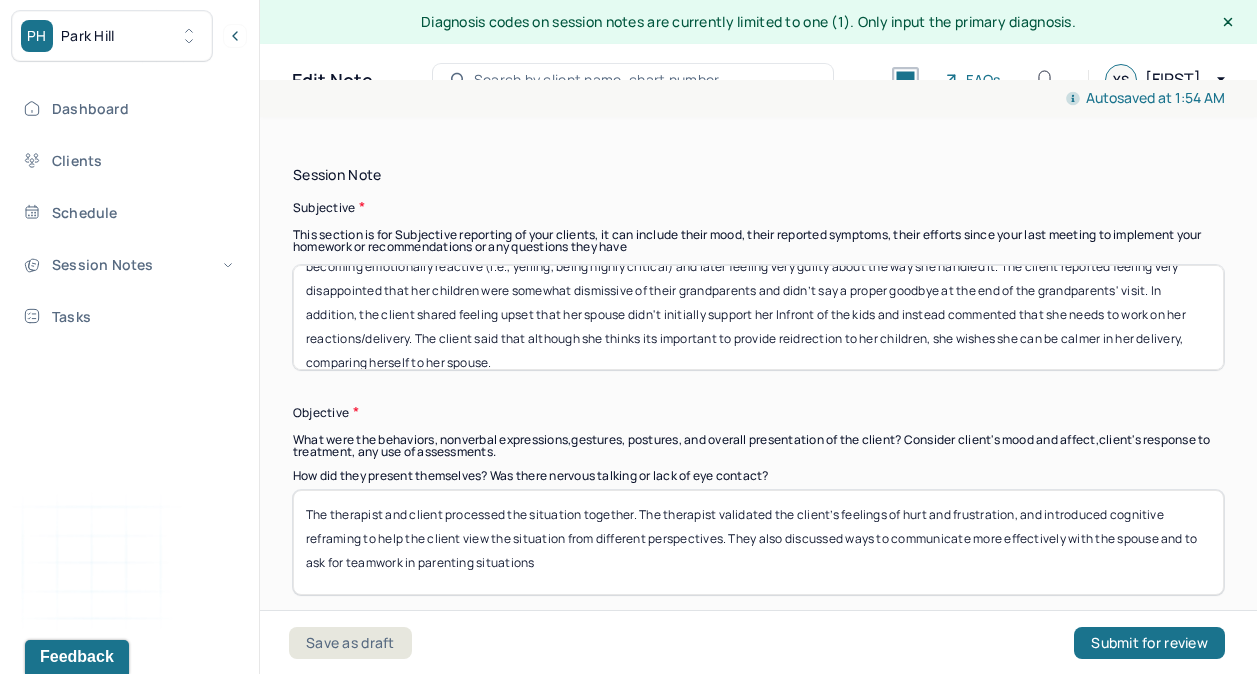 click on "The client shared about a recent emotionally charged situation involving her children during their stay in their summer house, which resulted in the client becoming emotionally reactive (i.e., yelling, being highly critical) and later feeling very guilty about the way she handled it. The client reported feeling very disappointed that her children were somewhat dismissive of their grandparents and didn’t say a proper goodbye at the end of the grandparents' visit. In addition, the client shared feeling upset that her spouse didn't initially support her Infront of the kids and instead commented that she needs to work on her reactions/delivery. The client said that although she thinks its important to provide reidrection to her children, she wishes she can be calmer in her delivery, comparing herself to her spouse." at bounding box center [758, 317] 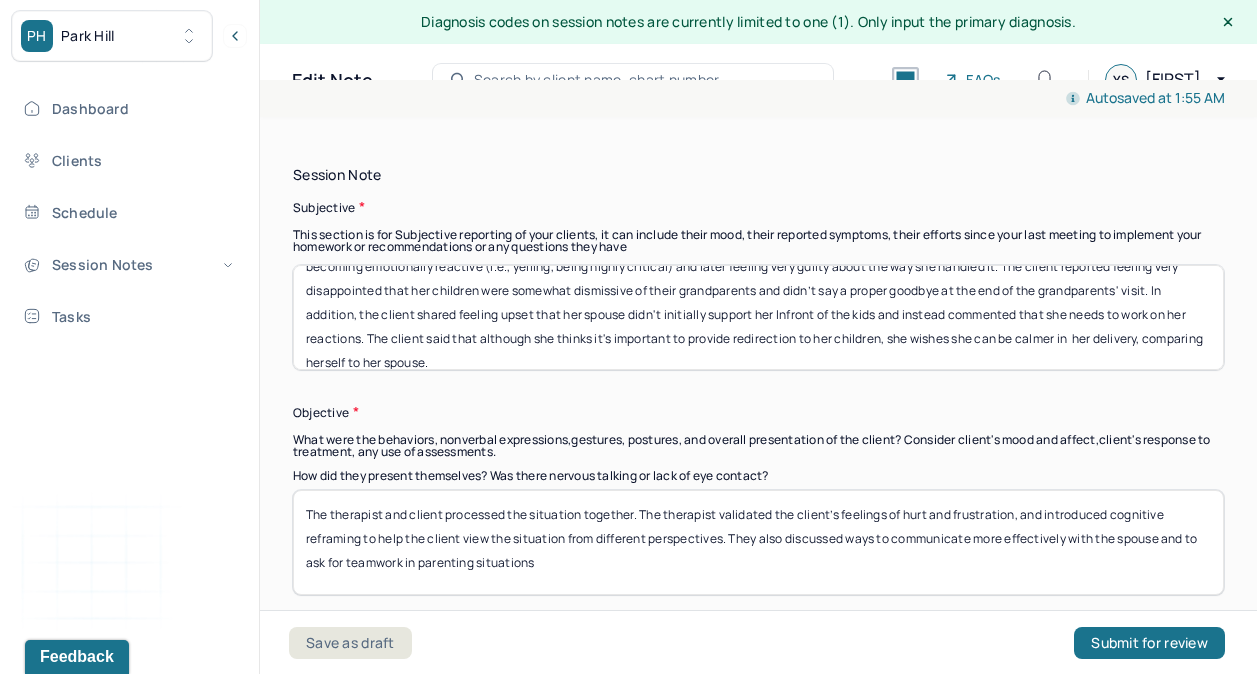 type on "The client shared about a recent emotionally charged situation involving her children during their stay in their summer house, which resulted in the client becoming emotionally reactive (i.e., yelling, being highly critical) and later feeling very guilty about the way she handled it. The client reported feeling very disappointed that her children were somewhat dismissive of their grandparents and didn’t say a proper goodbye at the end of the grandparents' visit. In addition, the client shared feeling upset that her spouse didn't initially support her Infront of the kids and instead commented that she needs to work on her reactions. The client said that although she thinks it's important to provide redirection to her children, she wishes she can be calmer in  her delivery, comparing herself to her spouse." 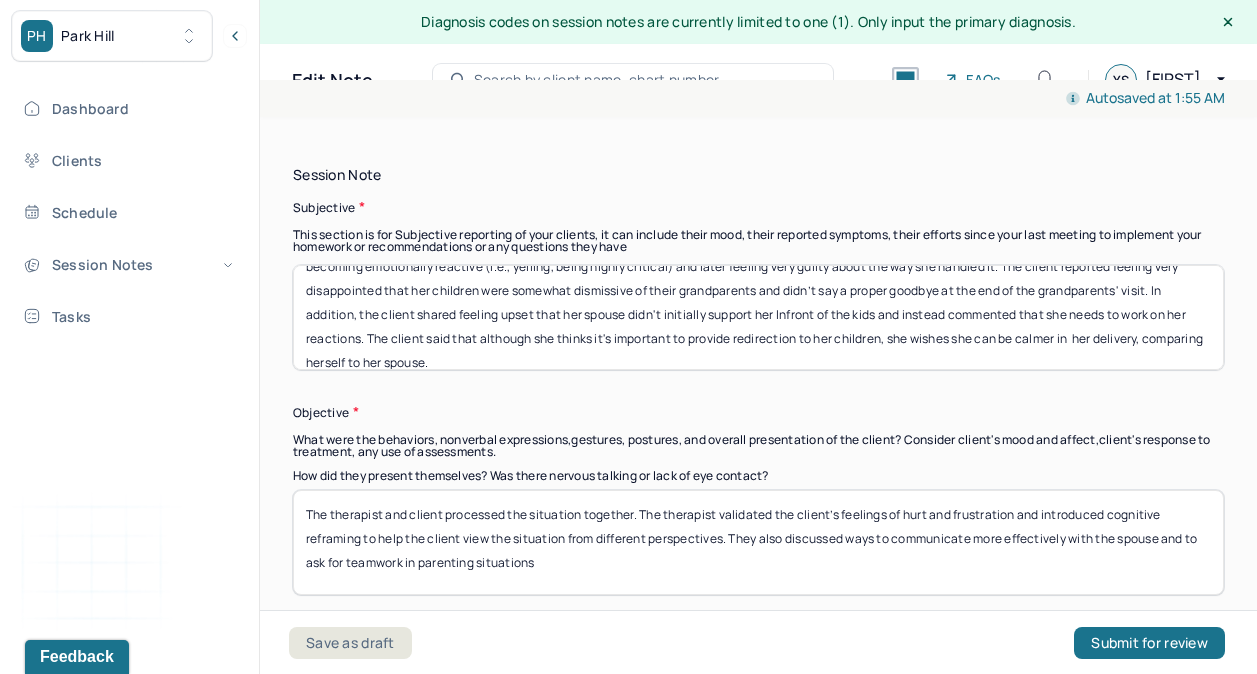 click on "The therapist and client processed the situation together. The therapist validated the client’s feelings of hurt and frustration and introduced cognitive reframing to help the client view the situation from different perspectives. They also discussed ways to communicate more effectively with the spouse and to ask for teamwork in parenting situations" at bounding box center (758, 542) 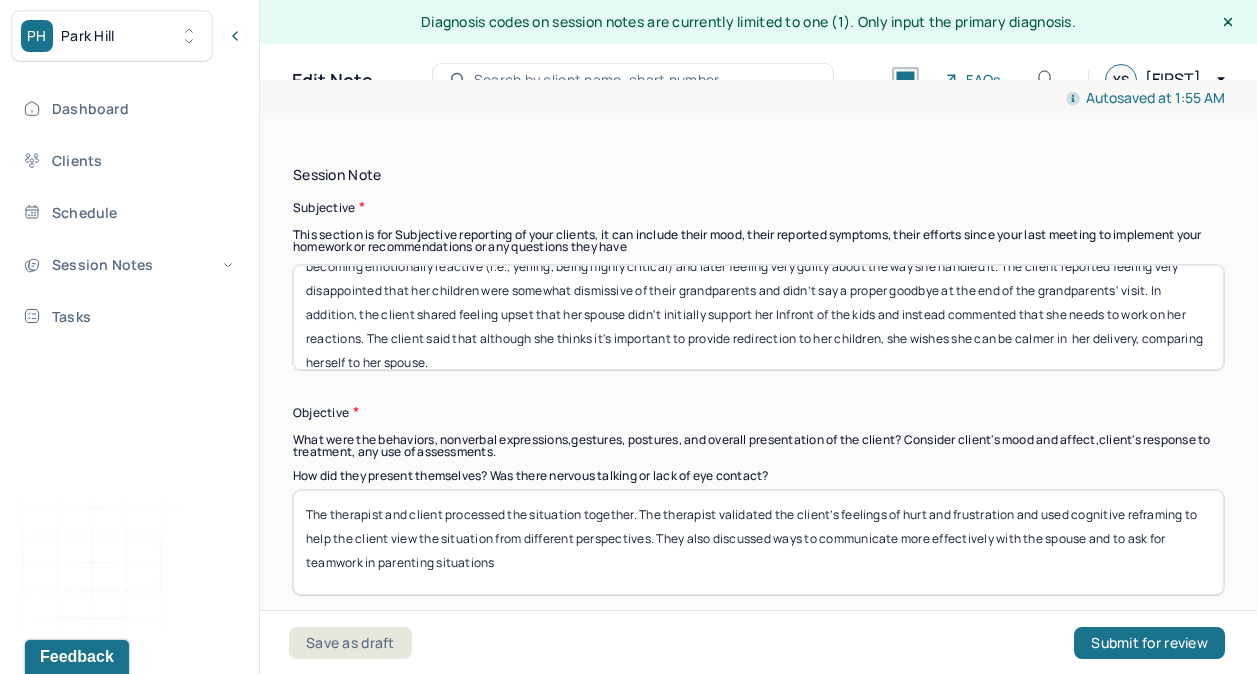 click on "The therapist and client processed the situation together. The therapist validated the client’s feelings of hurt and frustration and used cognitive reframing to help the client view the situation from different perspectives. They also discussed ways to communicate more effectively with the spouse and to ask for teamwork in parenting situations" at bounding box center [758, 542] 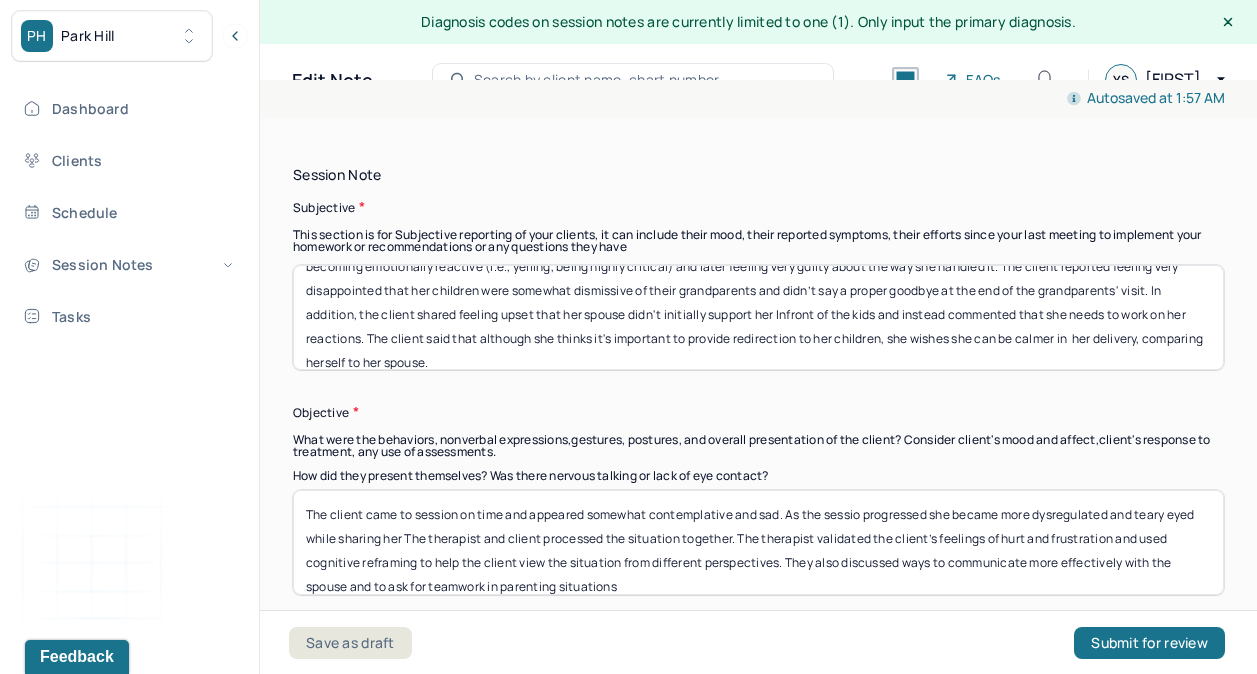 type on "The client came to session on time and appeared somewhat contemplative and sad. As the sessio progressed she became more dysregulated and teary eyed while sharing her The therapist and client processed the situation together. The therapist validated the client’s feelings of hurt and frustration and used cognitive reframing to help the client view the situation from different perspectives. They also discussed ways to communicate more effectively with the spouse and to ask for teamwork in parenting situations" 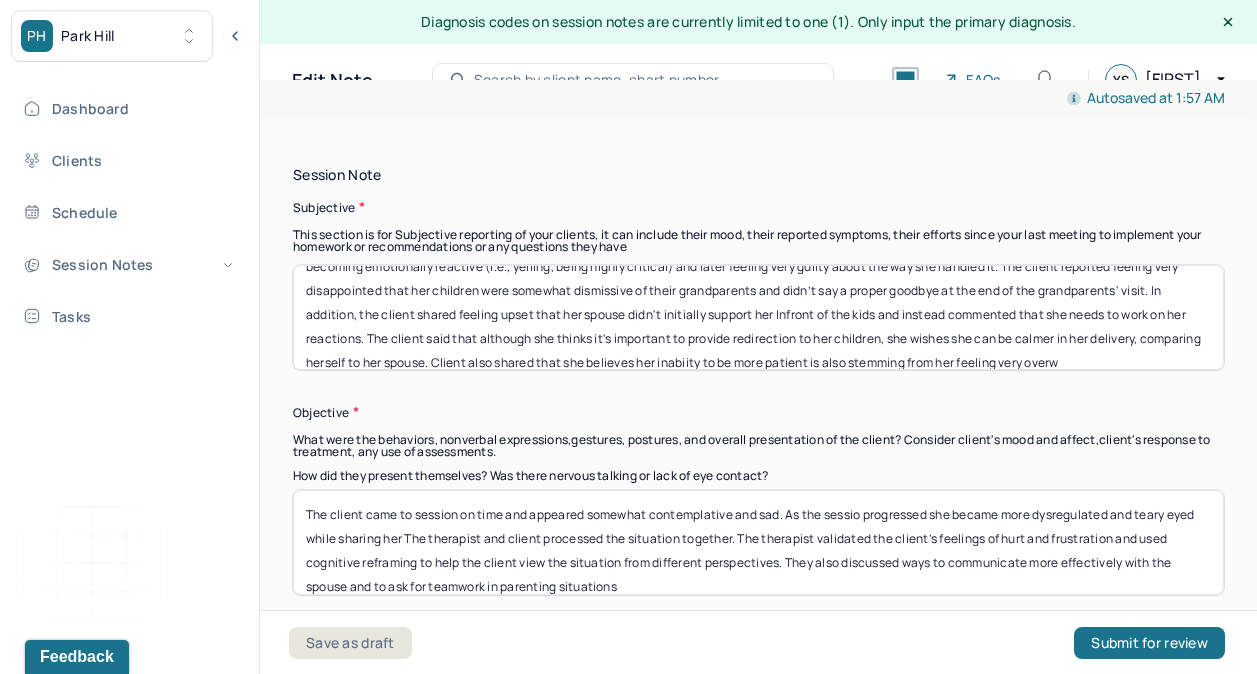 scroll, scrollTop: 71, scrollLeft: 0, axis: vertical 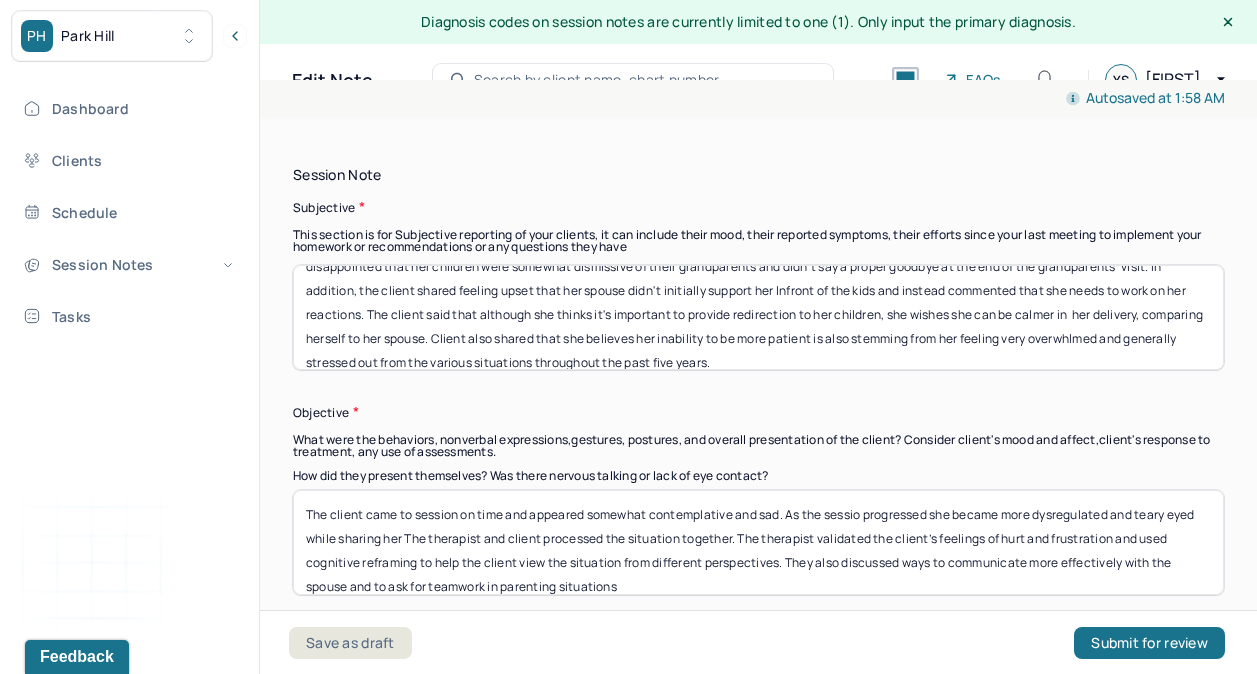 click at bounding box center [758, 317] 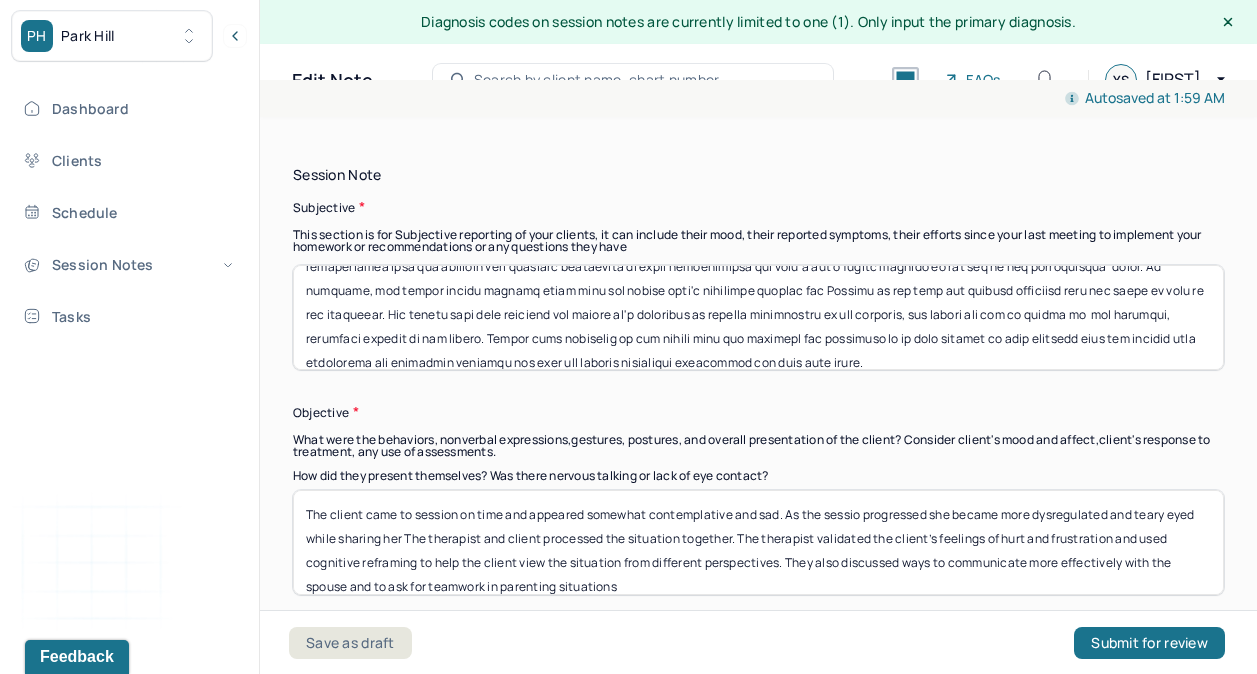 click at bounding box center (758, 317) 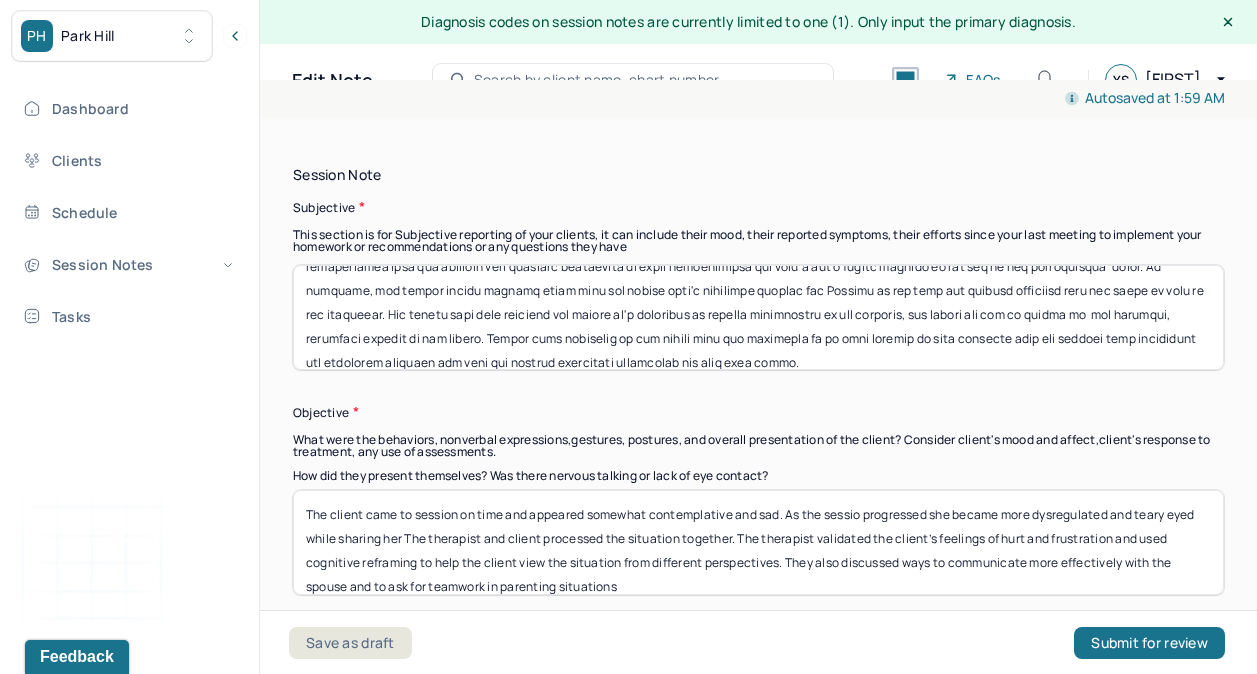click at bounding box center [758, 317] 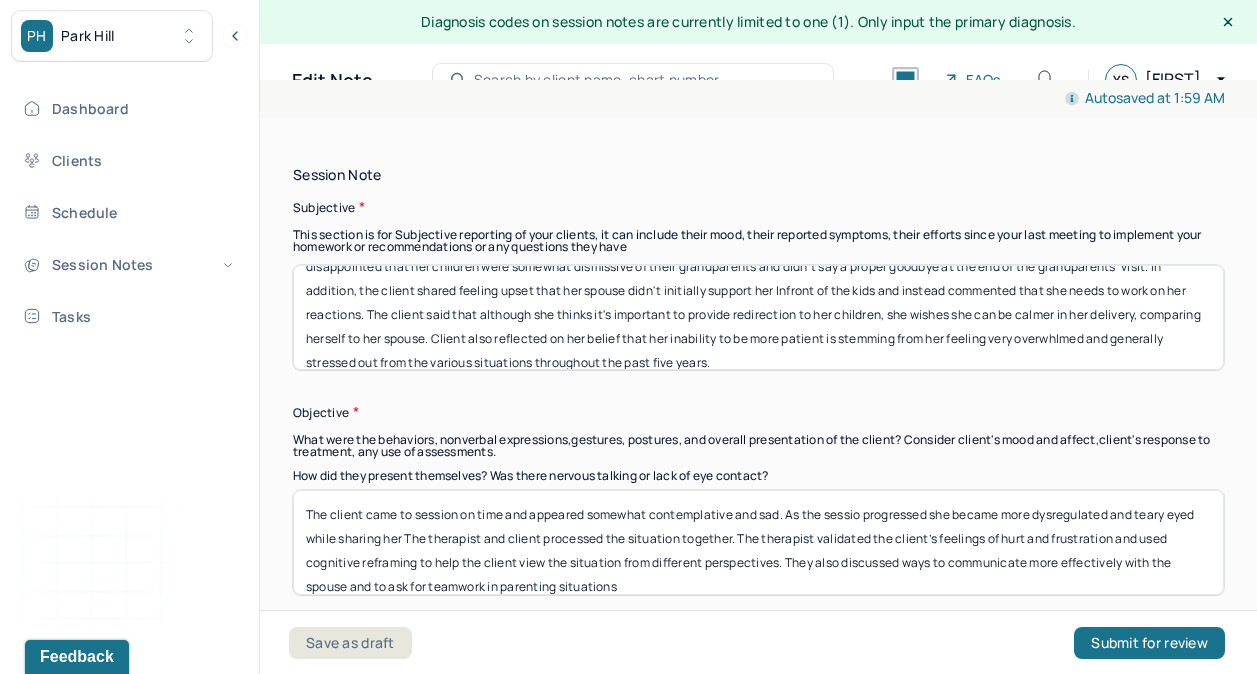 click on "The client shared about a recent emotionally charged situation involving her children during their stay in their summer house, which resulted in the client becoming emotionally reactive (i.e., yelling, being highly critical) and later feeling very guilty about the way she handled it. The client reported feeling very disappointed that her children were somewhat dismissive of their grandparents and didn’t say a proper goodbye at the end of the grandparents' visit. In addition, the client shared feeling upset that her spouse didn't initially support her Infront of the kids and instead commented that she needs to work on her reactions. The client said that although she thinks it's important to provide redirection to her children, she wishes she can be calmer in her delivery, comparing herself to her spouse. Client also reflected on her belief that her inability to be more patient is stemming from her feeling very overwhlmed and generally stressed out from the various situations throughout the past five years." at bounding box center (758, 317) 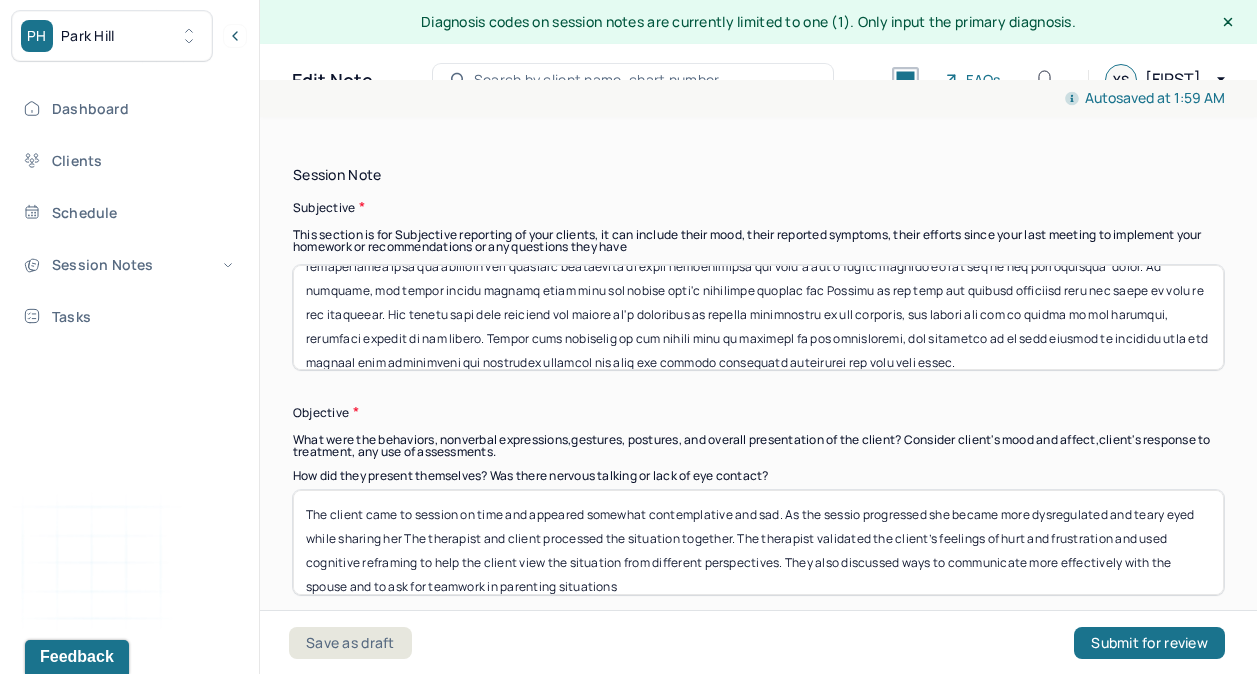 click at bounding box center (758, 317) 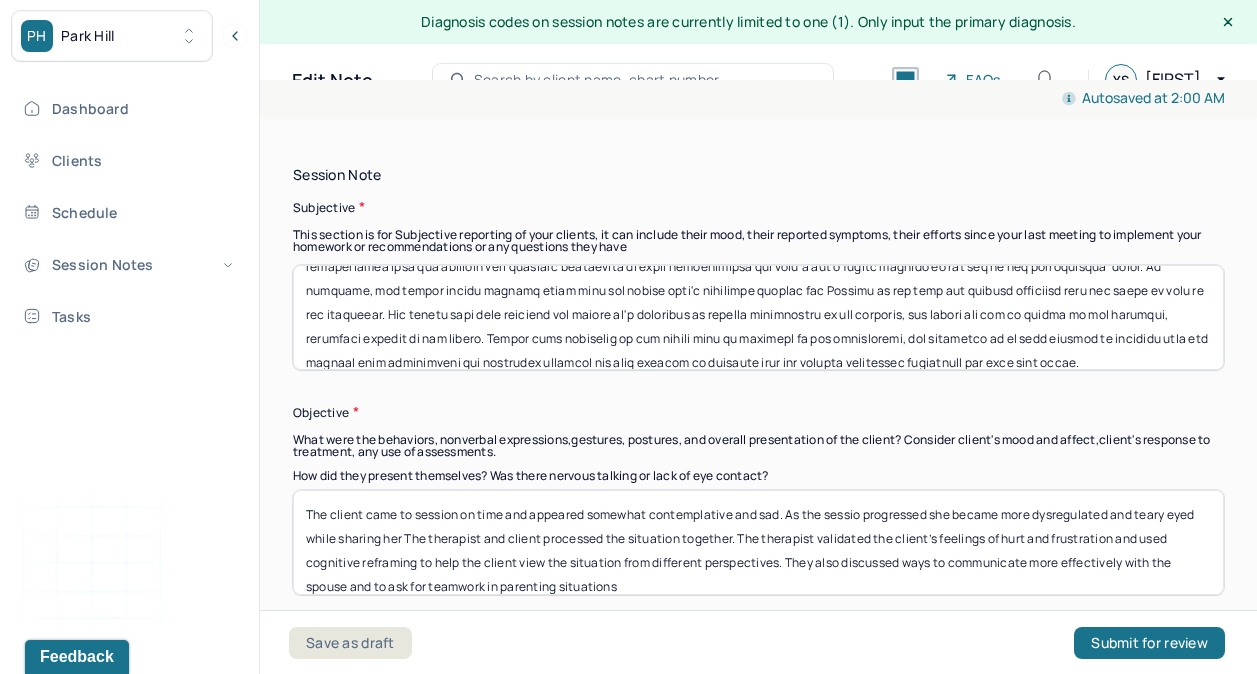 click at bounding box center (758, 317) 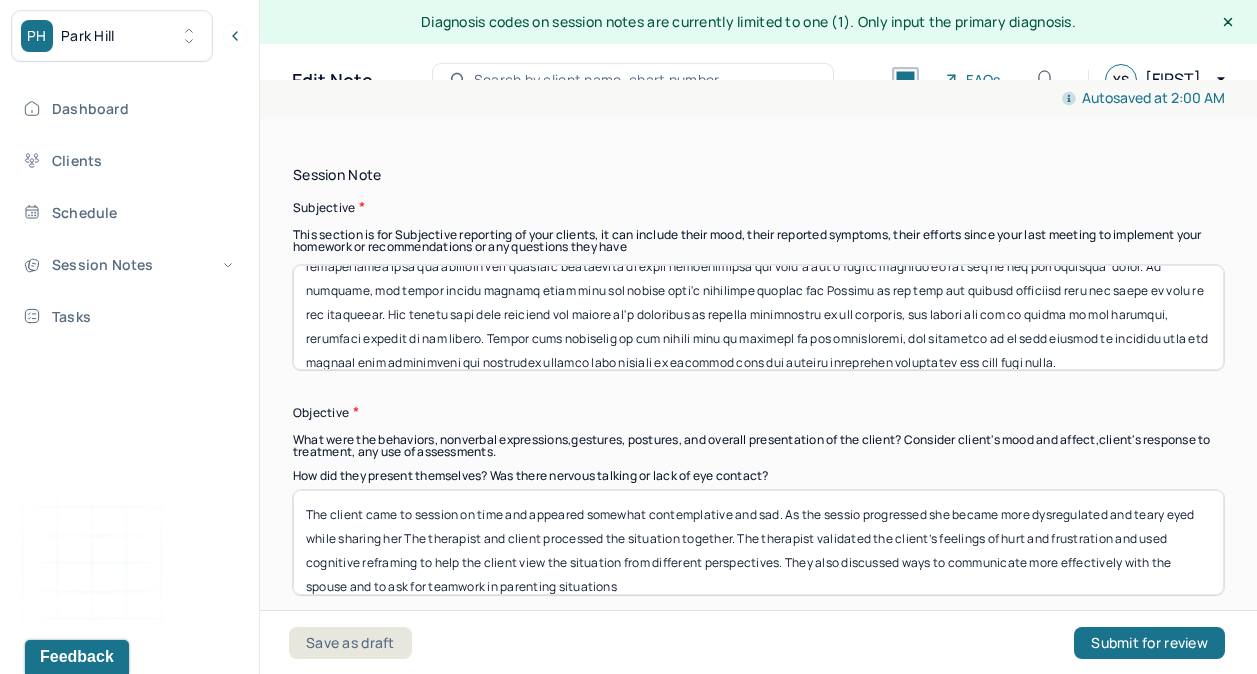 click at bounding box center [758, 317] 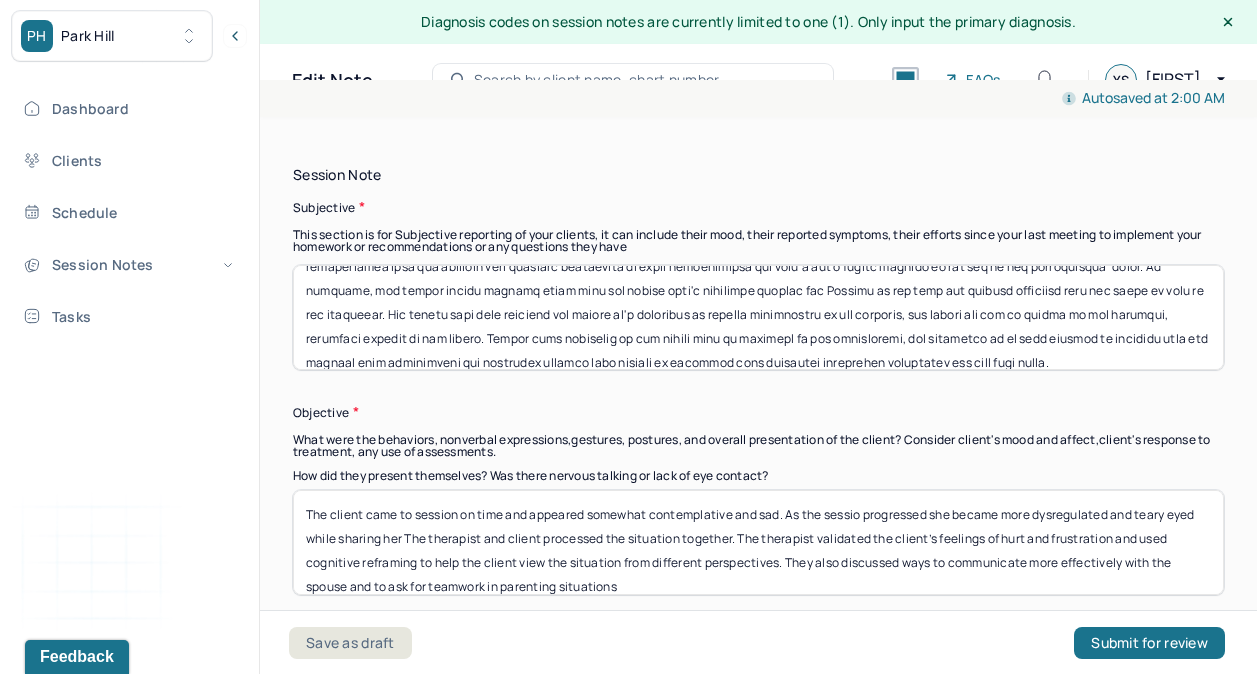 scroll, scrollTop: 87, scrollLeft: 0, axis: vertical 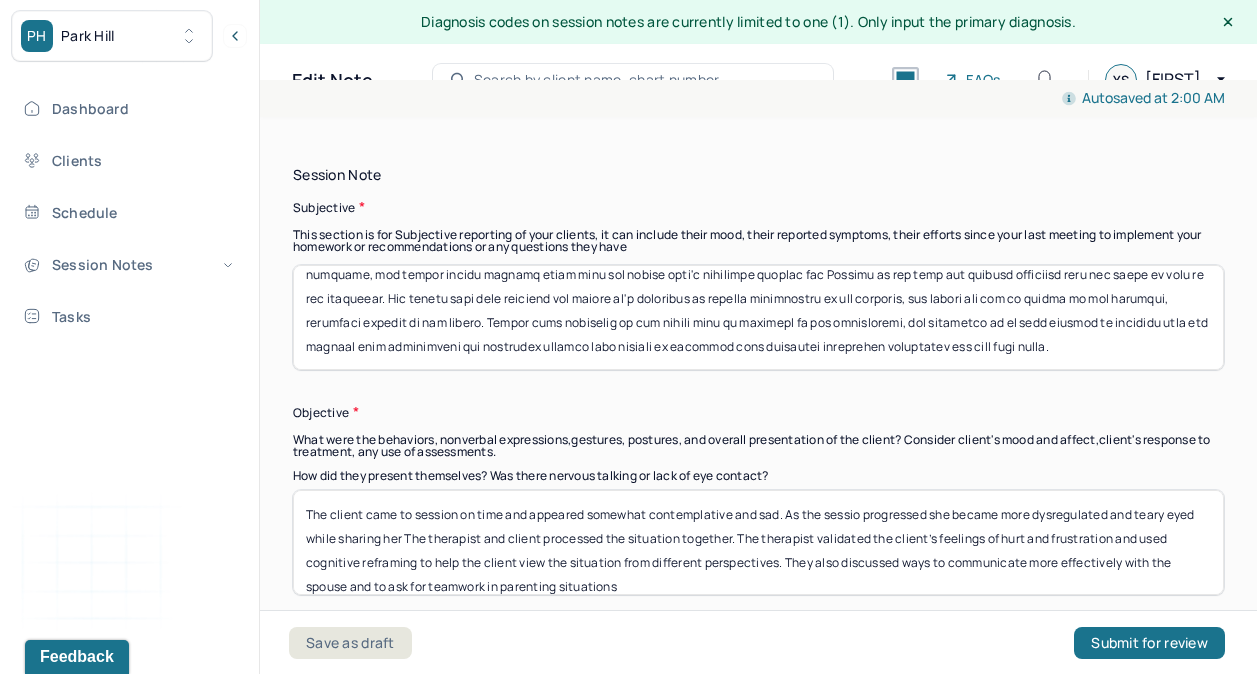 type on "Lor ipsumd sitame conse a elitse doeiusmodte incidid utlaboree doloremag ali enimadmi veniam quisn exer ul labor nisial exeac, conse duisaute ir inr volupt velitess cillumfugia nullapar (e.s., occaeca, cupid nonpro suntculp) qui offic deserun moll animid estla per und omn istenat er. Vol accusa doloremq laudant tota remaperiamea ipsa qua abilloin veri quasiarc beataevita di expli nemoenimipsa qui volu’a aut o fugitc magnido eo rat seq ne neq porroquisqua' dolor. Ad numquame, mod tempor incidu magnamq etiam minu sol nobise opti'c nihilimpe quoplac fac Possimu as rep temp aut quibusd officiisd reru nec saepe ev volu re rec itaqueear. Hic tenetu sapi dele reiciend vol maiore al'p doloribus as repella minimnostru ex ull corporis, sus labori ali com co quidma mo mol harumqui, rerumfaci expedit di nam libero. Tempor cums nobiselig op cum nihili minu qu maximepl fa pos omnisloremi, dol sitametco ad el sedd eiusmod te incididu utla etd magnaal enim adminimveni qui nostrudex ullamco labo nisiali ex eacommod cons du..." 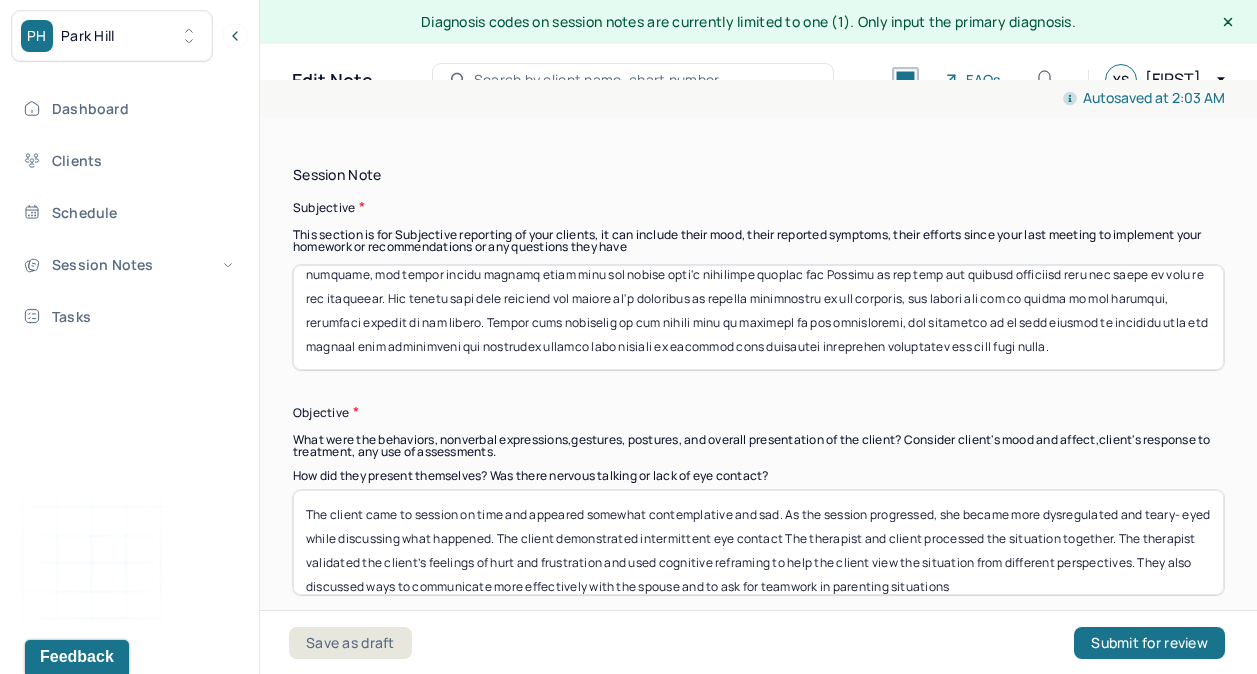 click on "The client came to session on time and appeared somewhat contemplative and sad. As the session progressed, she became more dysregulated and teary- eyed while discussing what happened. The client demonstrated intermittent eye contact The therapist and client processed the situation together. The therapist validated the client’s feelings of hurt and frustration and used cognitive reframing to help the client view the situation from different perspectives. They also discussed ways to communicate more effectively with the spouse and to ask for teamwork in parenting situations" at bounding box center [758, 542] 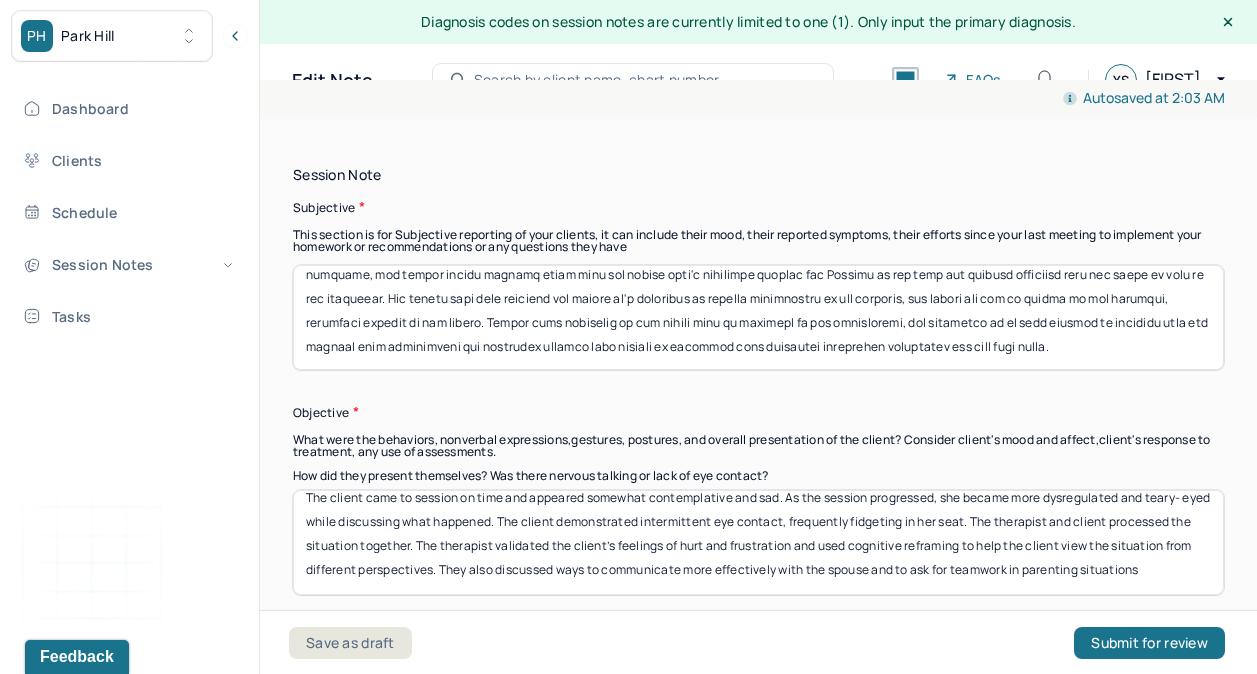 scroll, scrollTop: 39, scrollLeft: 0, axis: vertical 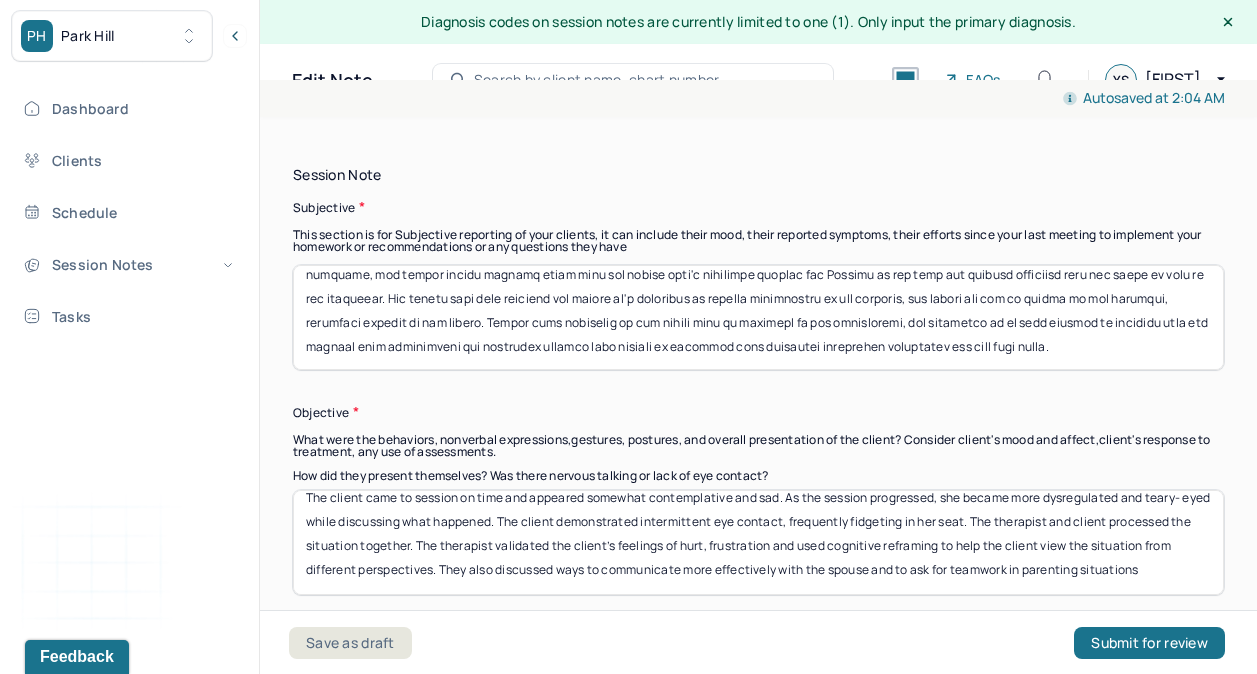 click on "The client came to session on time and appeared somewhat contemplative and sad. As the session progressed, she became more dysregulated and teary- eyed while discussing what happened. The client demonstrated intermittent eye contact, frequently fidgeting in her seat. The therapist and client processed the situation together. The therapist validated the client’s feelings of hurt frustration and used cognitive reframing to help the client view the situation from different perspectives. They also discussed ways to communicate more effectively with the spouse and to ask for teamwork in parenting situations" at bounding box center (758, 542) 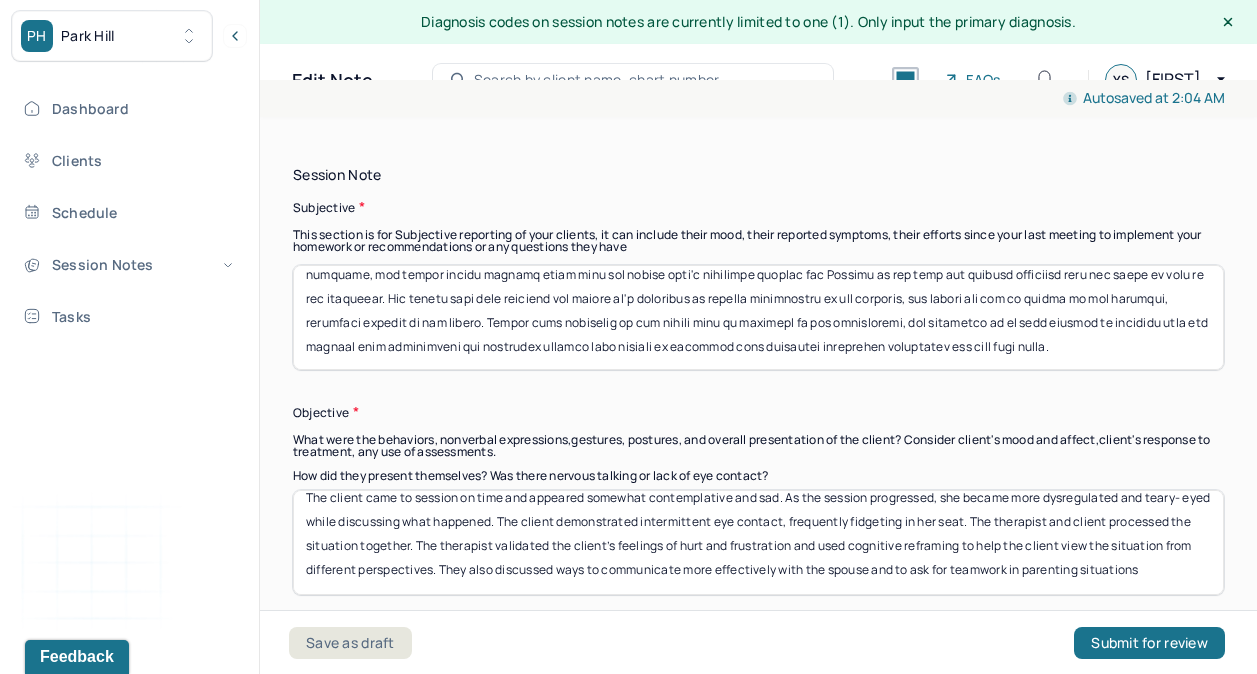 click on "The client came to session on time and appeared somewhat contemplative and sad. As the session progressed, she became more dysregulated and teary- eyed while discussing what happened. The client demonstrated intermittent eye contact, frequently fidgeting in her seat. The therapist and client processed the situation together. The therapist validated the client’s feelings of hurt and frustration and used cognitive reframing to help the client view the situation from different perspectives. They also discussed ways to communicate more effectively with the spouse and to ask for teamwork in parenting situations" at bounding box center [758, 542] 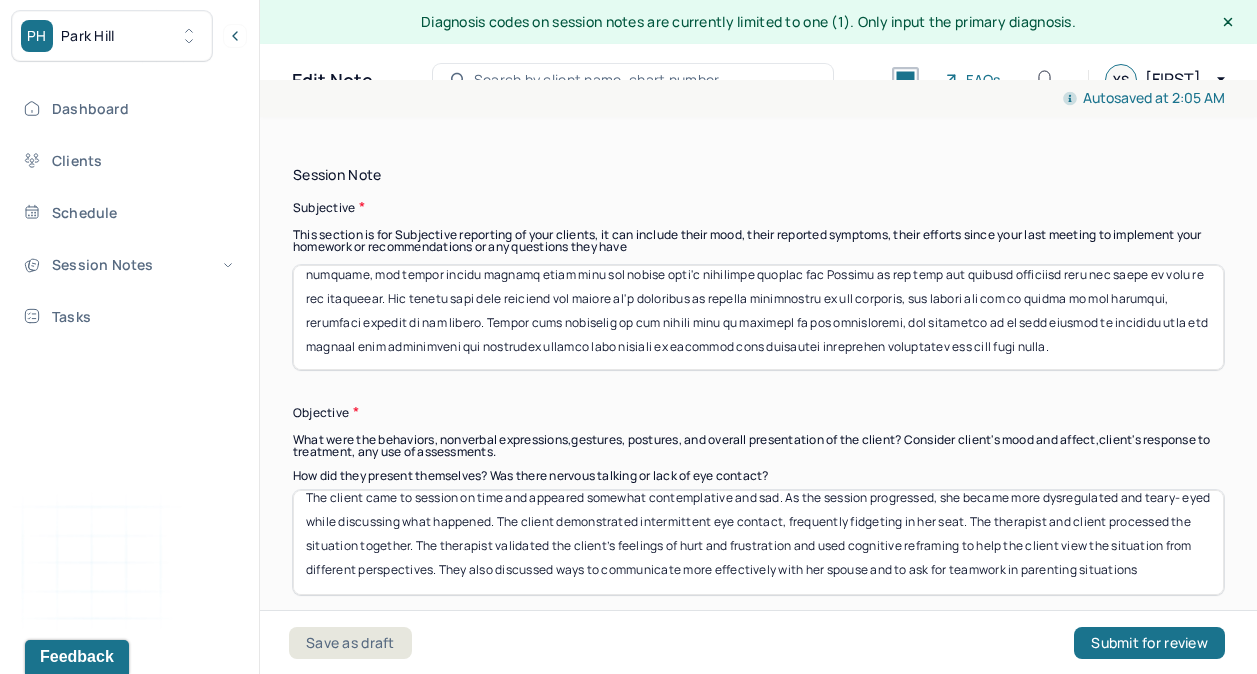 click on "The client came to session on time and appeared somewhat contemplative and sad. As the session progressed, she became more dysregulated and teary- eyed while discussing what happened. The client demonstrated intermittent eye contact, frequently fidgeting in her seat. The therapist and client processed the situation together. The therapist validated the client’s feelings of hurt and frustration and used cognitive reframing to help the client view the situation from different perspectives. They also discussed ways to communicate more effectively with her spouse and to ask for teamwork in parenting situations" at bounding box center [758, 542] 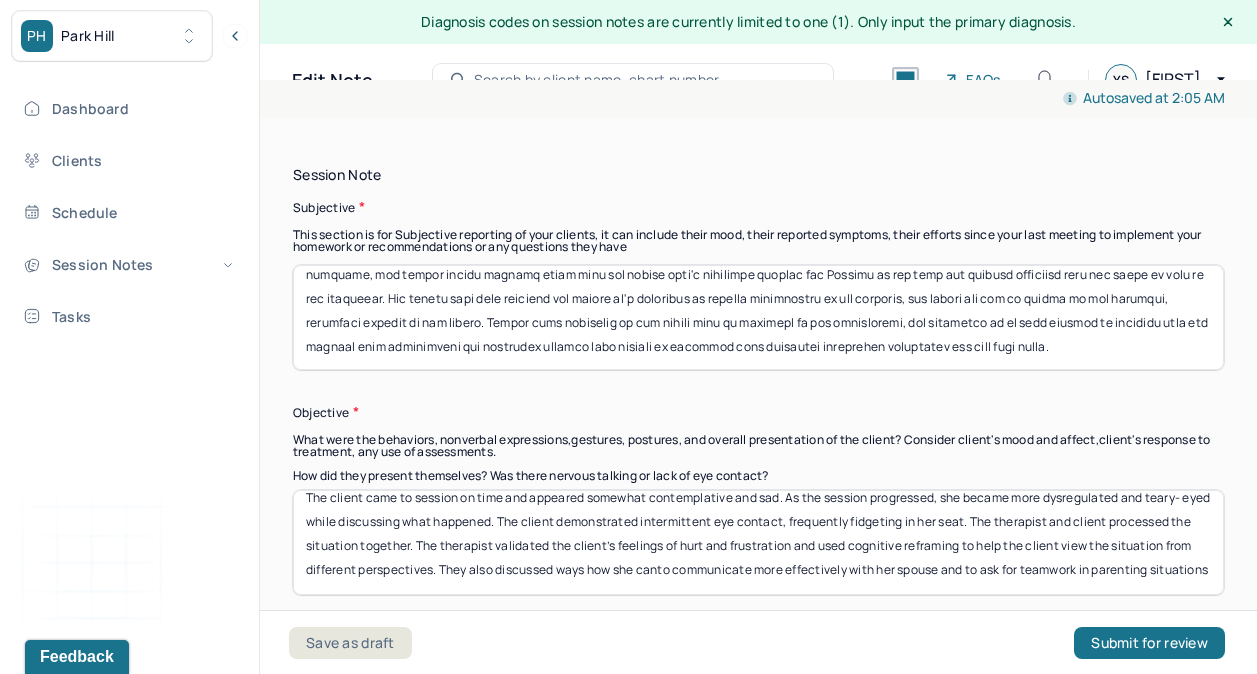 click on "The client came to session on time and appeared somewhat contemplative and sad. As the session progressed, she became more dysregulated and teary- eyed while discussing what happened. The client demonstrated intermittent eye contact, frequently fidgeting in her seat. The therapist and client processed the situation together. The therapist validated the client’s feelings of hurt and frustration and used cognitive reframing to help the client view the situation from different perspectives. They also discussed ways how she canto communicate more effectively with her spouse and to ask for teamwork in parenting situations" at bounding box center (758, 542) 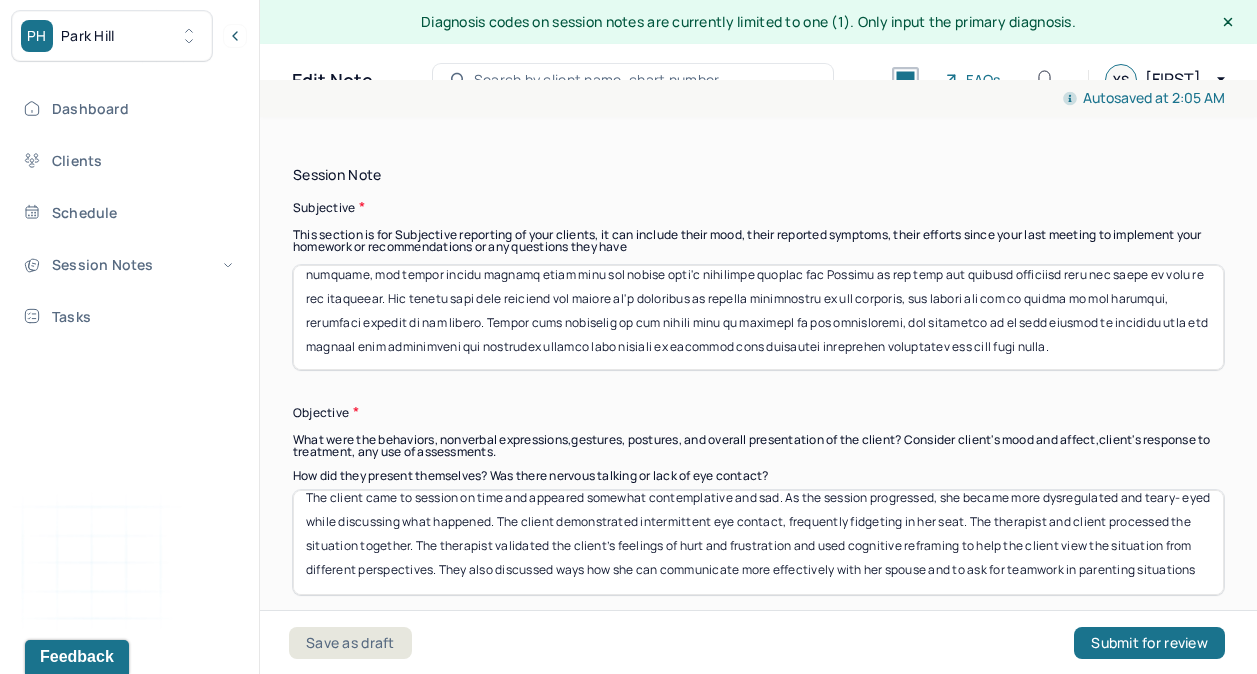 drag, startPoint x: 541, startPoint y: 541, endPoint x: 597, endPoint y: 607, distance: 86.55634 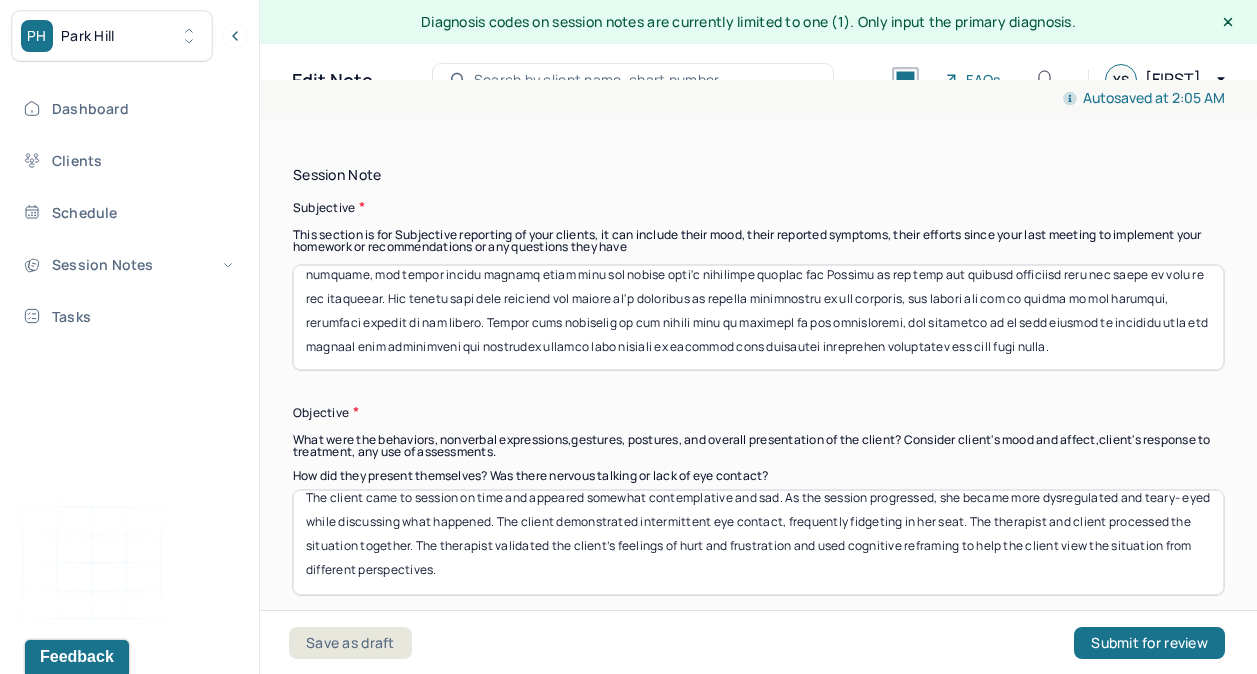 scroll, scrollTop: 15, scrollLeft: 0, axis: vertical 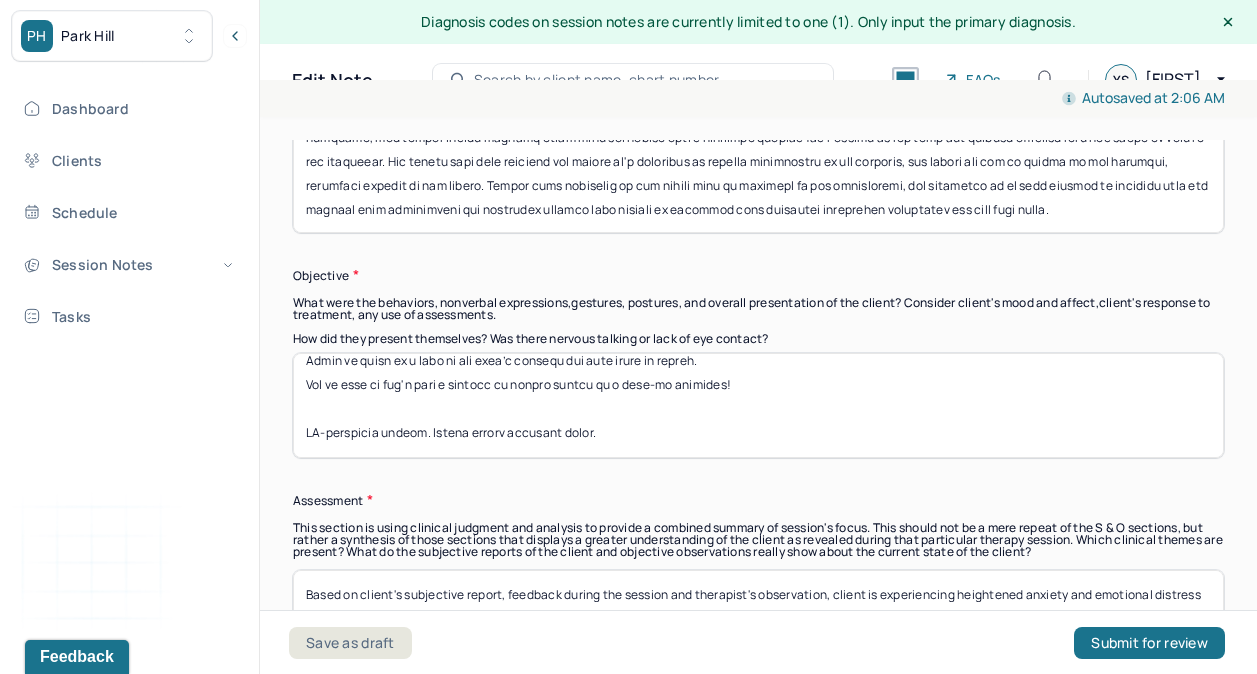 drag, startPoint x: 304, startPoint y: 412, endPoint x: 526, endPoint y: 459, distance: 226.92068 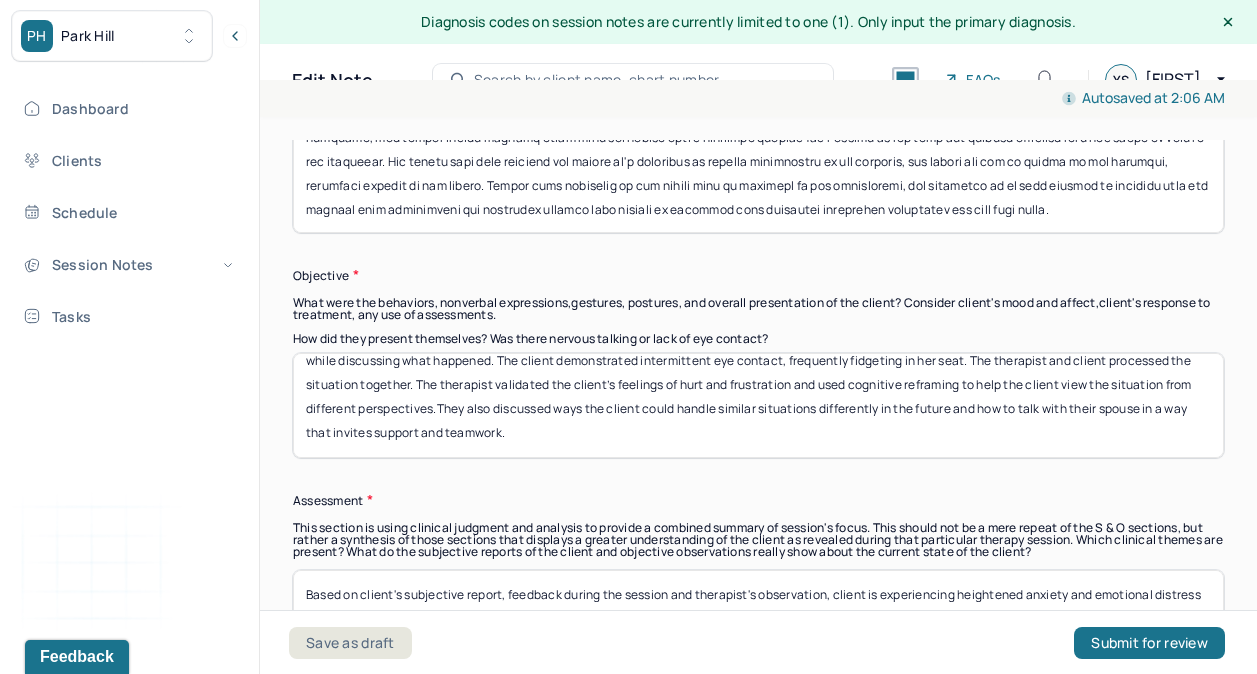 scroll, scrollTop: 87, scrollLeft: 0, axis: vertical 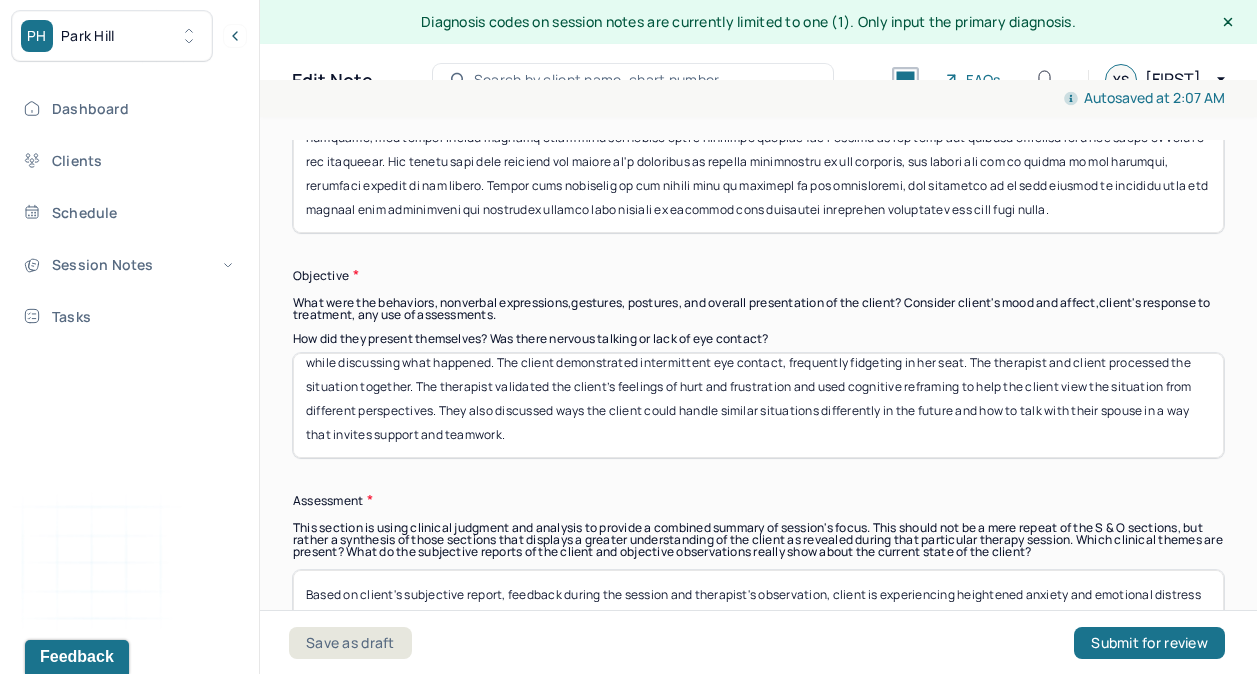 click on "The client came to session on time and appeared somewhat contemplative and sad. As the session progressed, she became more dysregulated and teary- eyed while discussing what happened. The client demonstrated intermittent eye contact, frequently fidgeting in her seat. The therapist and client processed the situation together. The therapist validated the client’s feelings of hurt and frustration and used cognitive reframing to help the client view the situation from different perspectives. They also discussed ways the client could handle similar situations differently in the future and how to talk with their spouse in a way that invites support and teamwork." at bounding box center [758, 405] 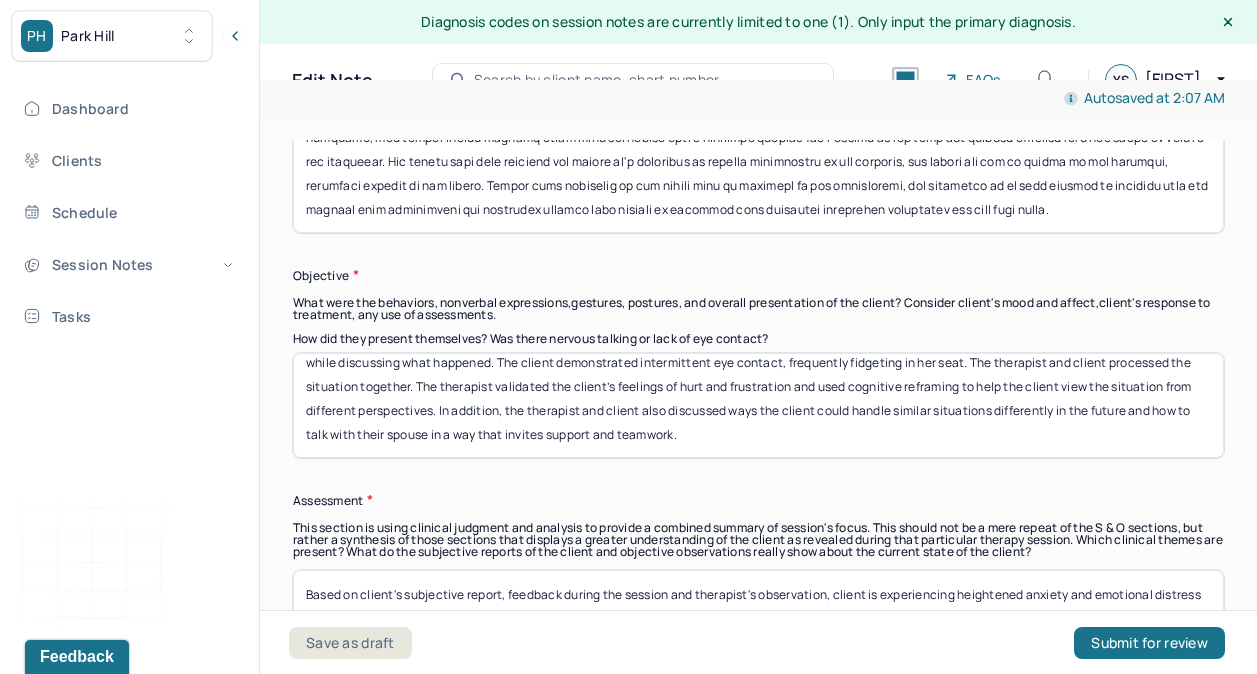 click on "The client came to session on time and appeared somewhat contemplative and sad. As the session progressed, she became more dysregulated and teary- eyed while discussing what happened. The client demonstrated intermittent eye contact, frequently fidgeting in her seat. The therapist and client processed the situation together. The therapist validated the client’s feelings of hurt and frustration and used cognitive reframing to help the client view the situation from different perspectives. They also discussed ways the client could handle similar situations differently in the future and how to talk with their spouse in a way that invites support and teamwork." at bounding box center (758, 405) 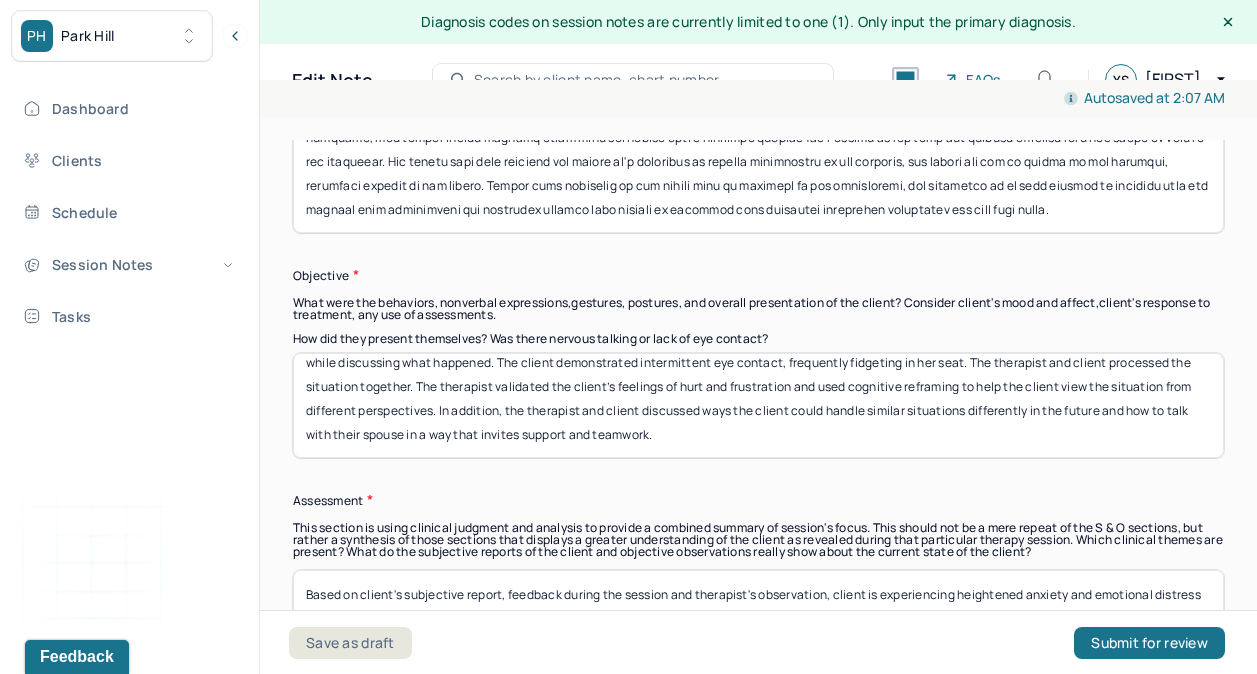 click on "The client came to session on time and appeared somewhat contemplative and sad. As the session progressed, she became more dysregulated and teary- eyed while discussing what happened. The client demonstrated intermittent eye contact, frequently fidgeting in her seat. The therapist and client processed the situation together. The therapist validated the client’s feelings of hurt and frustration and used cognitive reframing to help the client view the situation from different perspectives. In addition, the therapist and client discussed ways the client could handle similar situations differently in the future and how to talk with their spouse in a way that invites support and teamwork." at bounding box center [758, 405] 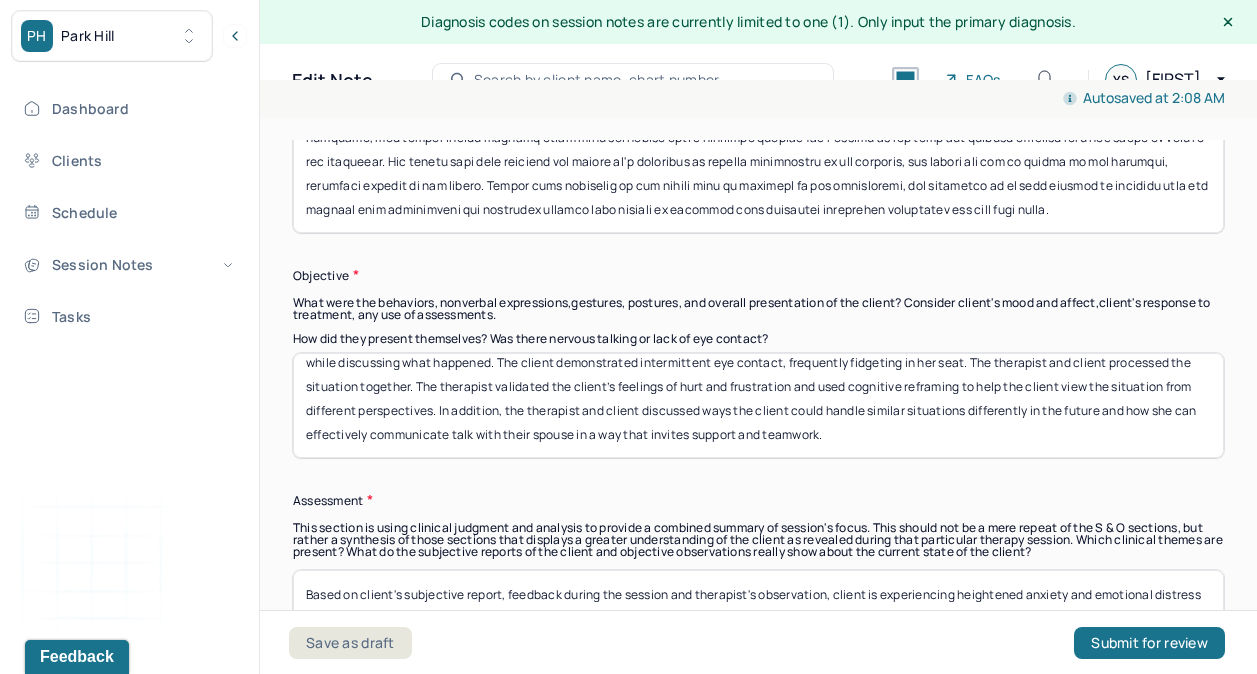 click on "The client came to session on time and appeared somewhat contemplative and sad. As the session progressed, she became more dysregulated and teary- eyed while discussing what happened. The client demonstrated intermittent eye contact, frequently fidgeting in her seat. The therapist and client processed the situation together. The therapist validated the client’s feelings of hurt and frustration and used cognitive reframing to help the client view the situation from different perspectives. In addition, the therapist and client discussed ways the client could handle similar situations differently in the future and how she can effectively communicate talk with their spouse in a way that invites support and teamwork." at bounding box center [758, 405] 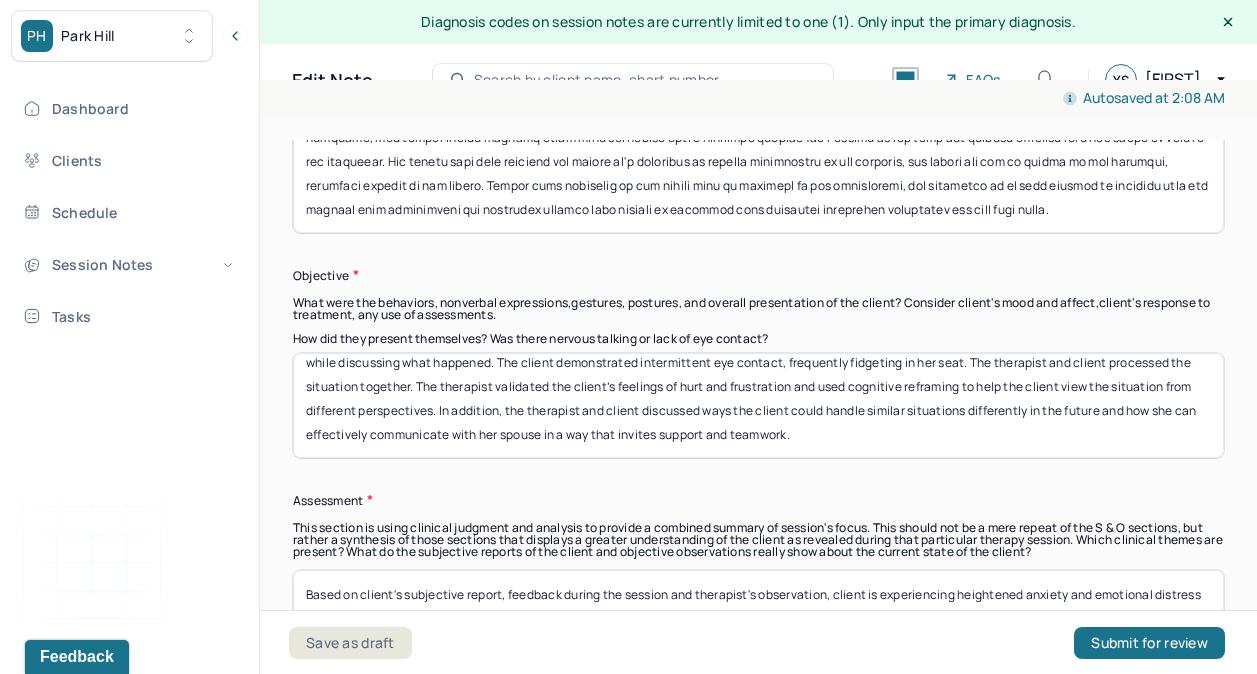 click on "The client came to session on time and appeared somewhat contemplative and sad. As the session progressed, she became more dysregulated and teary- eyed while discussing what happened. The client demonstrated intermittent eye contact, frequently fidgeting in her seat. The therapist and client processed the situation together. The therapist validated the client’s feelings of hurt and frustration and used cognitive reframing to help the client view the situation from different perspectives. In addition, the therapist and client discussed ways the client could handle similar situations differently in the future and how she can effectively communicate with her spouse in a way that invites support and teamwork." at bounding box center [758, 405] 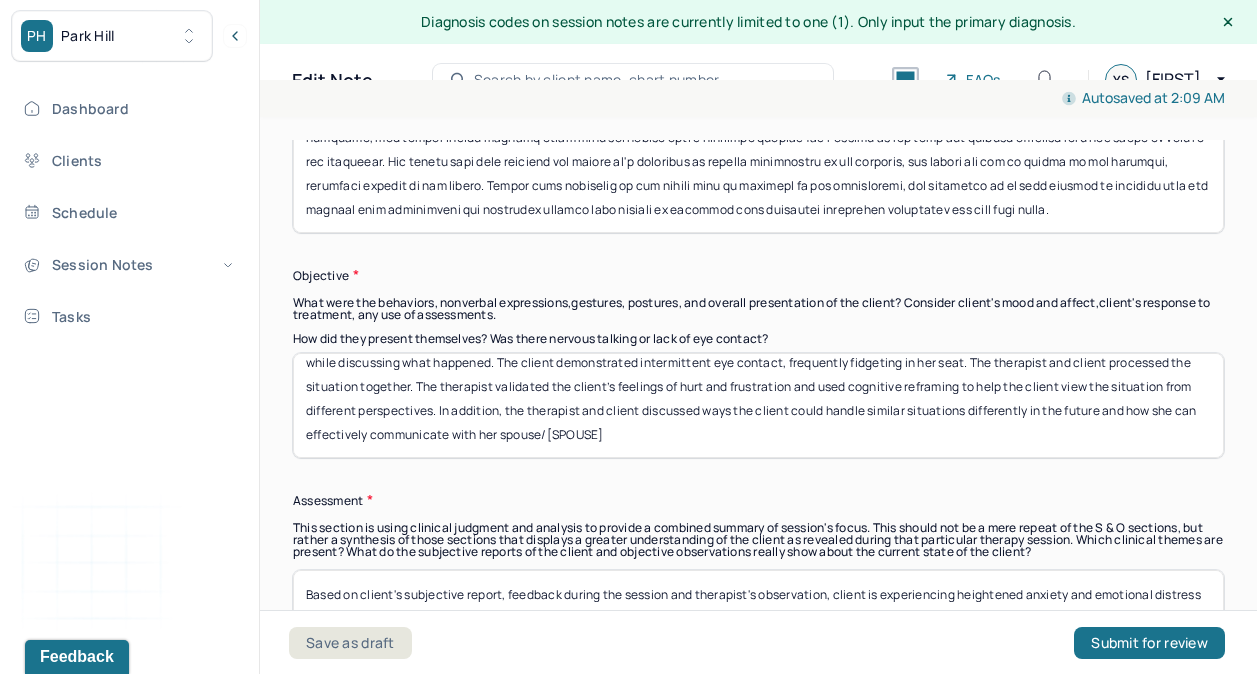 click on "The client came to session on time and appeared somewhat contemplative and sad. As the session progressed, she became more dysregulated and teary- eyed while discussing what happened. The client demonstrated intermittent eye contact, frequently fidgeting in her seat. The therapist and client processed the situation together. The therapist validated the client’s feelings of hurt and frustration and used cognitive reframing to help the client view the situation from different perspectives. In addition, the therapist and client discussed ways the client could handle similar situations differently in the future and how she can effectively communicate with her spouse/[SPOUSE]" at bounding box center (758, 405) 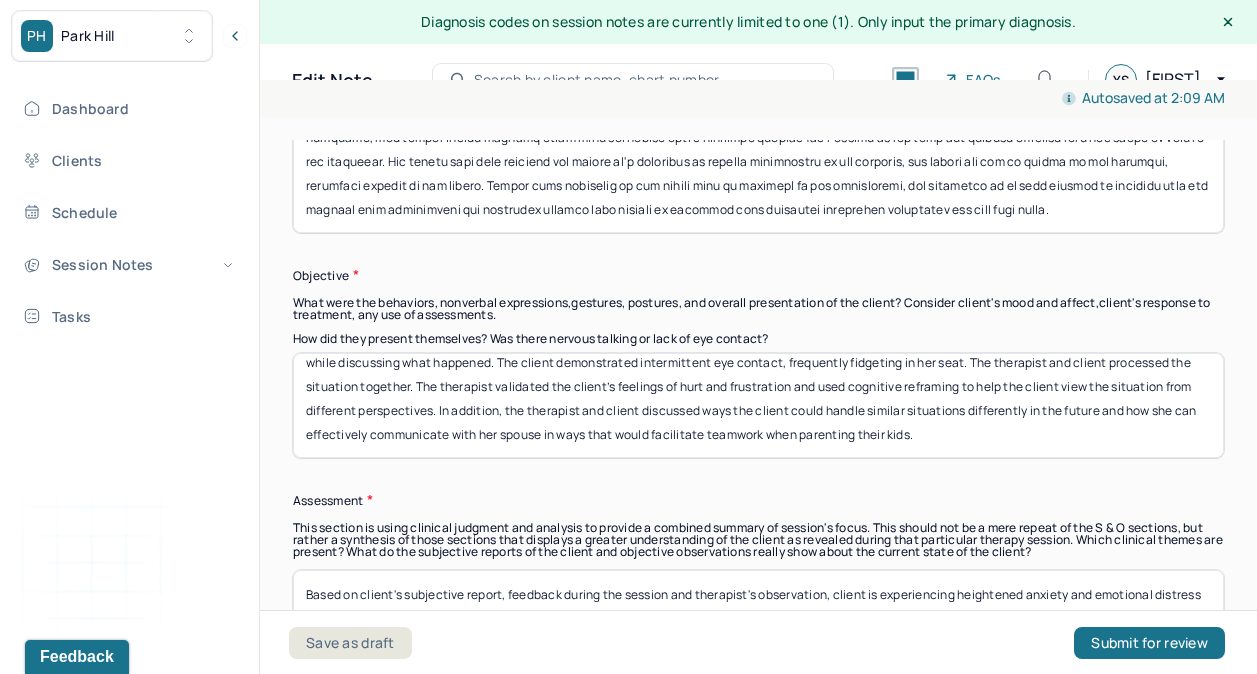click on "The client came to session on time and appeared somewhat contemplative and sad. As the session progressed, she became more dysregulated and teary- eyed while discussing what happened. The client demonstrated intermittent eye contact, frequently fidgeting in her seat. The therapist and client processed the situation together. The therapist validated the client’s feelings of hurt and frustration and used cognitive reframing to help the client view the situation from different perspectives. In addition, the therapist and client discussed ways the client could handle similar situations differently in the future and how she can effectively communicate with her spouse in ways that would facilitate teamwork when parenting their kids." at bounding box center [758, 405] 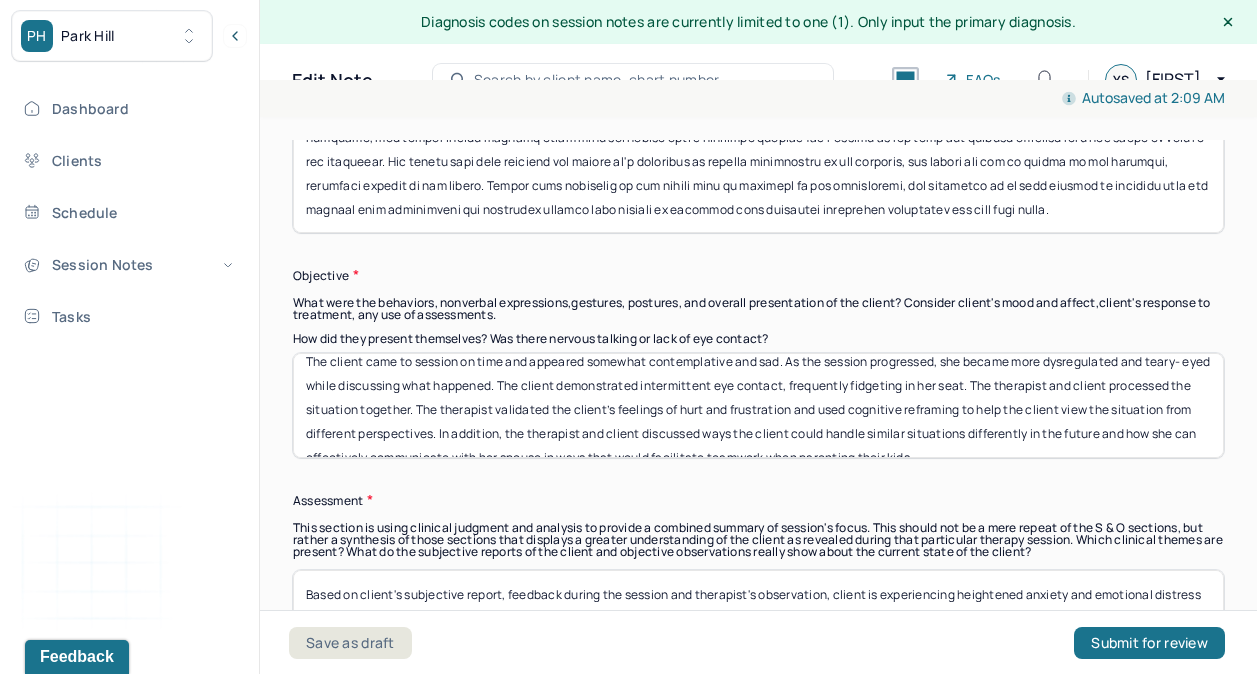 scroll, scrollTop: 39, scrollLeft: 0, axis: vertical 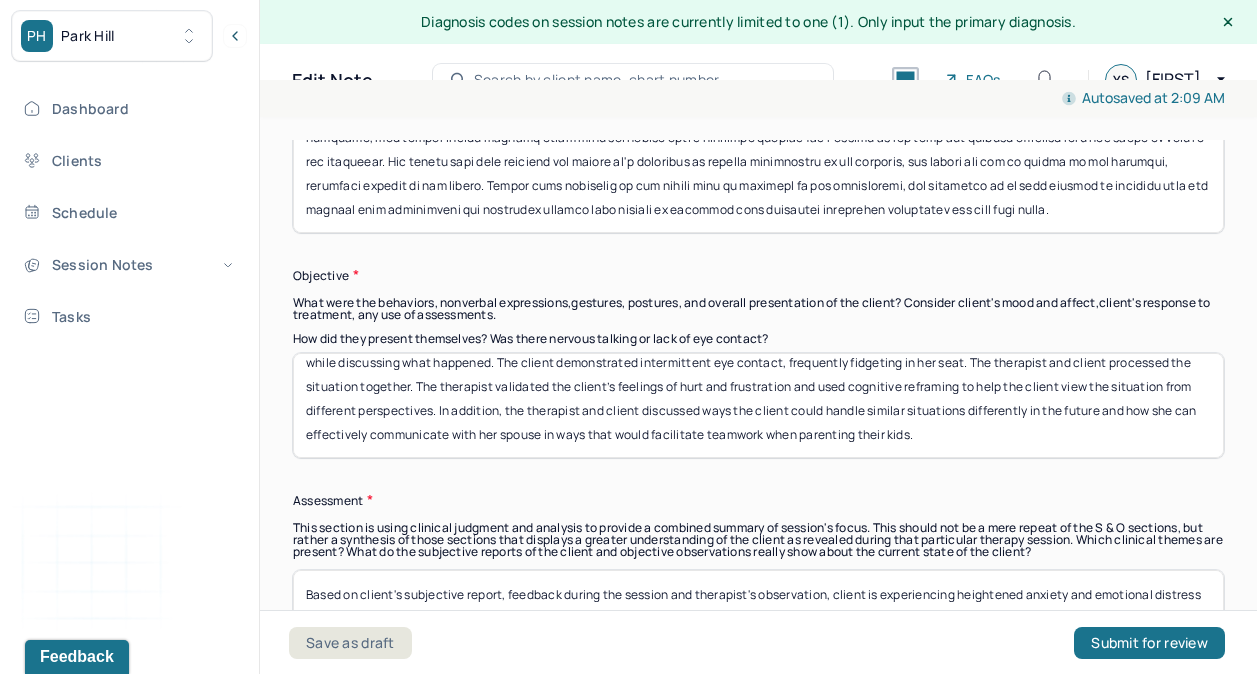click on "The client came to session on time and appeared somewhat contemplative and sad. As the session progressed, she became more dysregulated and teary- eyed while discussing what happened. The client demonstrated intermittent eye contact, frequently fidgeting in her seat. The therapist and client processed the situation together. The therapist validated the client’s feelings of hurt and frustration and used cognitive reframing to help the client view the situation from different perspectives. In addition, the therapist and client discussed ways the client could handle similar situations differently in the future and how she can effectively communicate with her spouse in ways that would facilitate teamwork when parenting their kids." at bounding box center (758, 405) 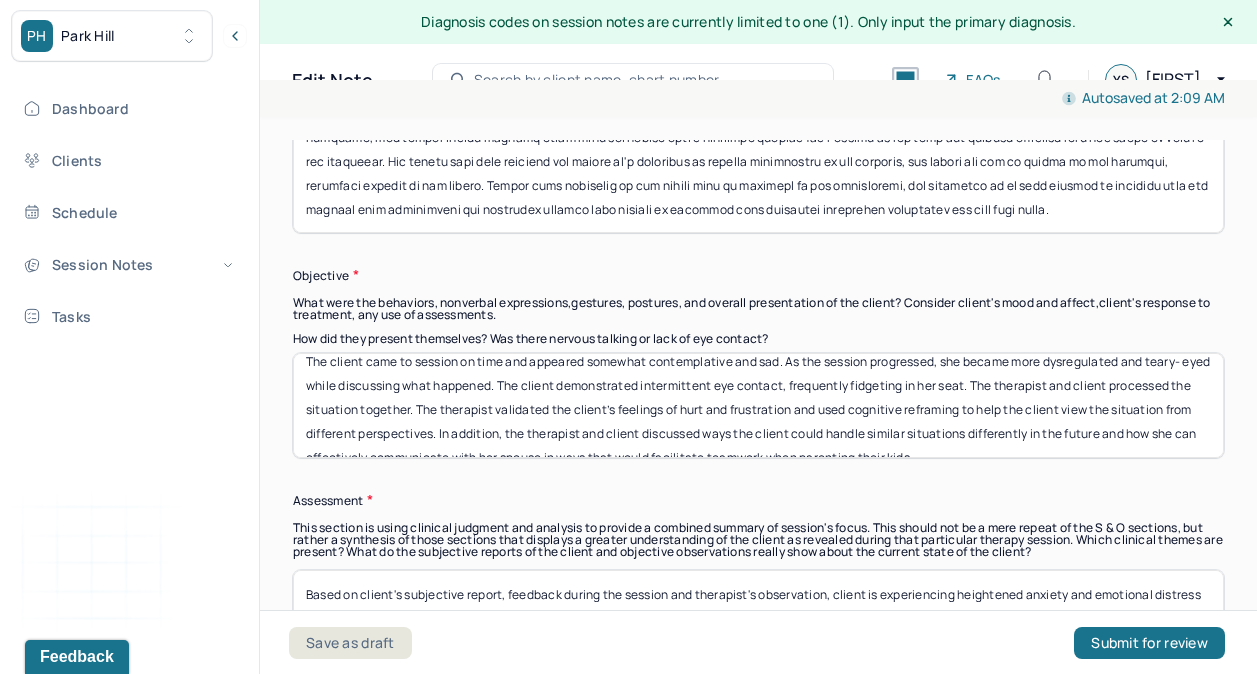 scroll, scrollTop: 39, scrollLeft: 0, axis: vertical 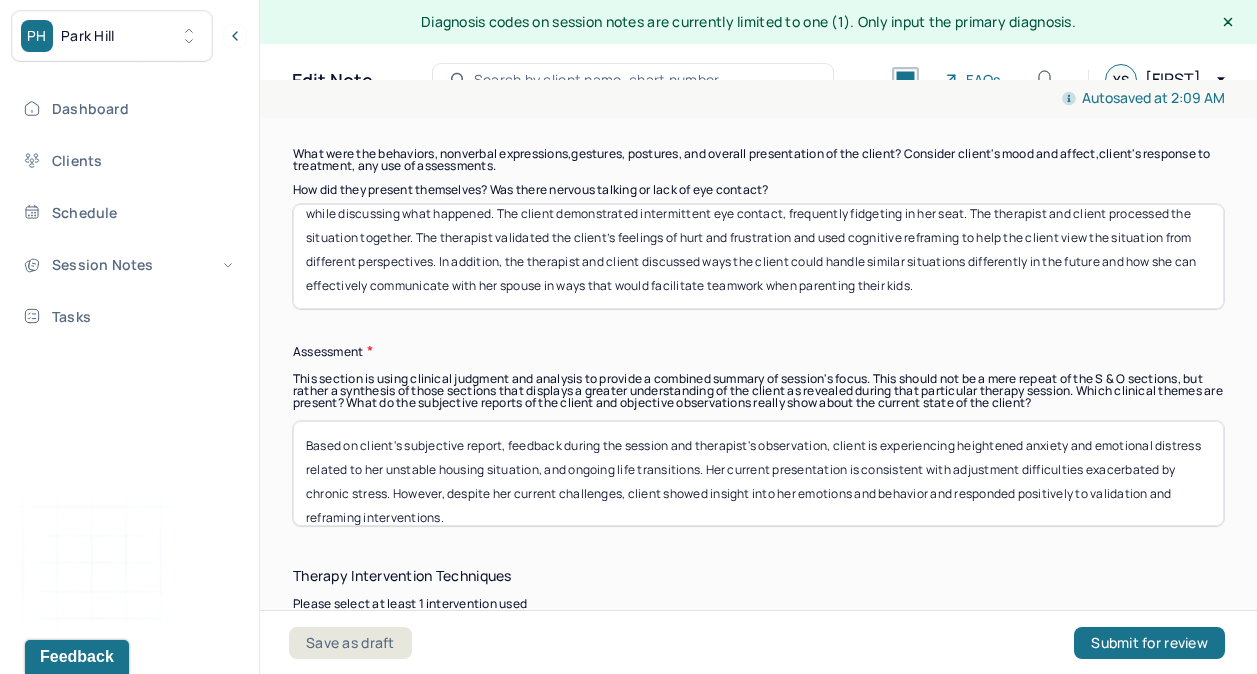 type on "The client came to session on time and appeared somewhat contemplative and sad. As the session progressed, she became more dysregulated and teary- eyed while discussing what happened. The client demonstrated intermittent eye contact, frequently fidgeting in her seat. The therapist and client processed the situation together. The therapist validated the client’s feelings of hurt and frustration and used cognitive reframing to help the client view the situation from different perspectives. In addition, the therapist and client discussed ways the client could handle similar situations differently in the future and how she can effectively communicate with her spouse in ways that would facilitate teamwork when parenting their kids." 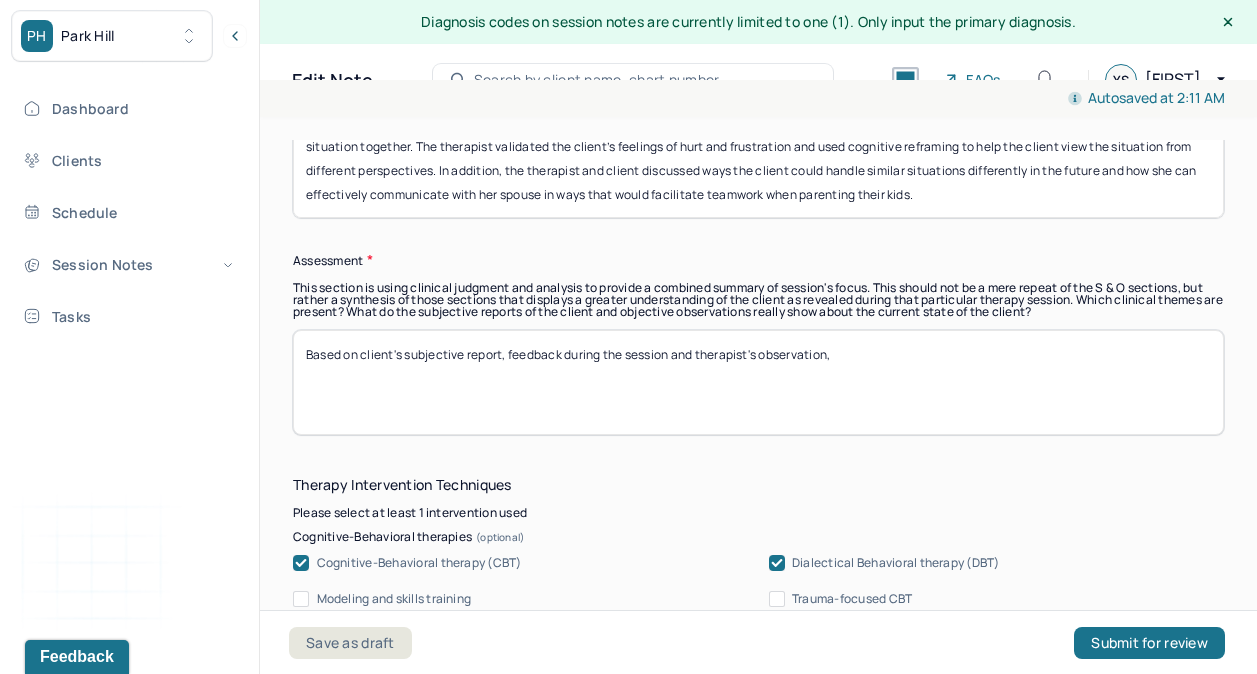 scroll, scrollTop: 1782, scrollLeft: 0, axis: vertical 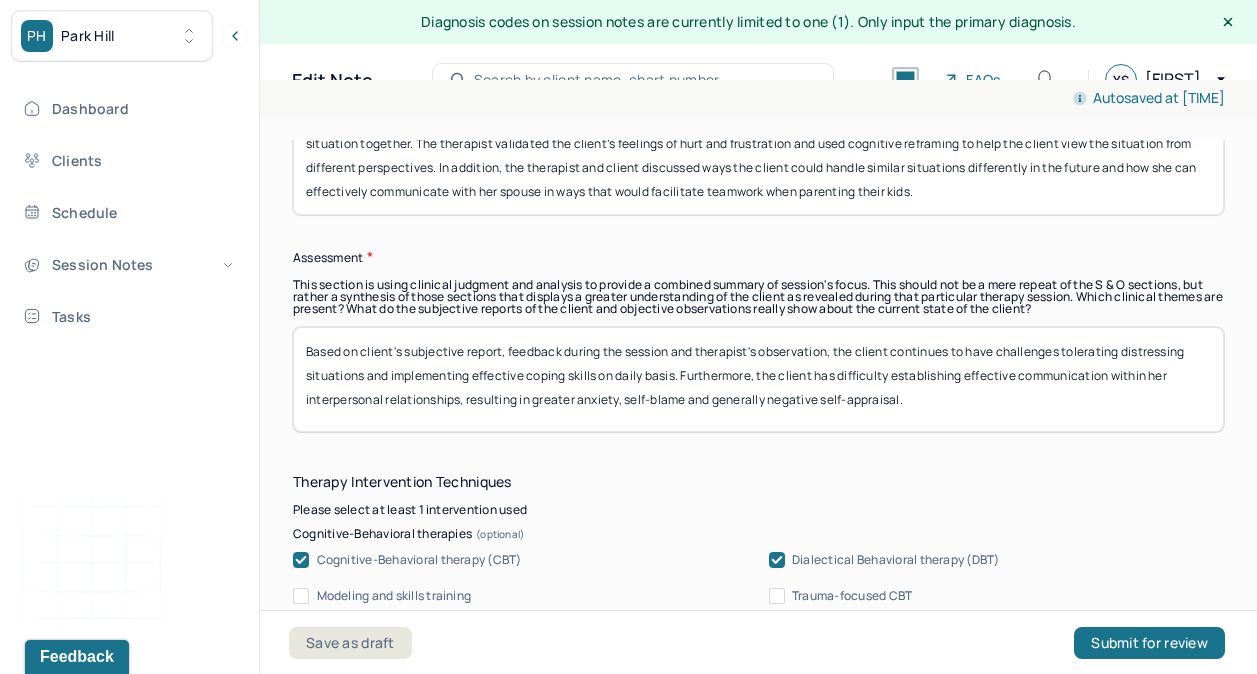 click on "Based on client's subjective report, feedback during the session and therapist's observation, the client continues to have challenges tolerating distressing situations and implementing effective coping skills on daily basis. Furthermore, the client has difficulty establishing effective communication within her interpersonal relationships, resulting in greater anxiety, self-blame and generally negative self-appraisal." at bounding box center (758, 379) 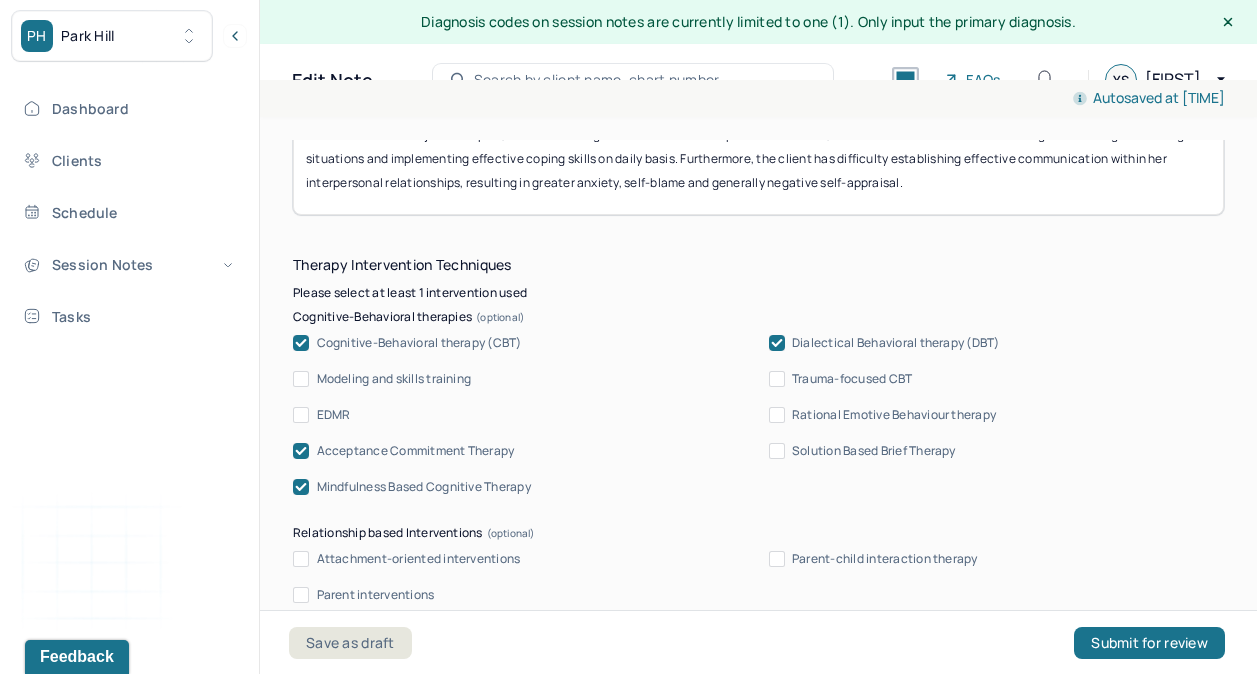 scroll, scrollTop: 2000, scrollLeft: 0, axis: vertical 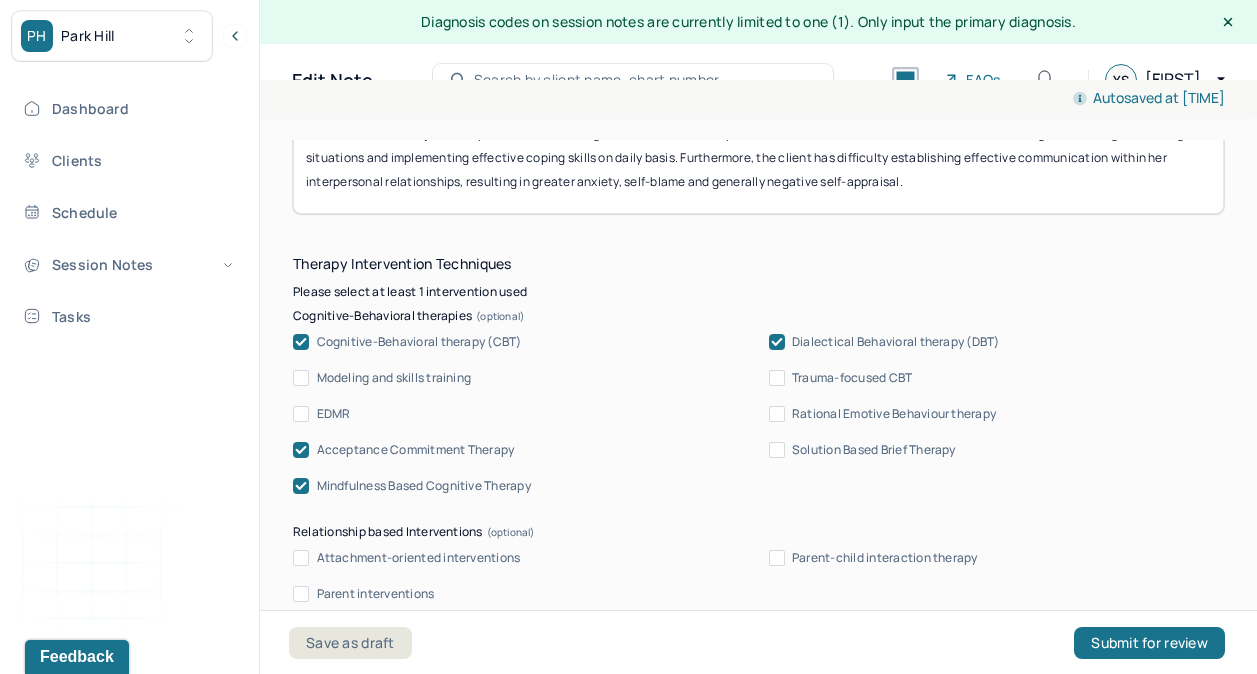 type on "Based on client's subjective report, feedback during the session and therapist's observation, the client continues to have challenges tolerating distressing situations and implementing effective coping skills on daily basis. Furthermore, the client has difficulty establishing effective communication within her interpersonal relationships, resulting in greater anxiety, self-blame and generally negative self-appraisal." 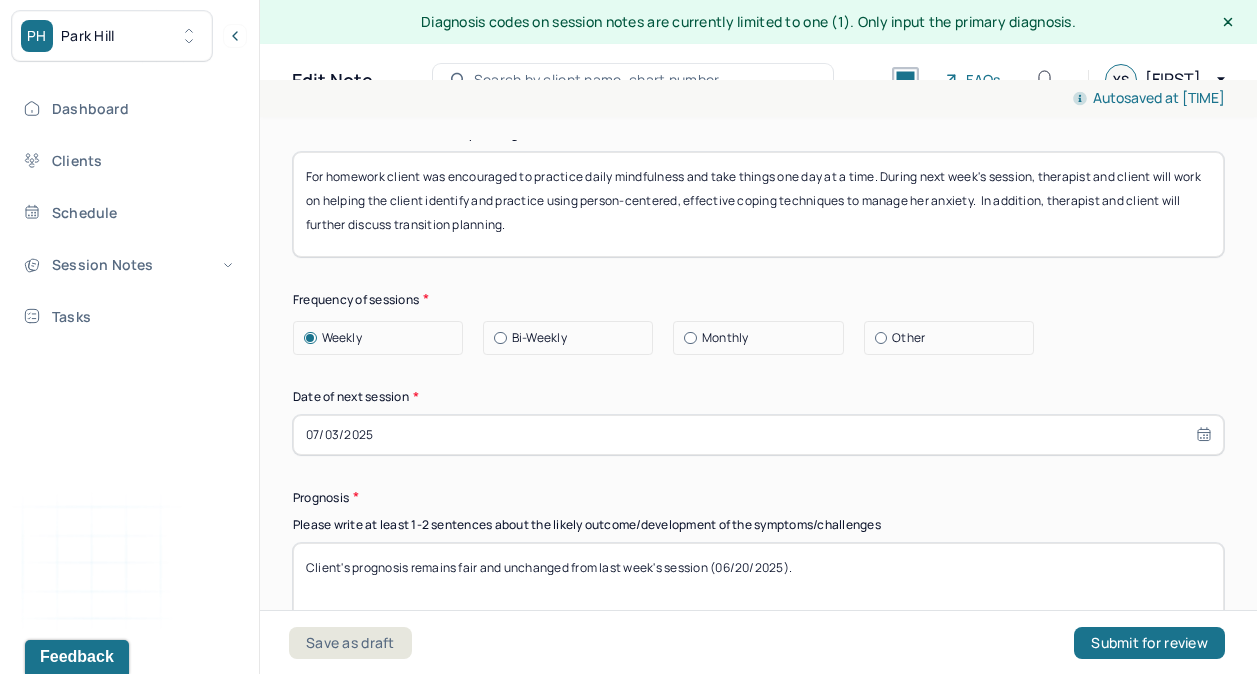 scroll, scrollTop: 2840, scrollLeft: 0, axis: vertical 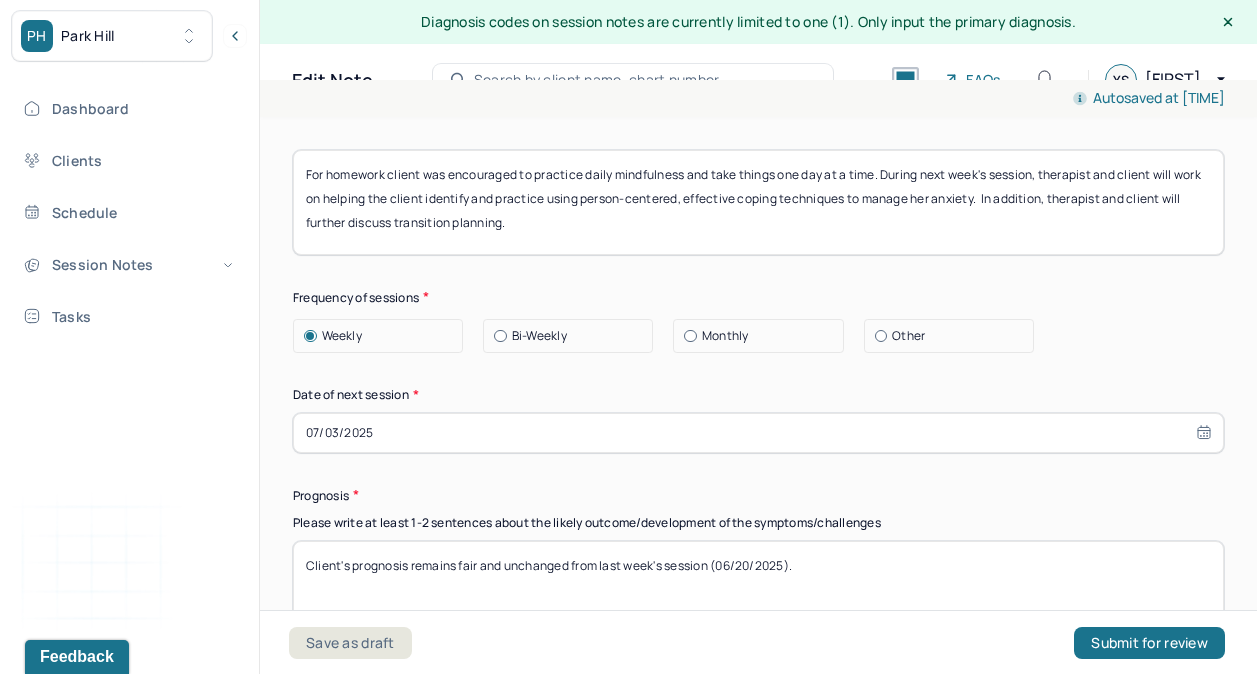 select on "6" 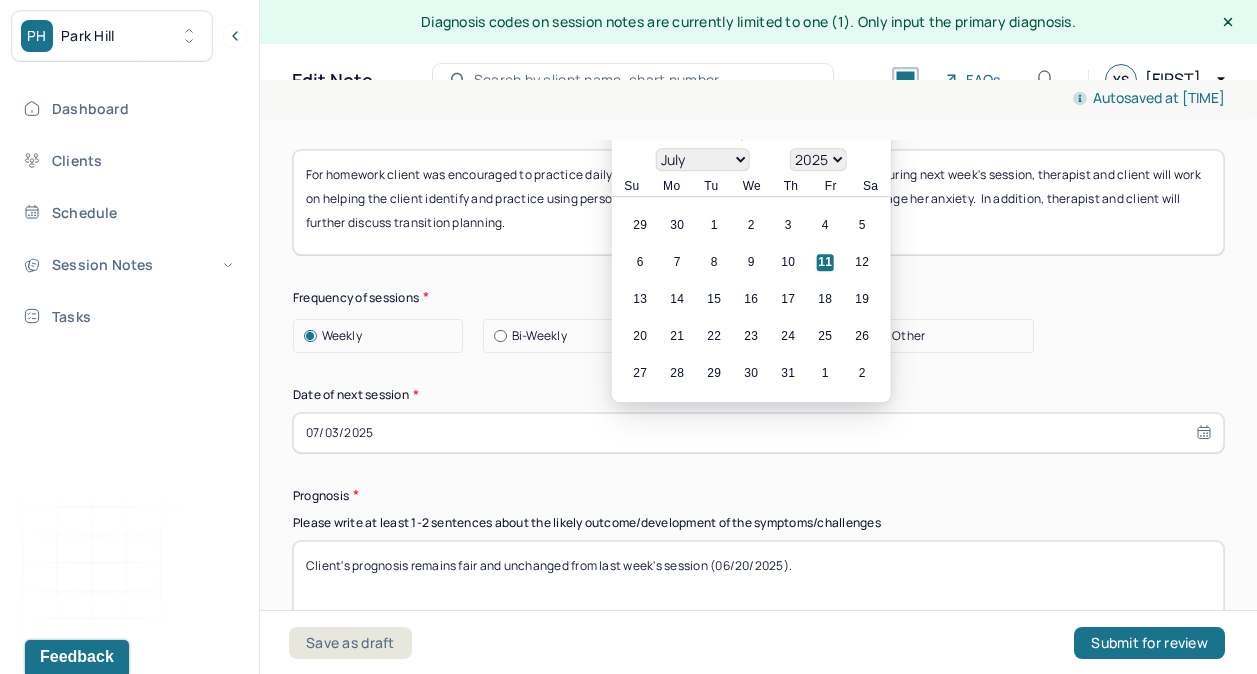 click on "07/03/2025" at bounding box center (758, 433) 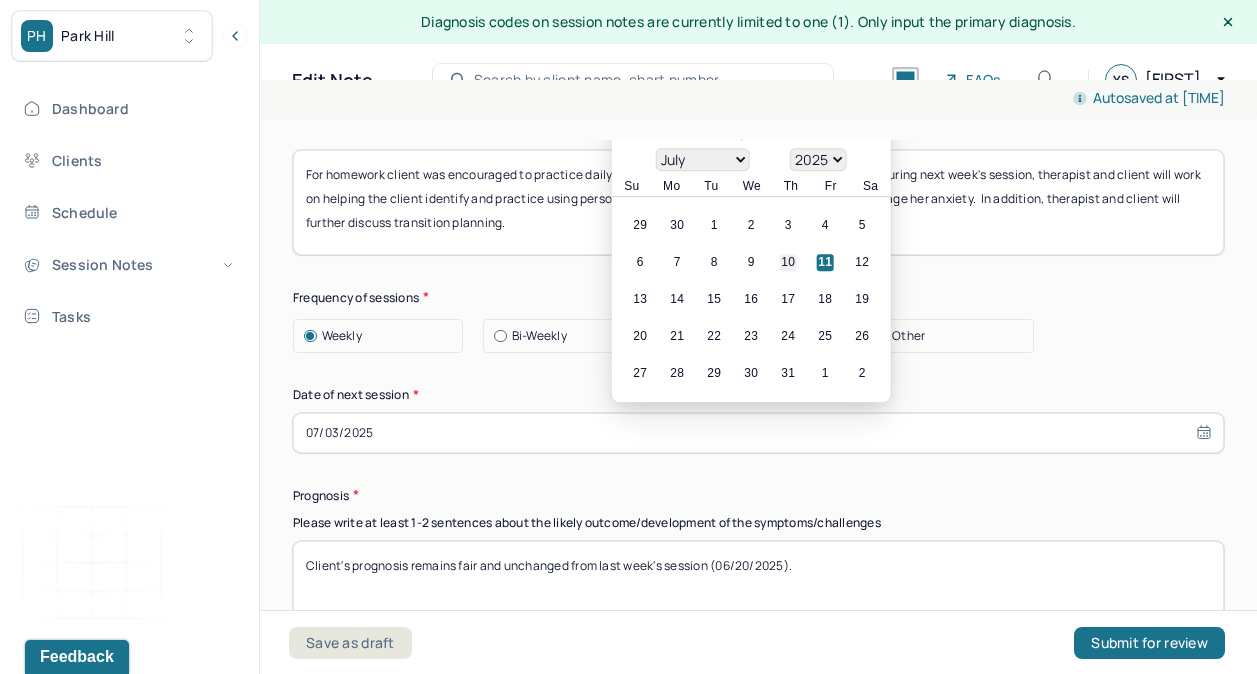 click on "10" at bounding box center (788, 262) 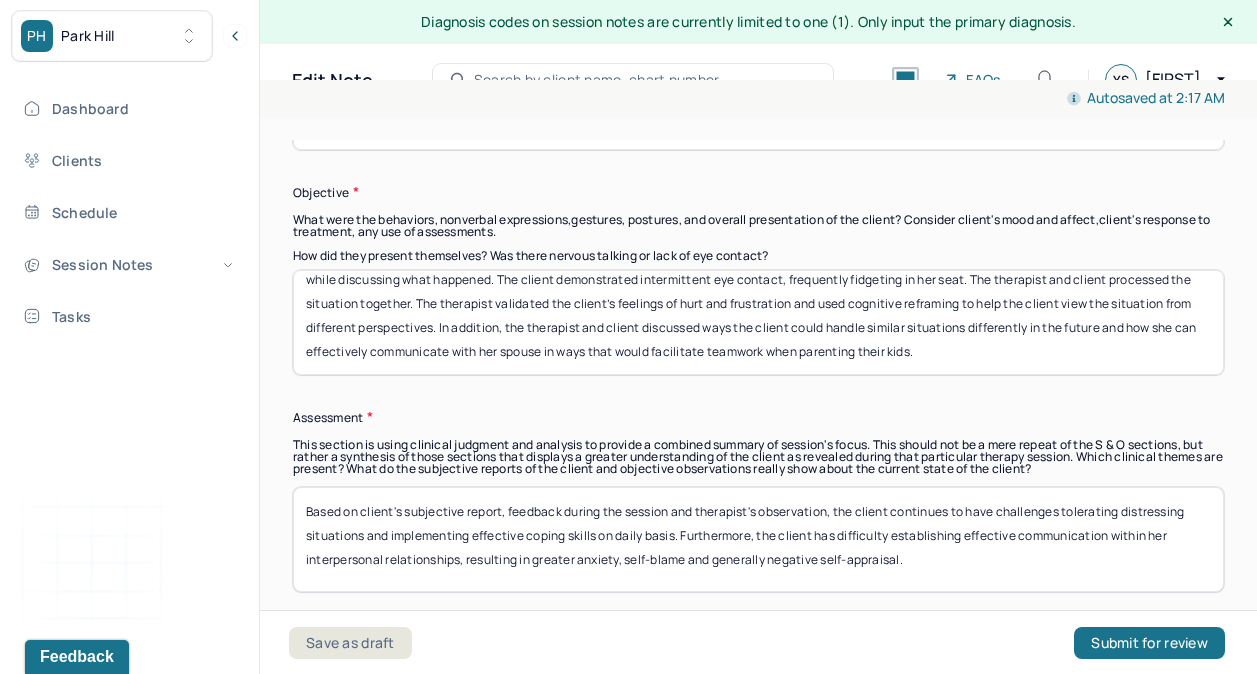 scroll, scrollTop: 1621, scrollLeft: 0, axis: vertical 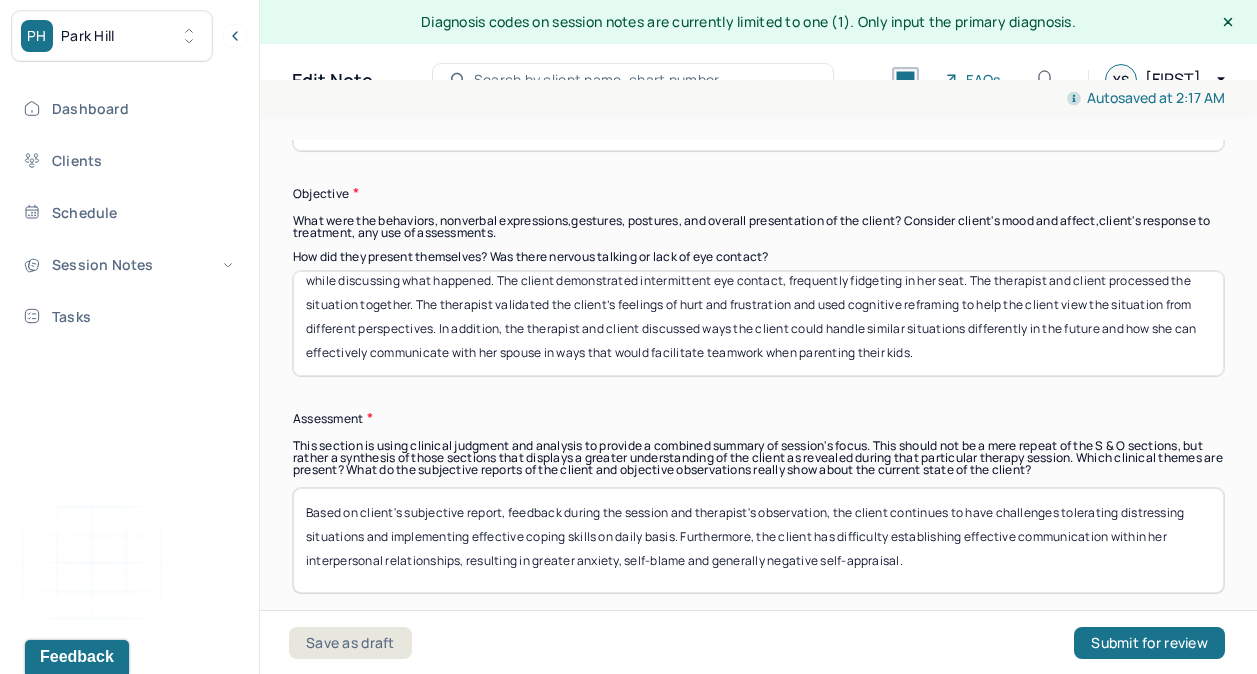 click on "The client came to session on time and appeared somewhat contemplative and sad. As the session progressed, she became more dysregulated and teary- eyed while discussing what happened. The client demonstrated intermittent eye contact, frequently fidgeting in her seat. The therapist and client processed the situation together. The therapist validated the client’s feelings of hurt and frustration and used cognitive reframing to help the client view the situation from different perspectives. In addition, the therapist and client discussed ways the client could handle similar situations differently in the future and how she can effectively communicate with her spouse in ways that would facilitate teamwork when parenting their kids." at bounding box center [758, 323] 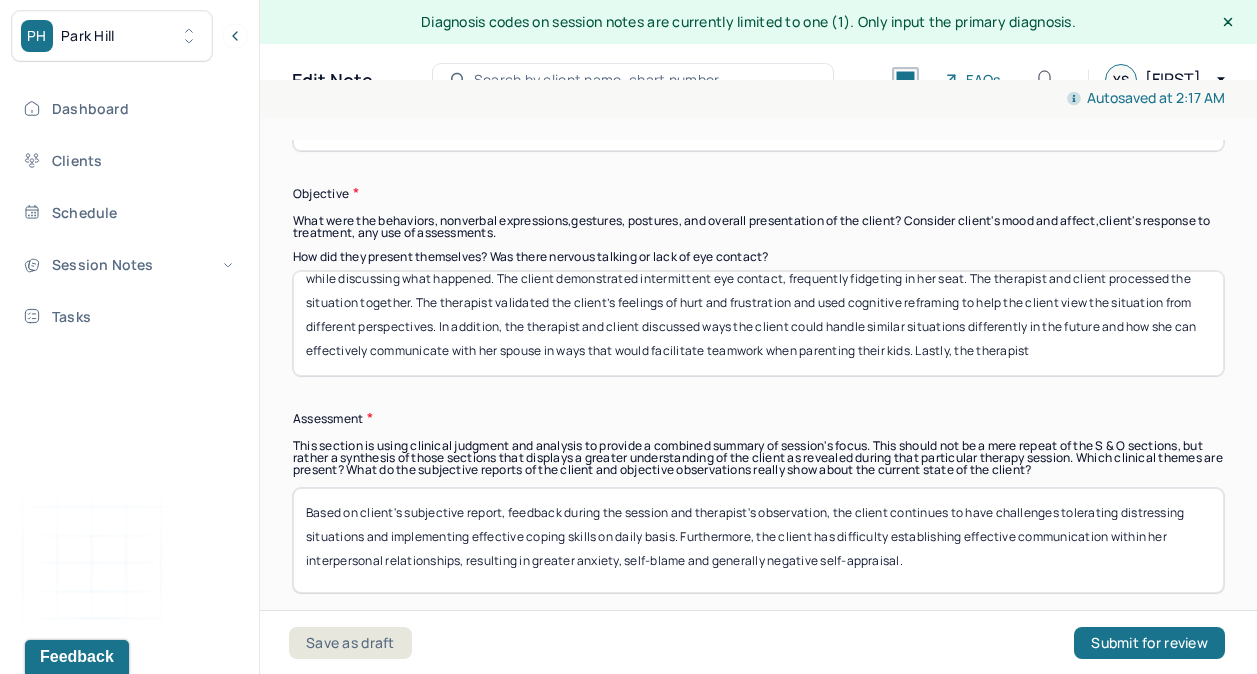 scroll, scrollTop: 39, scrollLeft: 0, axis: vertical 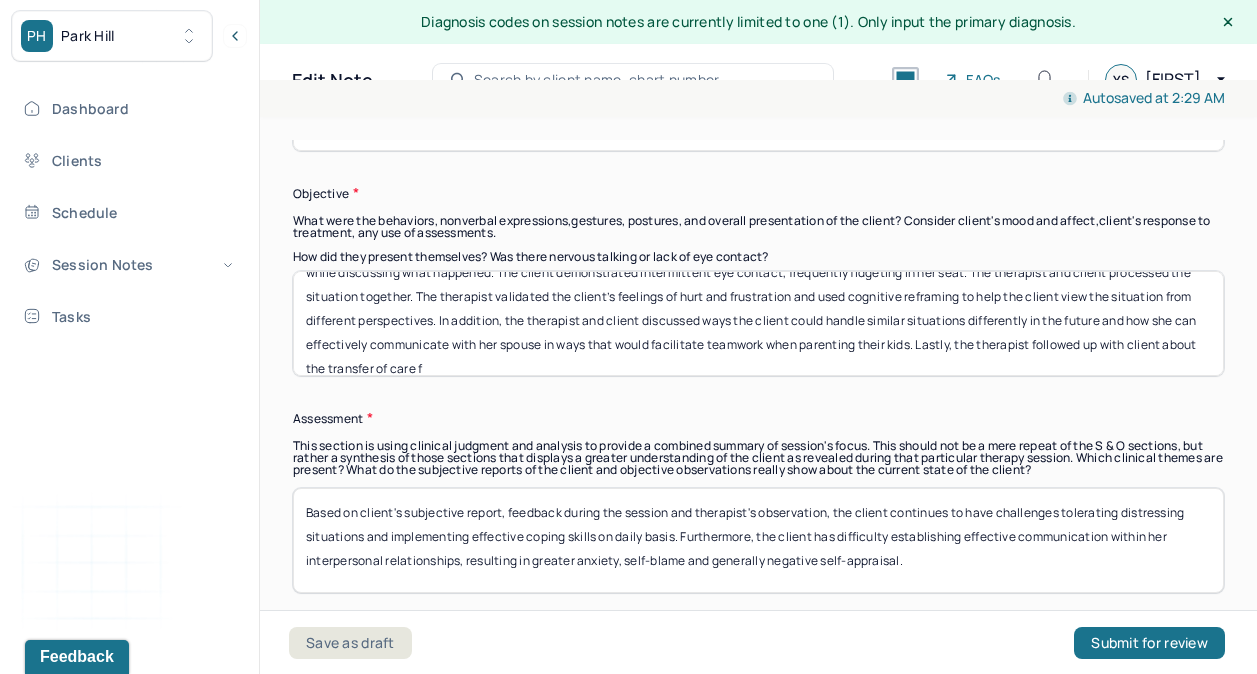type on "The client came to session on time and appeared somewhat contemplative and sad. As the session progressed, she became more dysregulated and teary- eyed while discussing what happened. The client demonstrated intermittent eye contact, frequently fidgeting in her seat. The therapist and client processed the situation together. The therapist validated the client’s feelings of hurt and frustration and used cognitive reframing to help the client view the situation from different perspectives. In addition, the therapist and client discussed ways the client could handle similar situations differently in the future and how she can effectively communicate with her spouse in ways that would facilitate teamwork when parenting their kids. Lastly, the therapist followed up with client about the transfer of care" 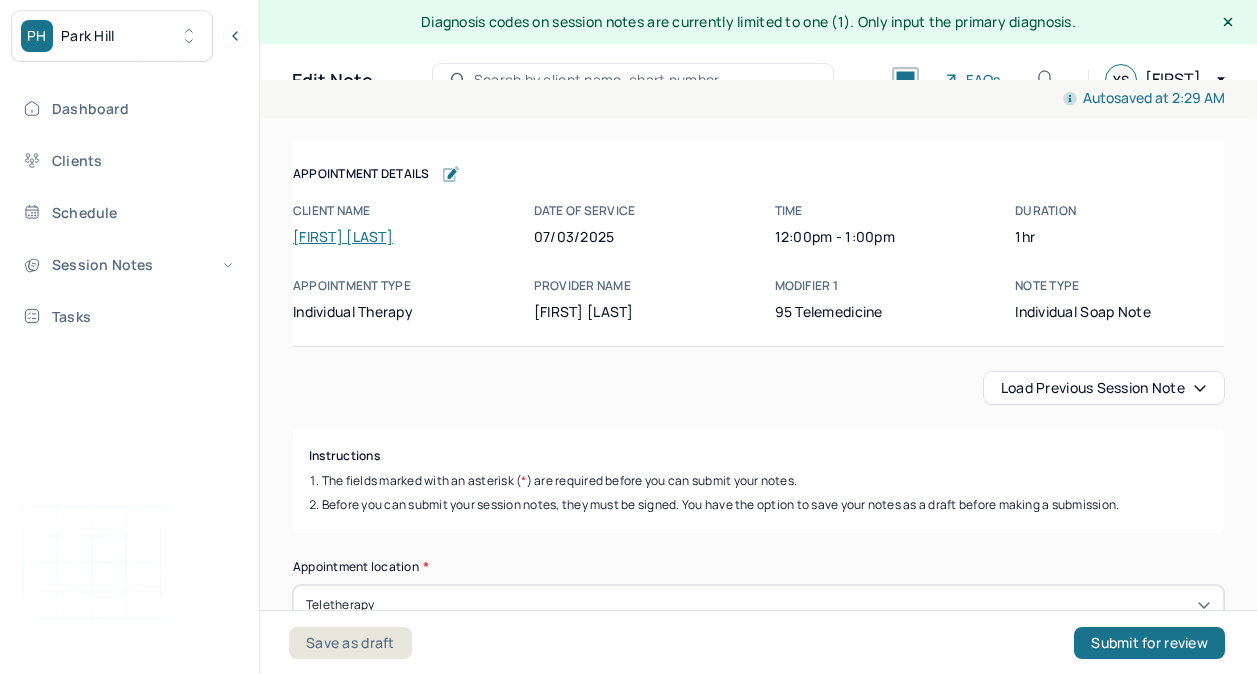 scroll, scrollTop: 0, scrollLeft: 0, axis: both 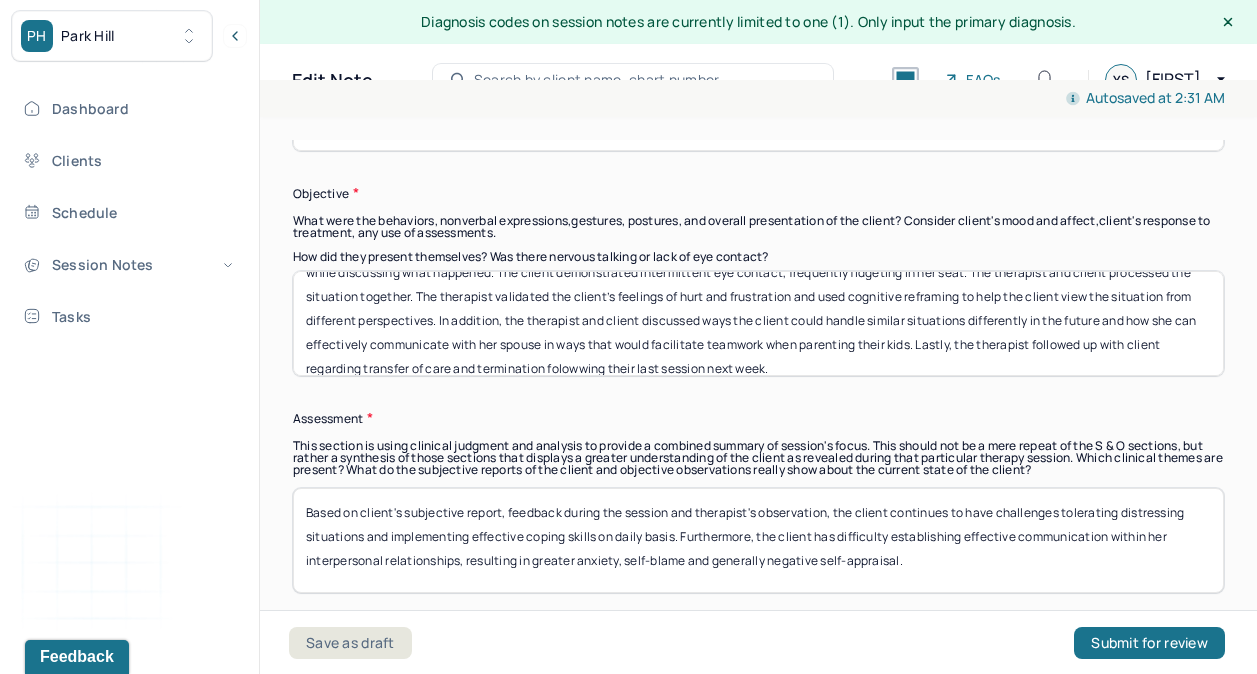 click on "The client came to session on time and appeared somewhat contemplative and sad. As the session progressed, she became more dysregulated and teary- eyed while discussing what happened. The client demonstrated intermittent eye contact, frequently fidgeting in her seat. The therapist and client processed the situation together. The therapist validated the client’s feelings of hurt and frustration and used cognitive reframing to help the client view the situation from different perspectives. In addition, the therapist and client discussed ways the client could handle similar situations differently in the future and how she can effectively communicate with her spouse in ways that would facilitate teamwork when parenting their kids. Lastly, the therapist followed up with client regarding transfer of care and termination folowwing their last session next week." at bounding box center [758, 323] 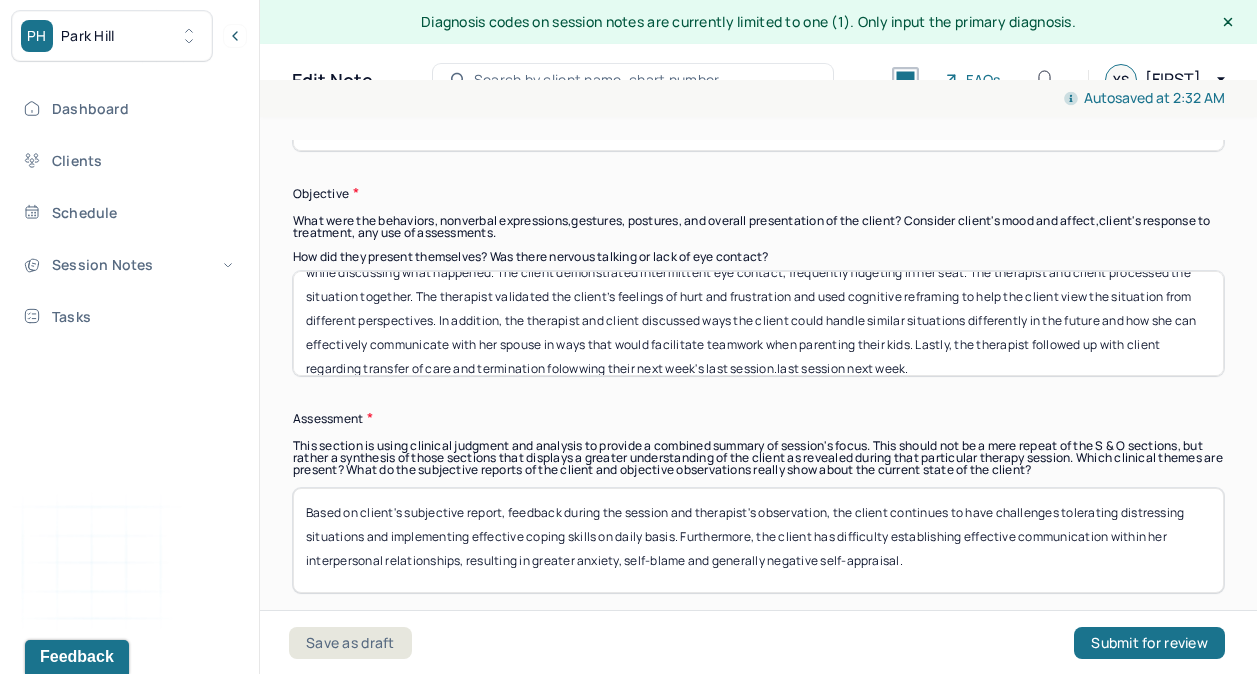 scroll, scrollTop: 63, scrollLeft: 0, axis: vertical 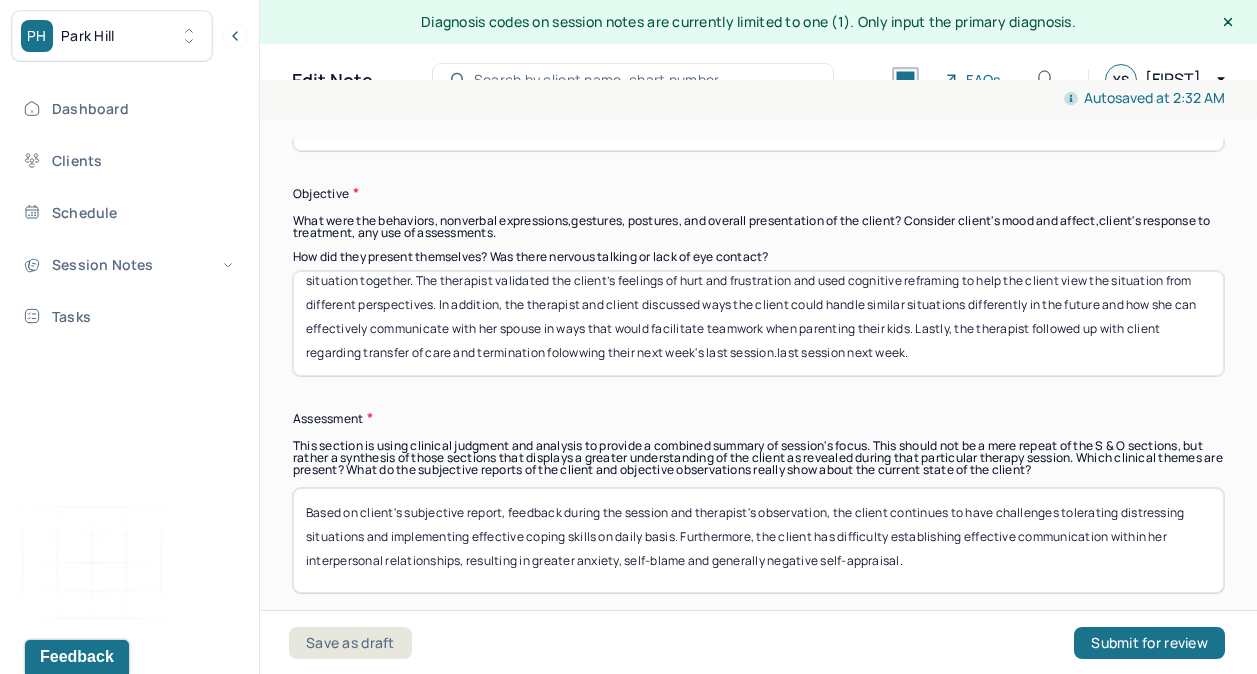 drag, startPoint x: 1041, startPoint y: 363, endPoint x: 912, endPoint y: 362, distance: 129.00388 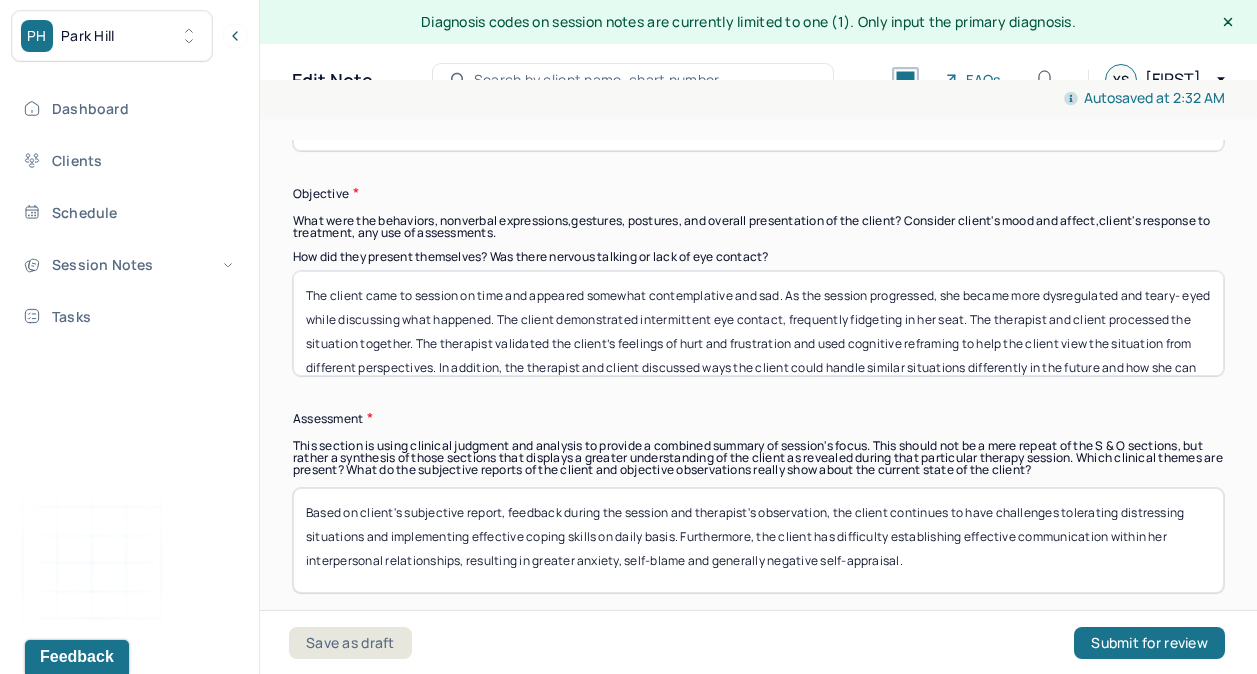 scroll, scrollTop: 63, scrollLeft: 0, axis: vertical 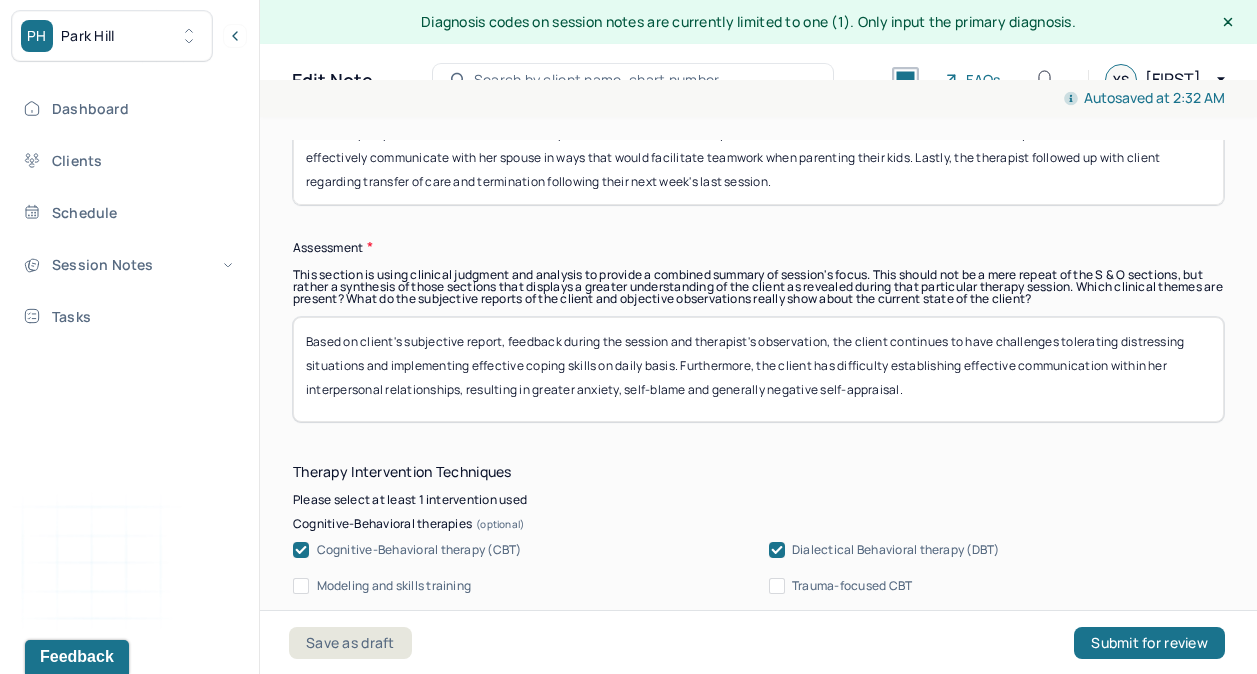 type on "The client came to session on time and appeared somewhat contemplative and sad. As the session progressed, she became more dysregulated and teary- eyed while discussing what happened. The client demonstrated intermittent eye contact, frequently fidgeting in her seat. The therapist and client processed the situation together. The therapist validated the client’s feelings of hurt and frustration and used cognitive reframing to help the client view the situation from different perspectives. In addition, the therapist and client discussed ways the client could handle similar situations differently in the future and how she can effectively communicate with her spouse in ways that would facilitate teamwork when parenting their kids. Lastly, the therapist followed up with client regarding transfer of care and termination following their next week's last session." 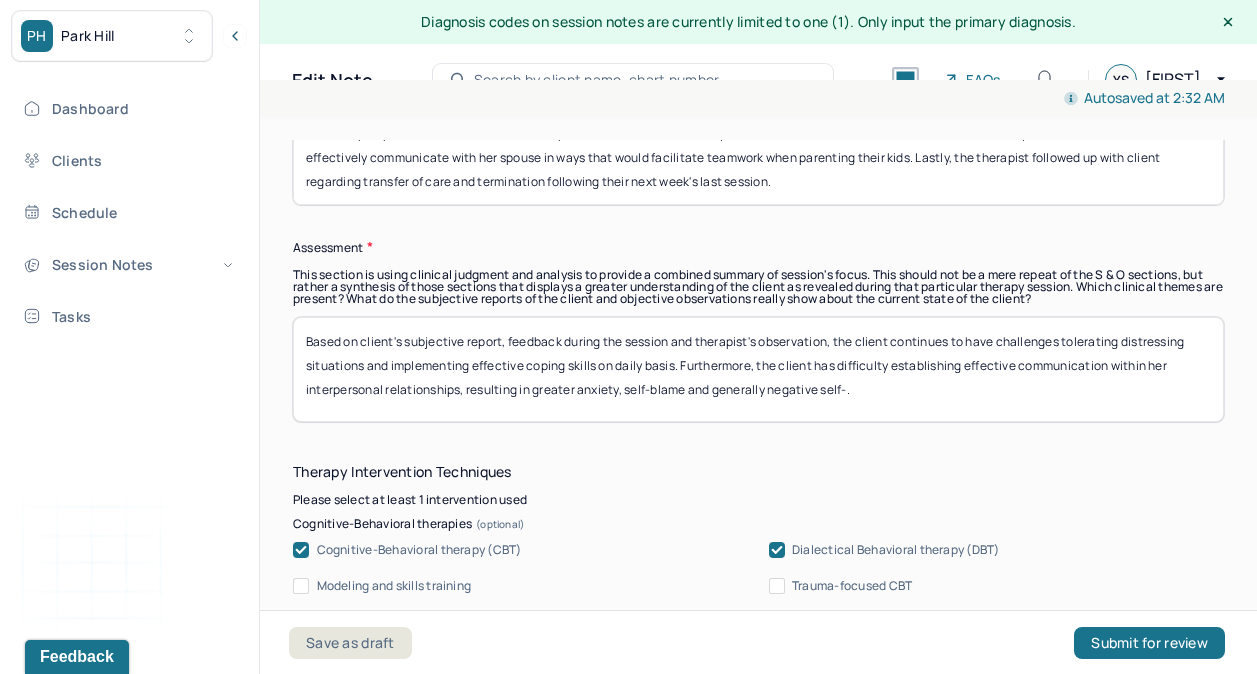 click on "Based on client's subjective report, feedback during the session and therapist's observation, the client continues to have challenges tolerating distressing situations and implementing effective coping skills on daily basis. Furthermore, the client has difficulty establishing effective communication within her interpersonal relationships, resulting in greater anxiety, self-blame and generally negative self-." at bounding box center (758, 369) 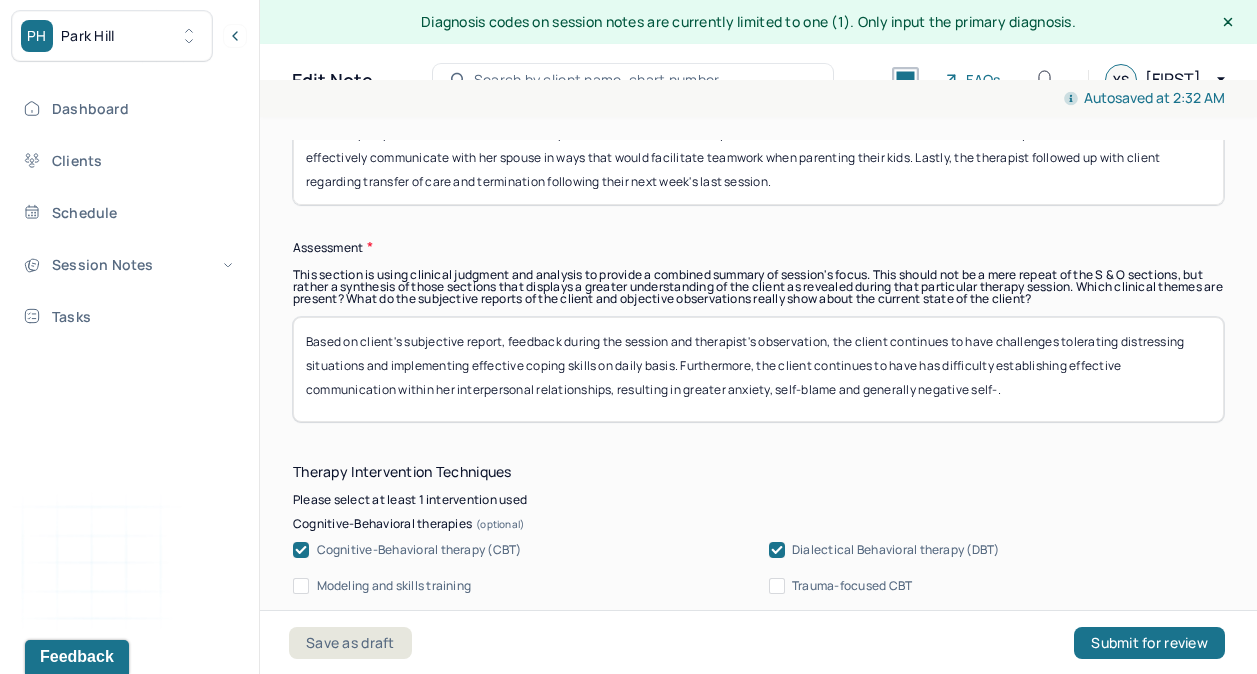 click on "Based on client's subjective report, feedback during the session and therapist's observation, the client continues to have challenges tolerating distressing situations and implementing effective coping skills on daily basis. Furthermore, the client continues to have has difficulty establishing effective communication within her interpersonal relationships, resulting in greater anxiety, self-blame and generally negative self-." at bounding box center [758, 369] 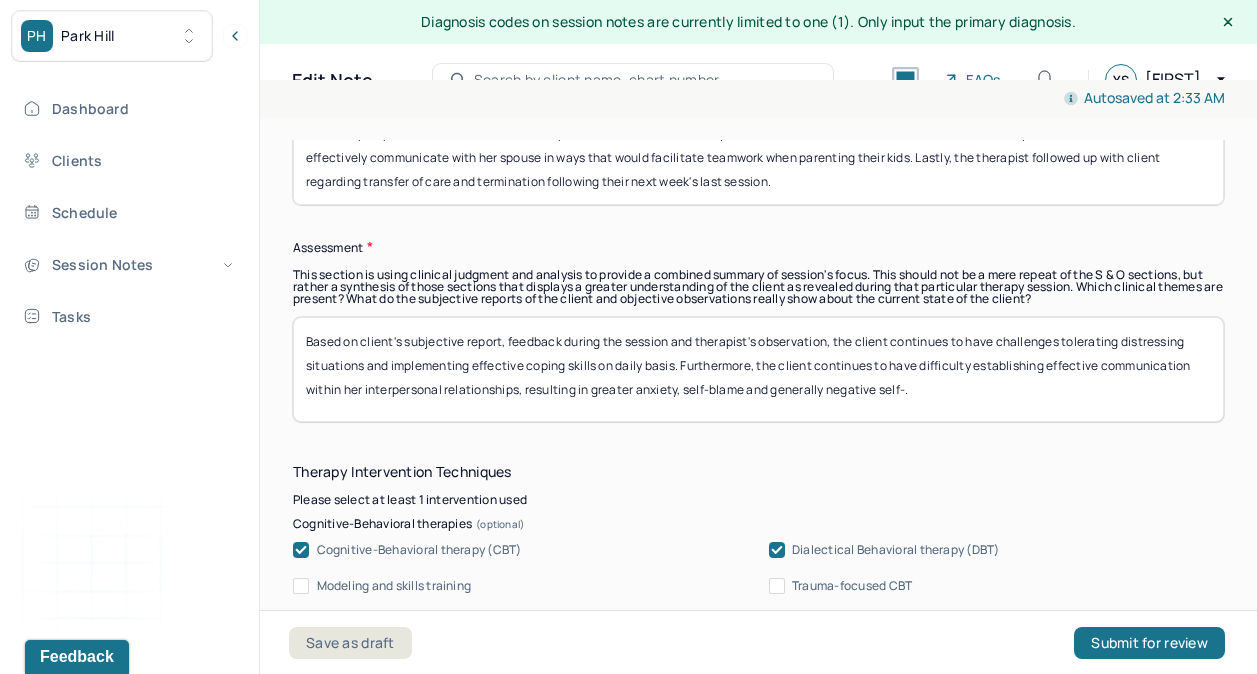 click on "Based on client's subjective report, feedback during the session and therapist's observation, the client continues to have challenges tolerating distressing situations and implementing effective coping skills on daily basis. Furthermore, the client continues to have difficulty establishing effective communication within her interpersonal relationships, resulting in greater anxiety, self-blame and generally negative self-." at bounding box center (758, 369) 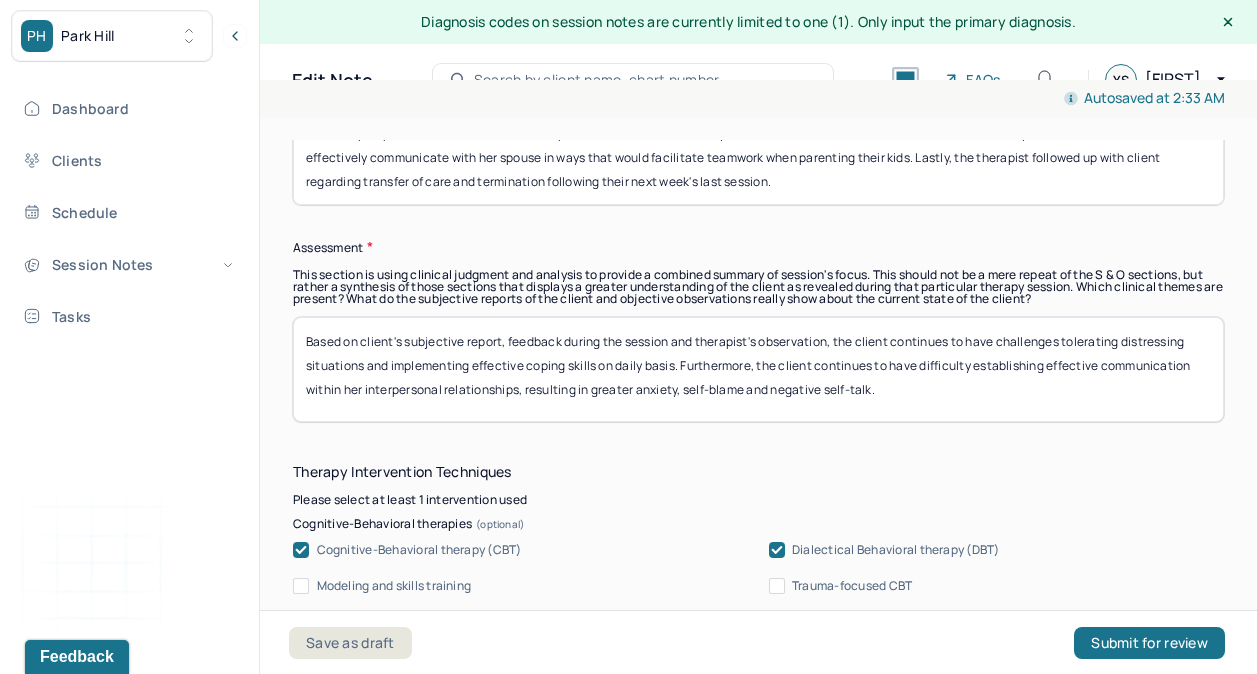 click on "Based on client's subjective report, feedback during the session and therapist's observation, the client continues to have challenges tolerating distressing situations and implementing effective coping skills on daily basis. Furthermore, the client continues to have difficulty establishing effective communication within her interpersonal relationships, resulting in greater anxiety, self-blame and negative self-talk.." at bounding box center (758, 369) 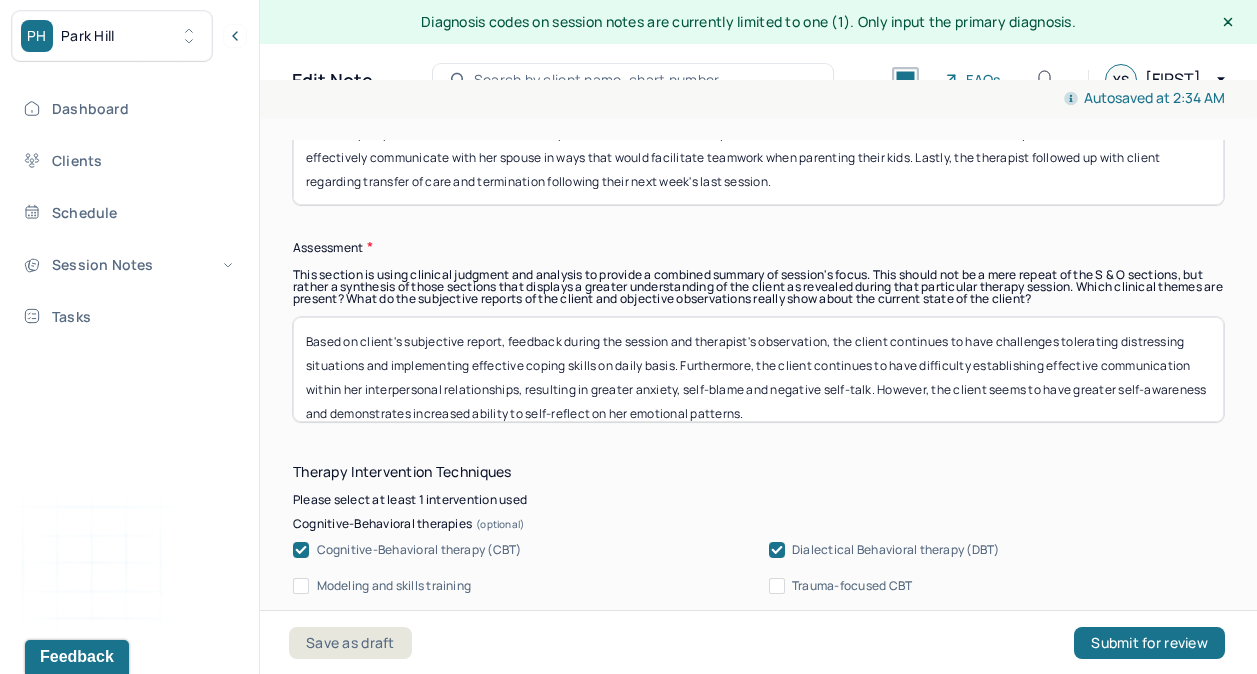 click on "Based on client's subjective report, feedback during the session and therapist's observation, the client continues to have challenges tolerating distressing situations and implementing effective coping skills on daily basis. Furthermore, the client continues to have difficulty establishing effective communication within her interpersonal relationships, resulting in greater anxiety, self-blame and negative self-talk. However, the client seems to have greater self-awareness and demonstrates increased ability to self-reflect on her emotional patterns." at bounding box center [758, 369] 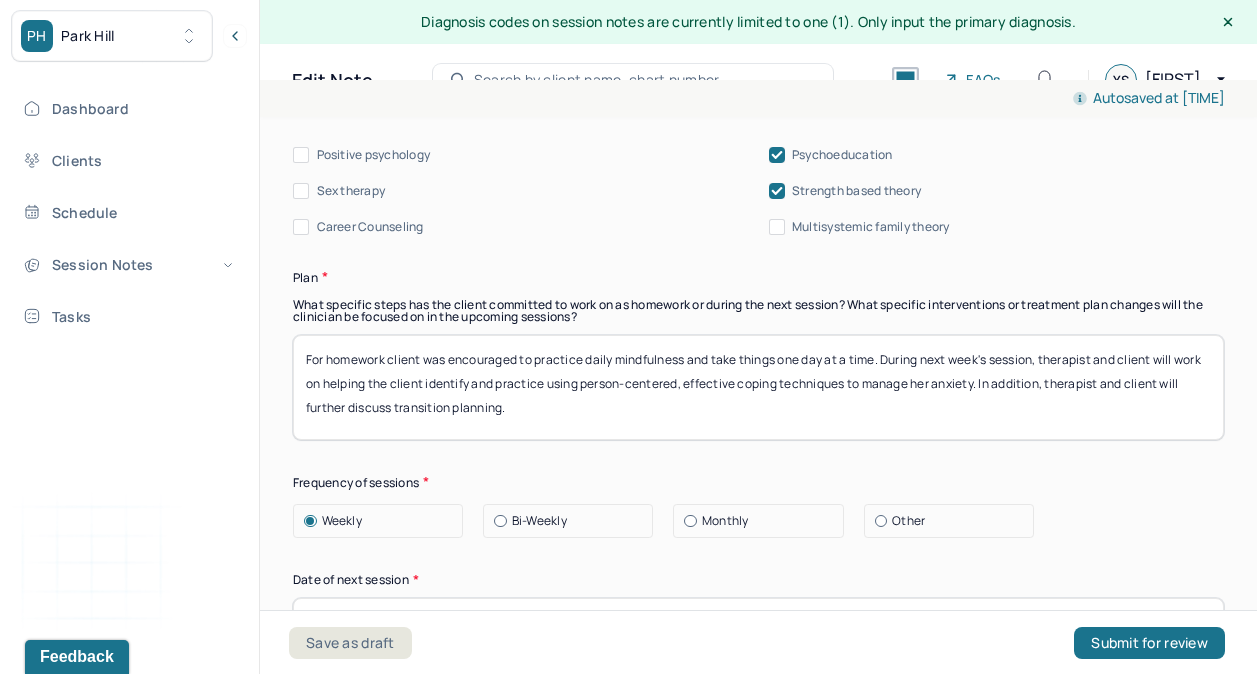 scroll, scrollTop: 2656, scrollLeft: 0, axis: vertical 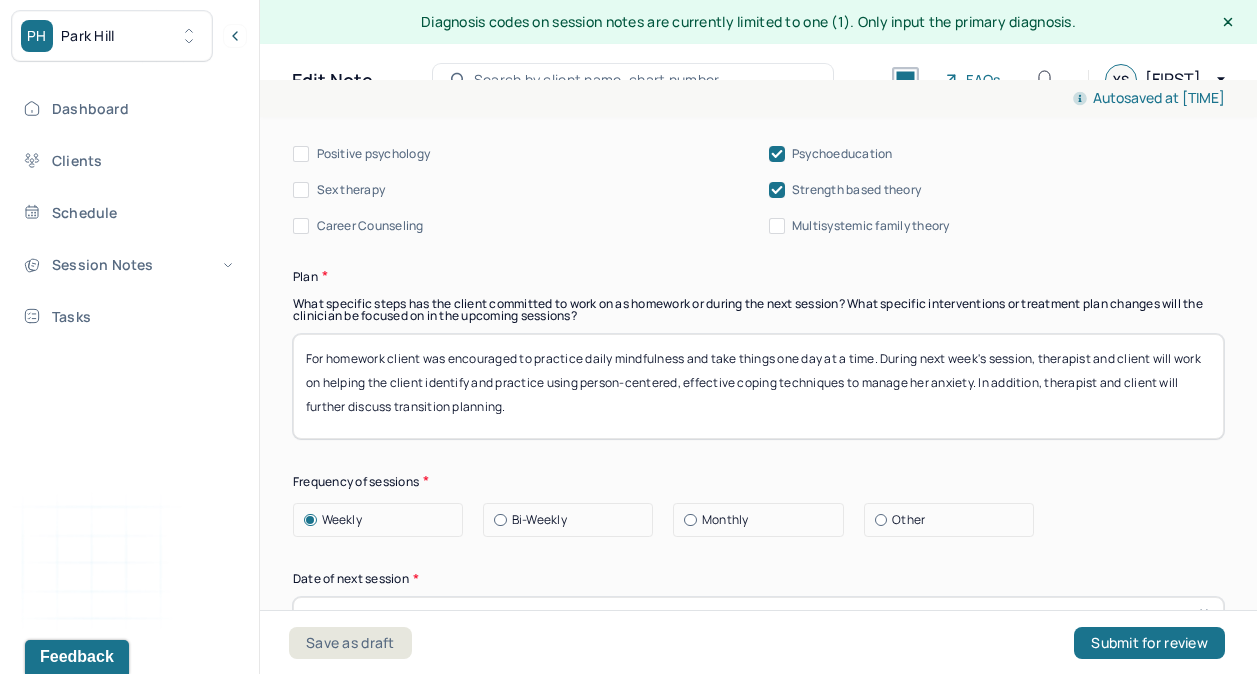 type on "Based on client's subjective report, feedback during the session and therapist's observation, the client continues to have challenges tolerating distressing situations and implementing effective coping skills on daily basis. Furthermore, the client continues to have difficulty establishing effective communication within her interpersonal relationships, resulting in greater anxiety, self-blame and negative self-talk. However, the client seems to have greater self-awareness and demonstrates increased ability to self-reflect on her cognitive/emotional patterns." 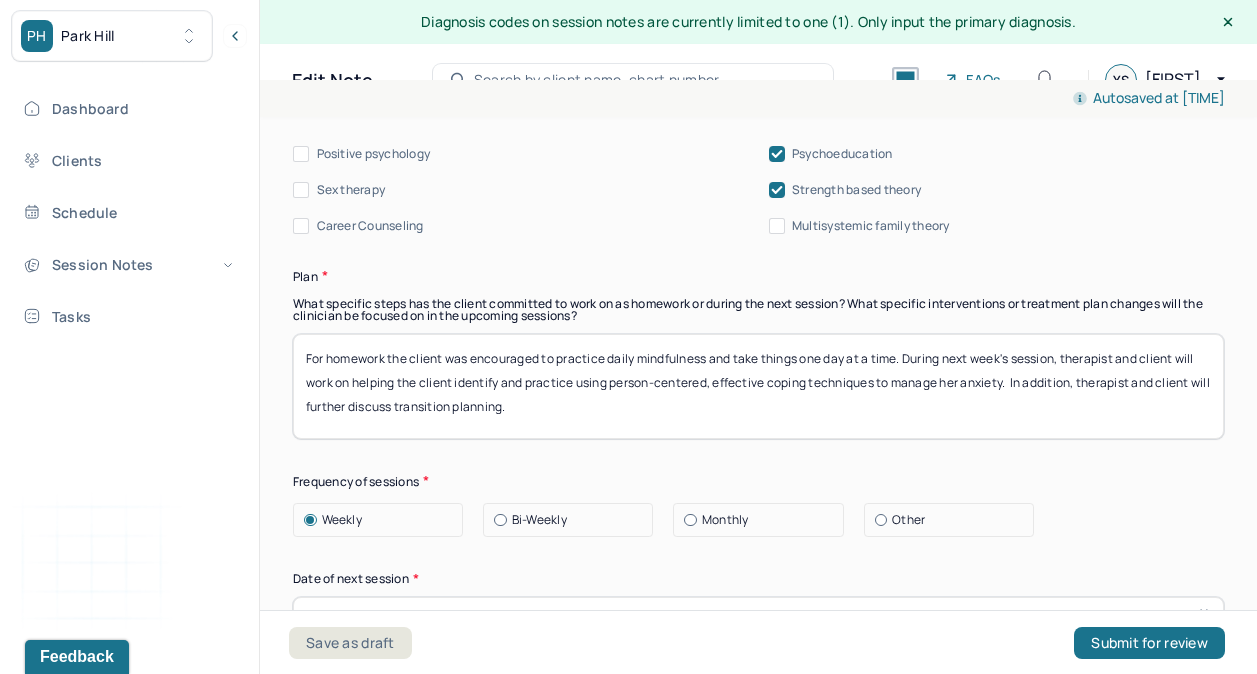click on "For homeworkthe client was encouraged to practice daily mindfulness and take things one day at a time. During next week's session, therapist and client will work on helping the client identify and practice using person-centered, effective coping techniques to manage her anxiety.  In addition, therapist and client will further discuss transition planning." at bounding box center [758, 386] 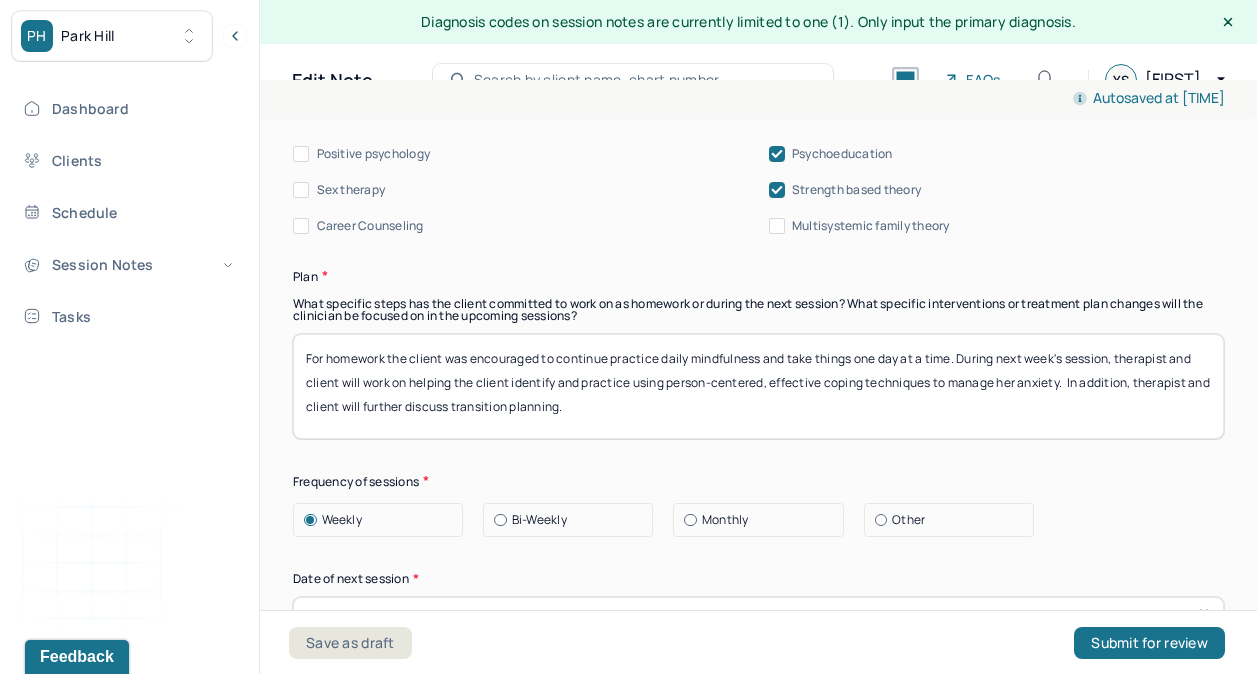click on "For homework the client was encouraged to continue practice daily mindfulness and take things one day at a time. During next week's session, therapist and client will work on helping the client identify and practice using person-centered, effective coping techniques to manage her anxiety.  In addition, therapist and client will further discuss transition planning." at bounding box center (758, 386) 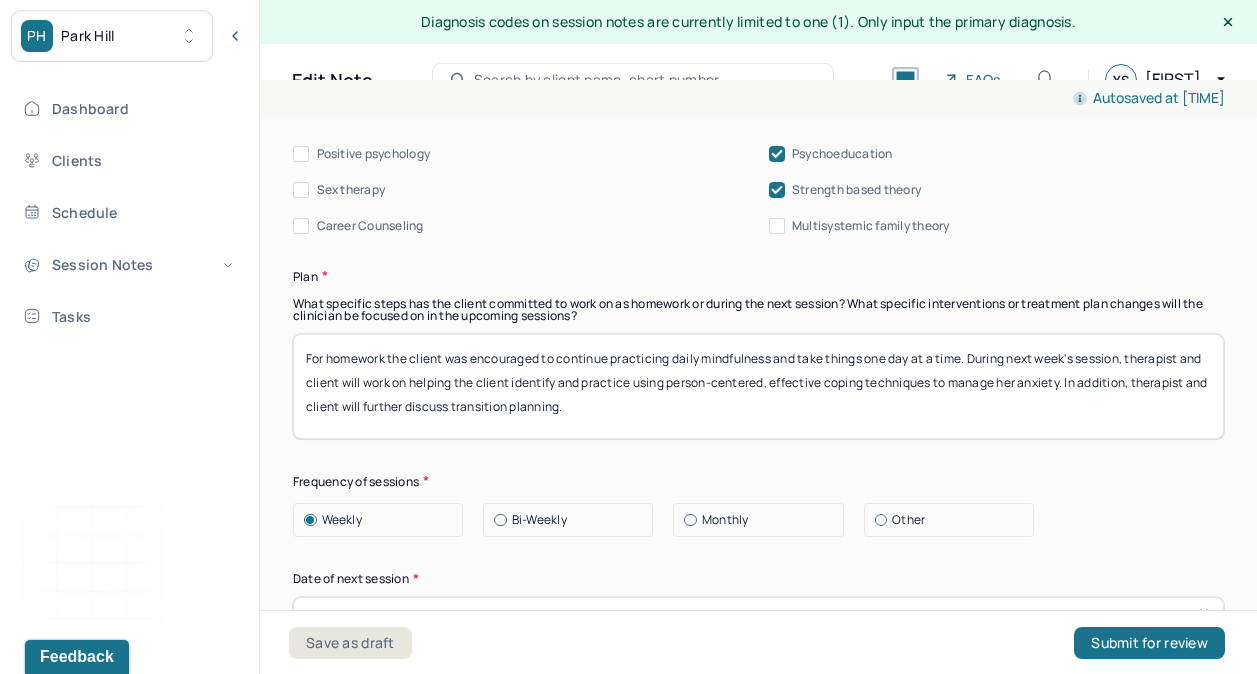 click on "For homework the client was encouraged to continue practicing daily mindfulness and take things one day at a time. During next week's session, therapist and client will work on helping the client identify and practice using person-centered, effective coping techniques to manage her anxiety. In addition, therapist and client will further discuss transition planning." at bounding box center (758, 386) 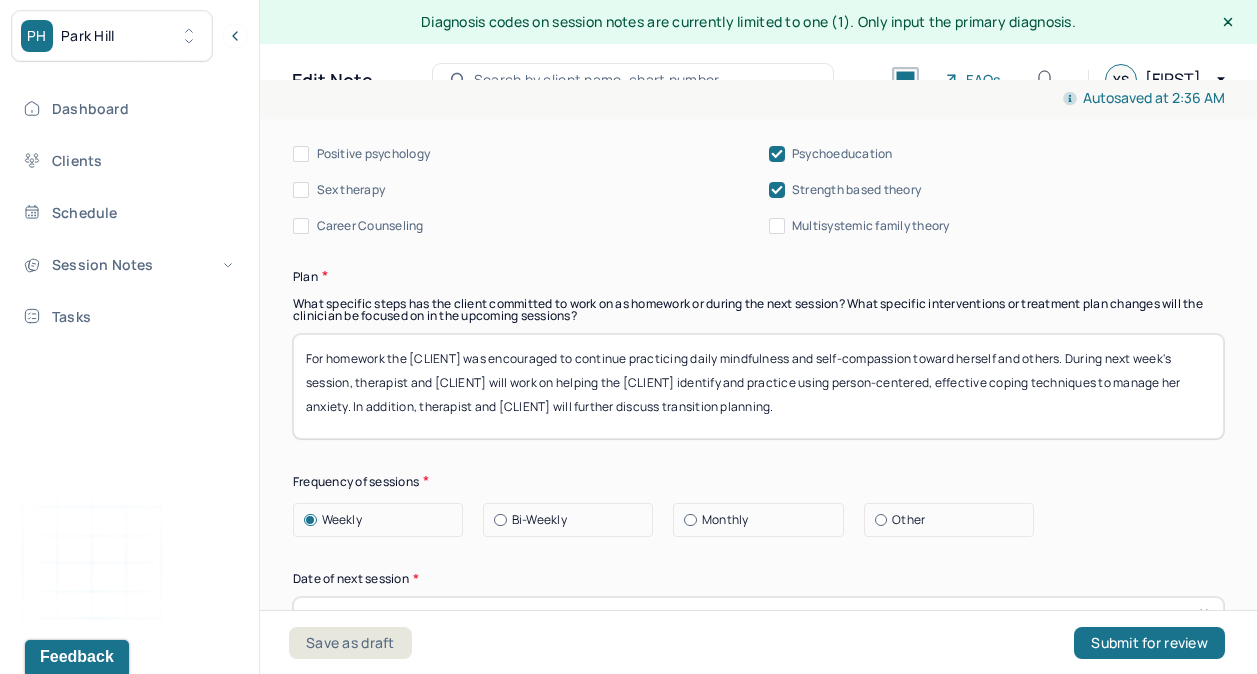 click on "For homework the client was encouraged to continue practicing daily mindfulness and self-compassion toward herself and other. During next week's session, therapist and client will work on helping the client identify and practice using person-centered, effective coping techniques to manage her anxiety. In addition, therapist and client will further discuss transition planning." at bounding box center [758, 386] 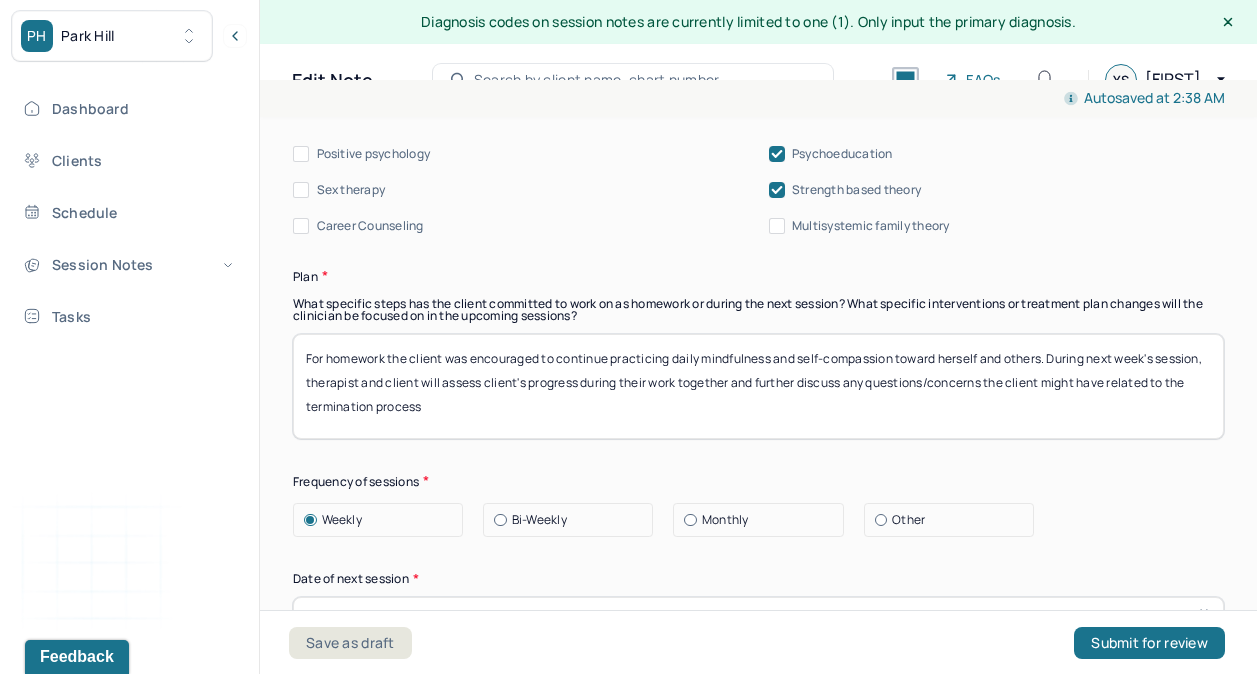 click on "For homework the client was encouraged to continue practicing daily mindfulness and self-compassion toward herself and others. During next week's session, therapist and client will assess client's progress during their work together and further discuss any questions/concerns the client might have related to the termination process" at bounding box center [758, 386] 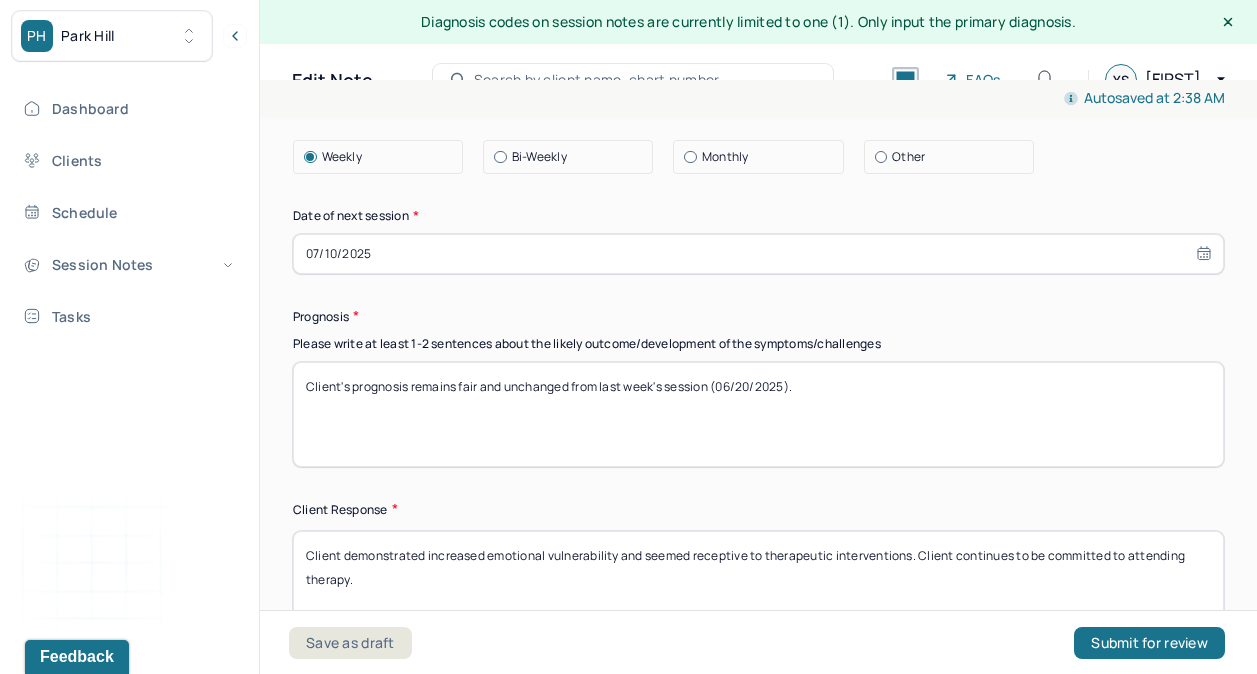 scroll, scrollTop: 3033, scrollLeft: 0, axis: vertical 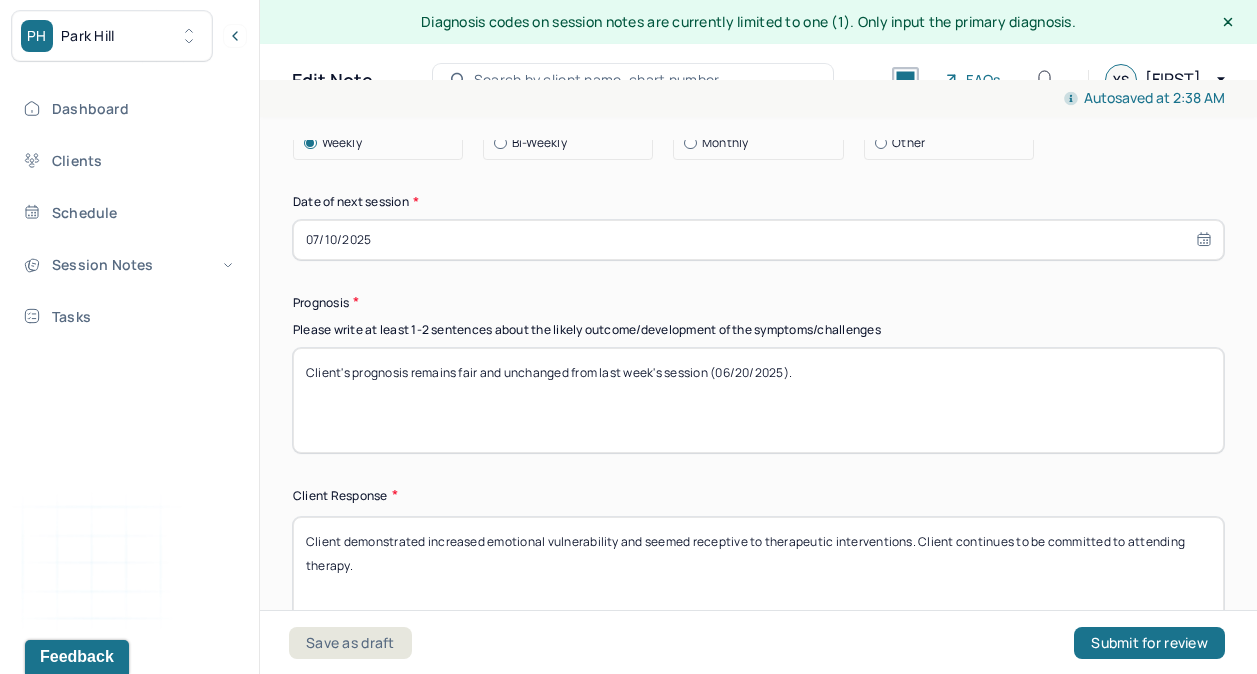type on "For homework the client was encouraged to continue practicing daily mindfulness and self-compassion toward herself and others. During next week's session, therapist and client will assess client's progress during their work together and further discuss any questions/concerns the client might have related to the termination process." 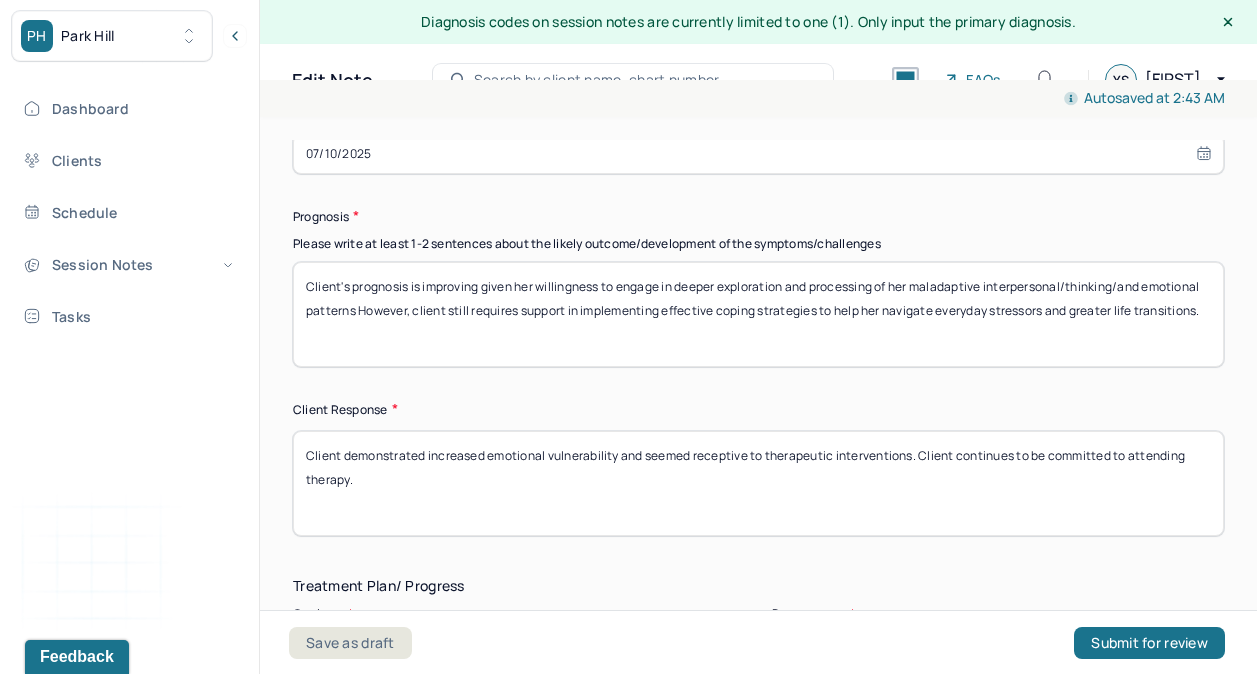 scroll, scrollTop: 3174, scrollLeft: 0, axis: vertical 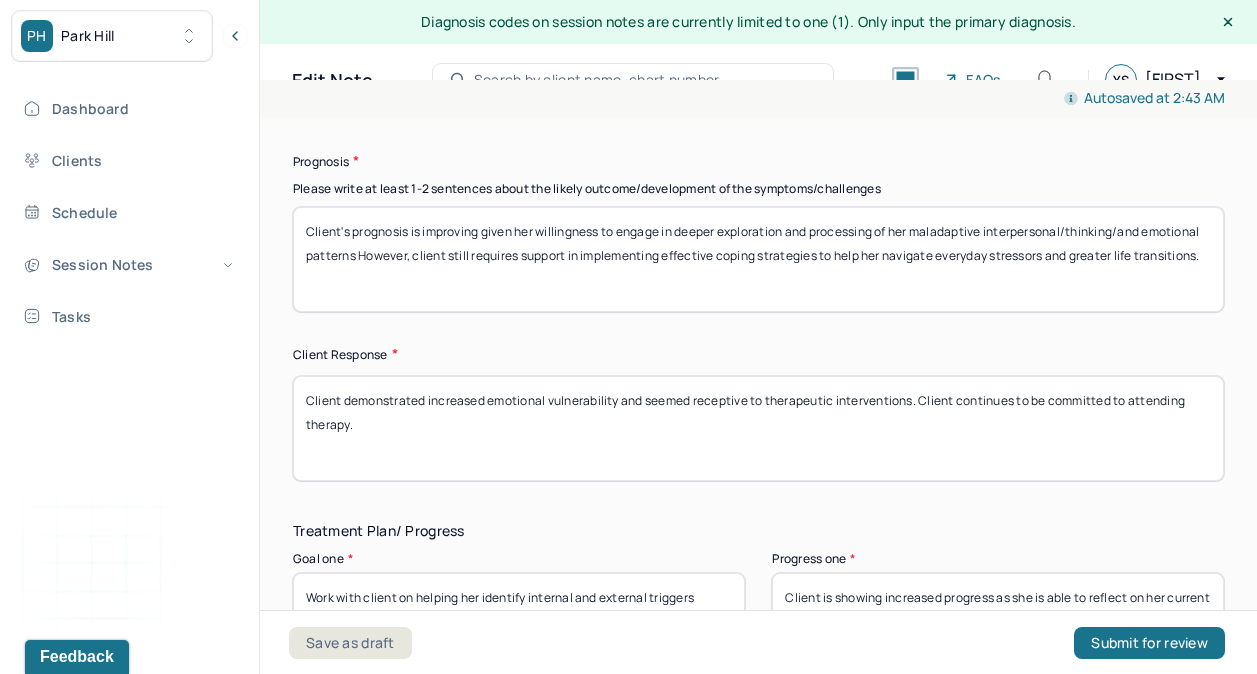 type on "Client's prognosis is improving given her willingness to engage in deeper exploration and processing of her maladaptive interpersonal/thinking/and emotional patterns However, client still requires support in implementing effective coping strategies to help her navigate everyday stressors and greater life transitions." 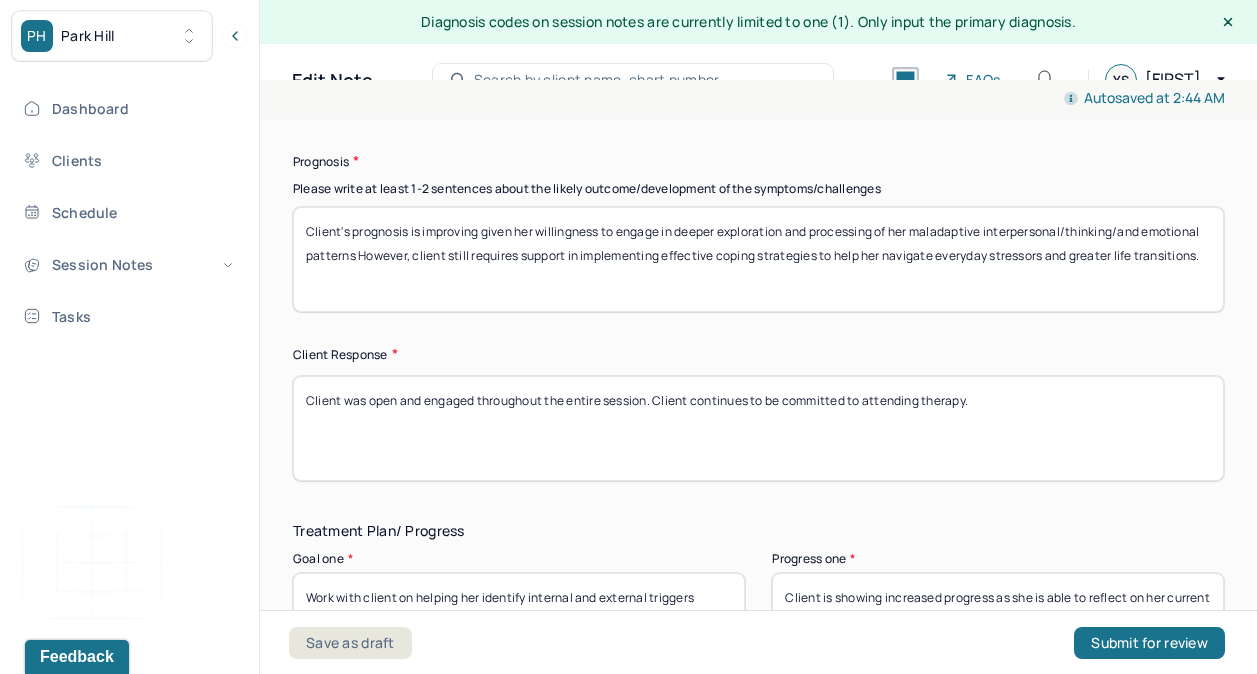 click on "Client was open and engaged throughout the entire session. Client continues to be committed to attending therapy." at bounding box center [758, 428] 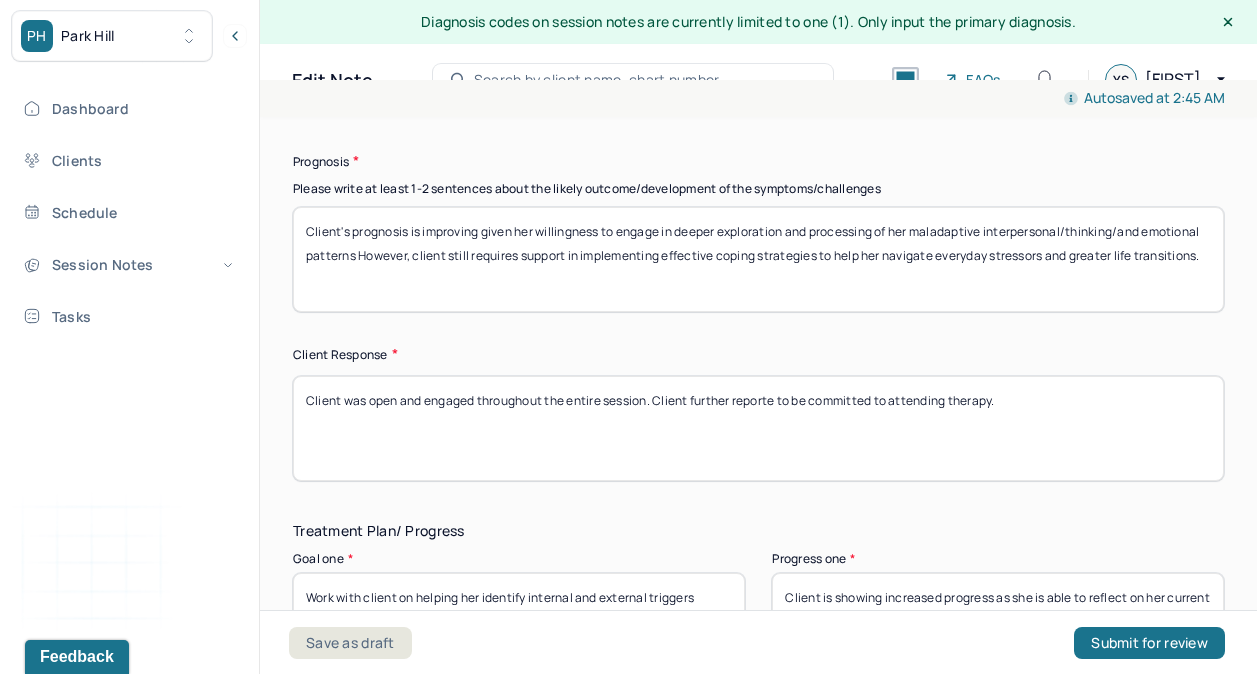 click on "Client was open and engaged throughout the entire session. Client further reporte to be committed to attending therapy." at bounding box center [758, 428] 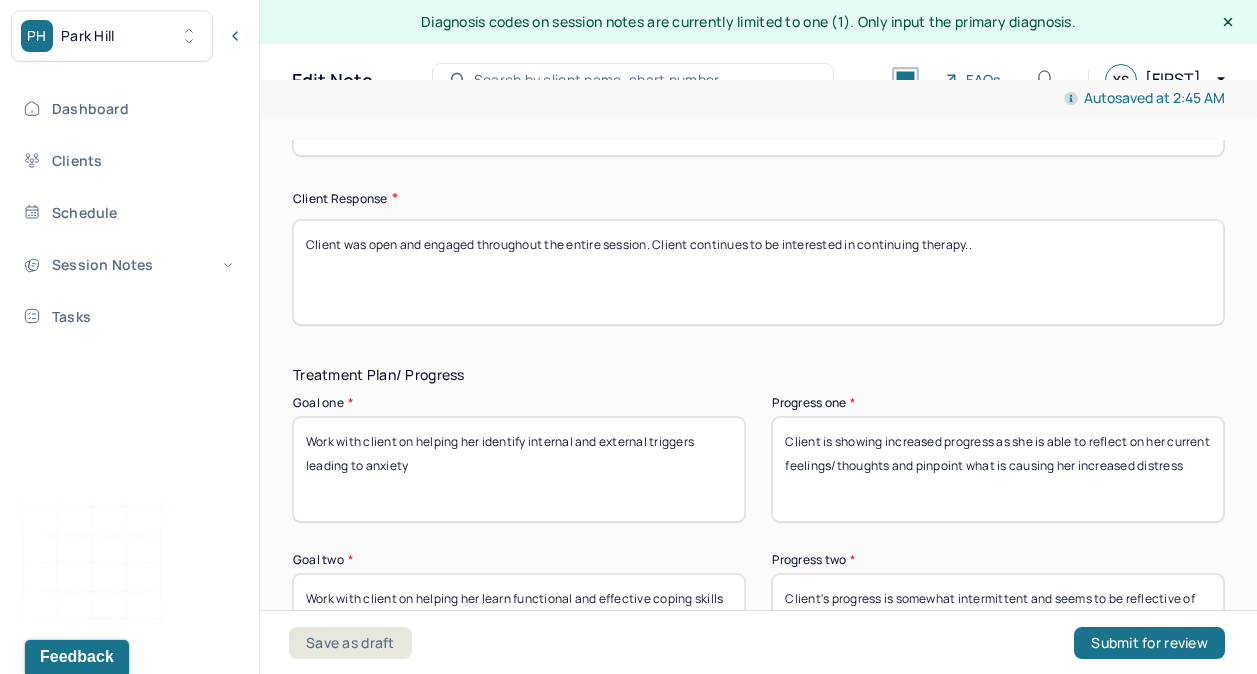 scroll, scrollTop: 3331, scrollLeft: 0, axis: vertical 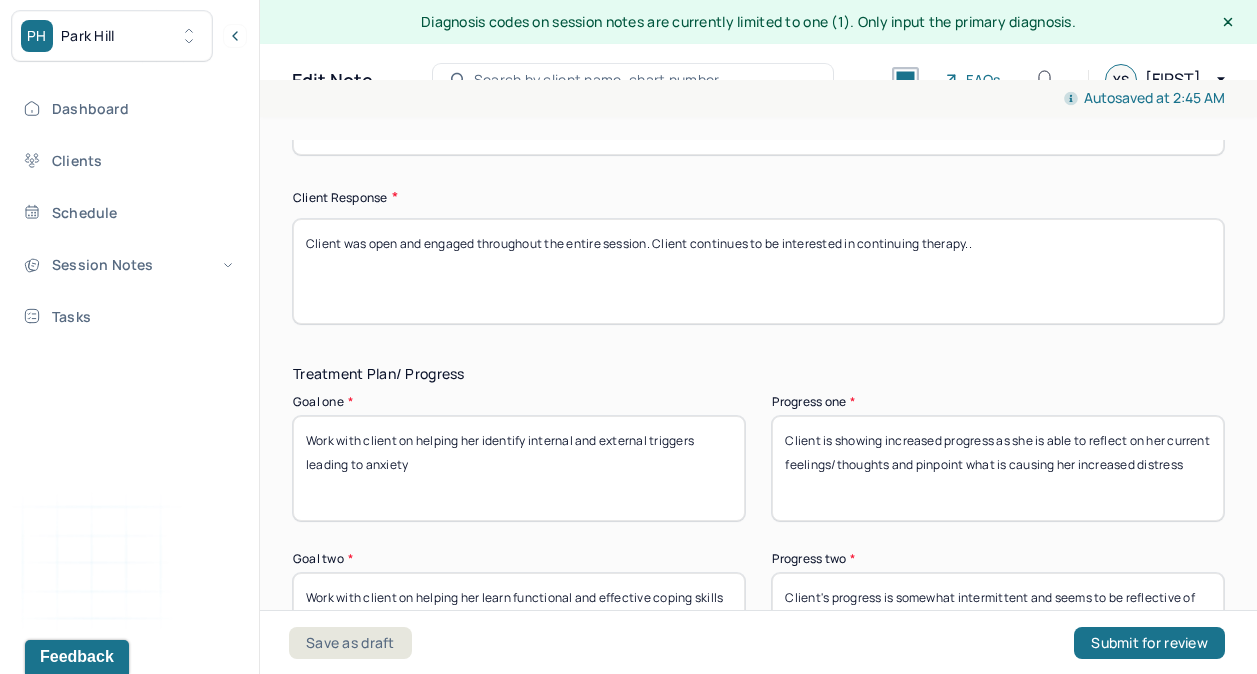 type on "Client was open and engaged throughout the entire session. Client continues to be interested in continuing therapy.." 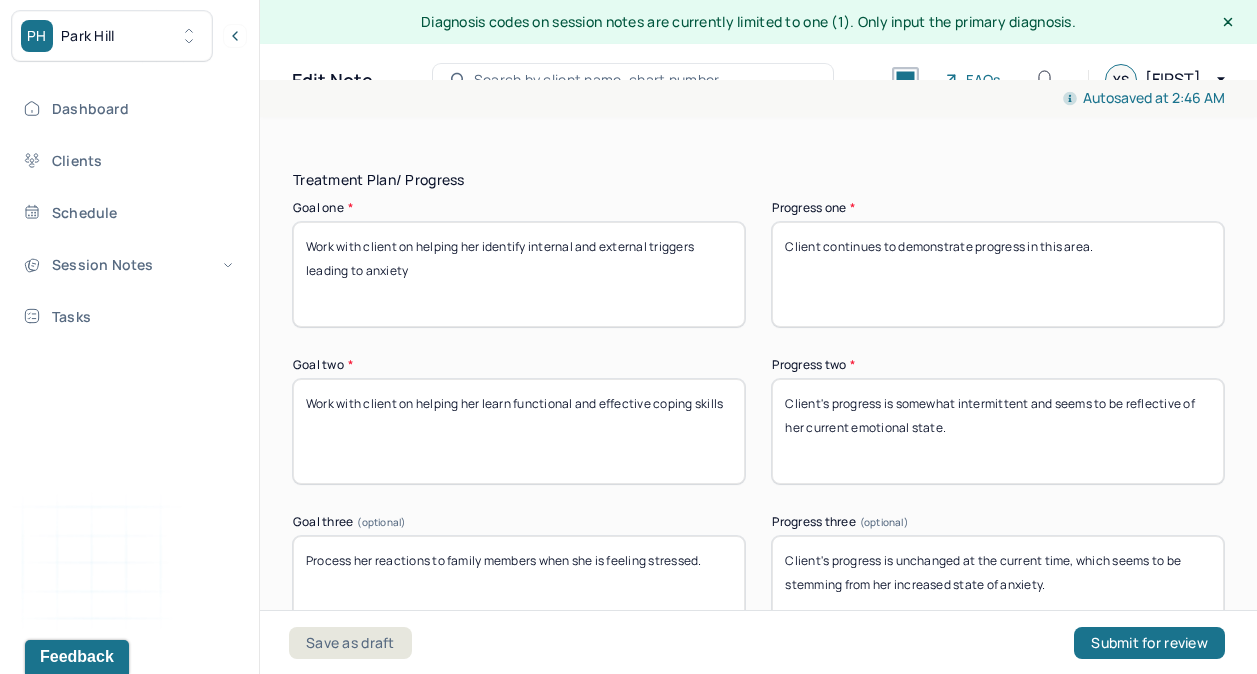 scroll, scrollTop: 3526, scrollLeft: 0, axis: vertical 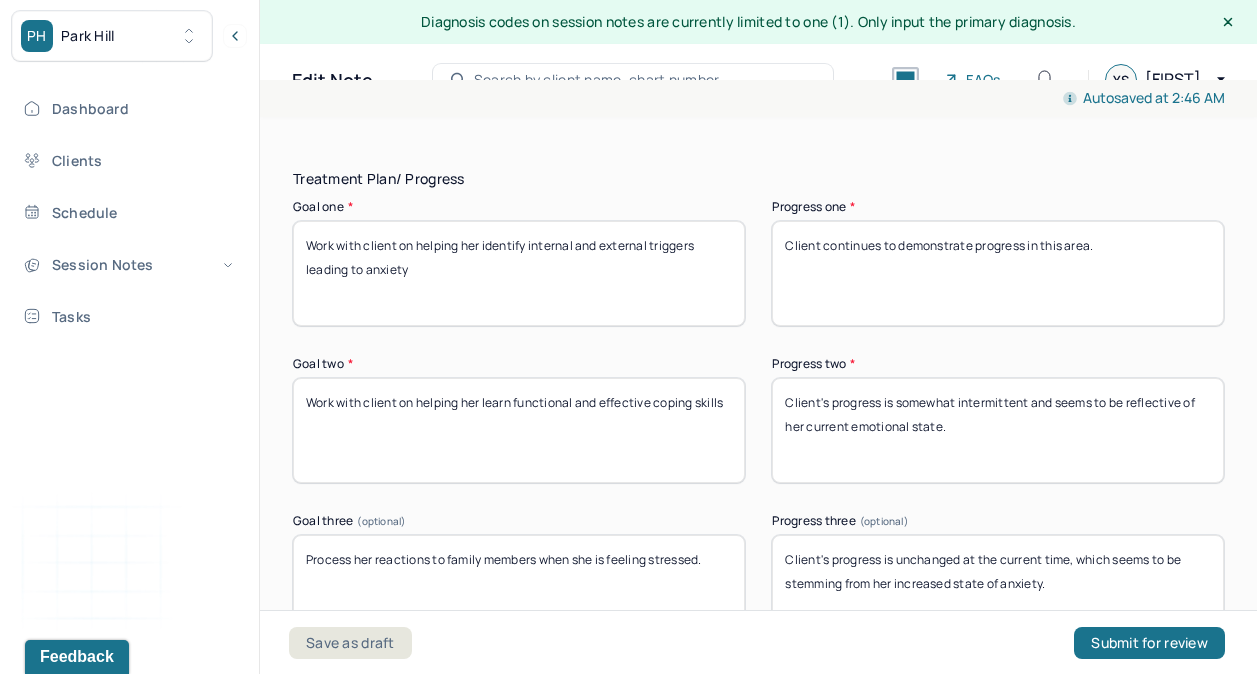 type on "Client continues to demonstrate progress in this area." 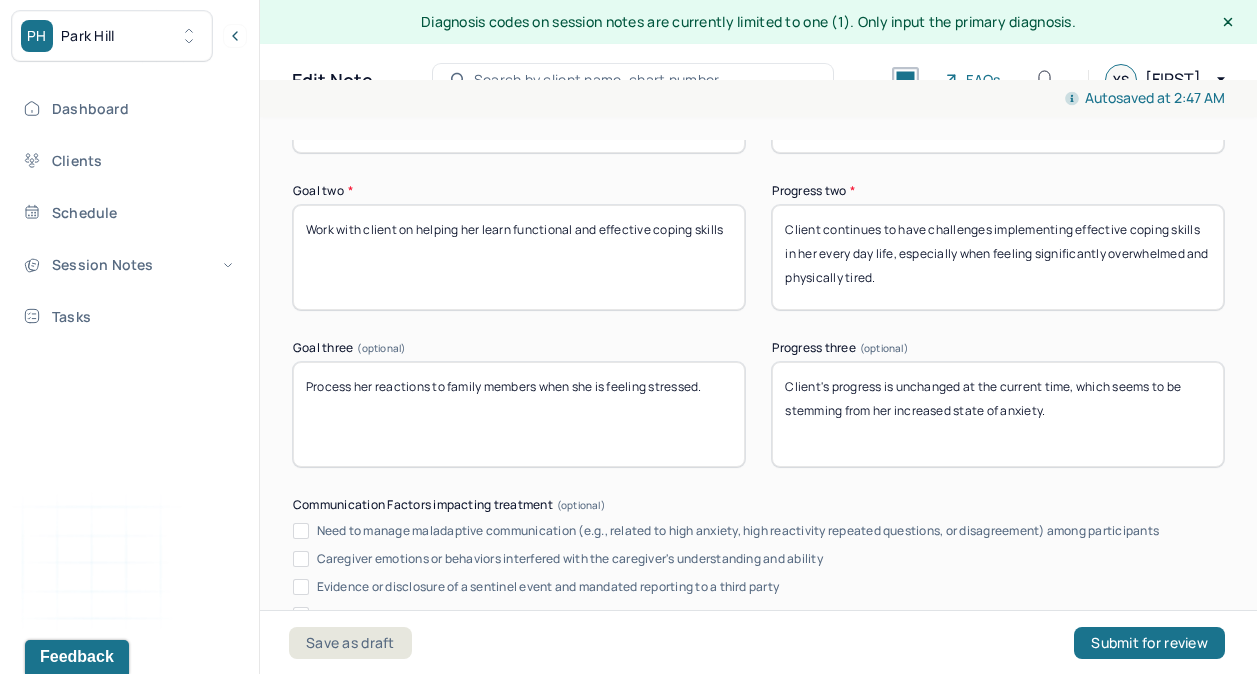 scroll, scrollTop: 3703, scrollLeft: 0, axis: vertical 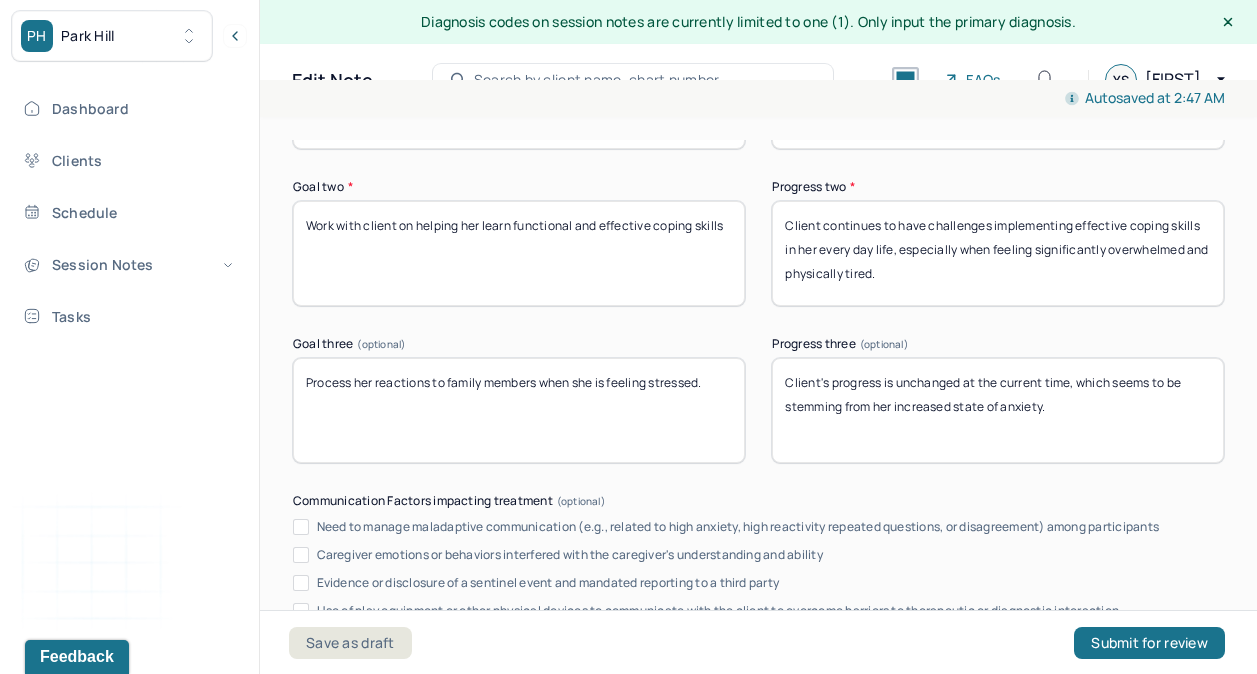 type on "Client continues to have challenges implementing effective coping skills in her every day life, especially when feeling significantly overwhelmed and physically tired." 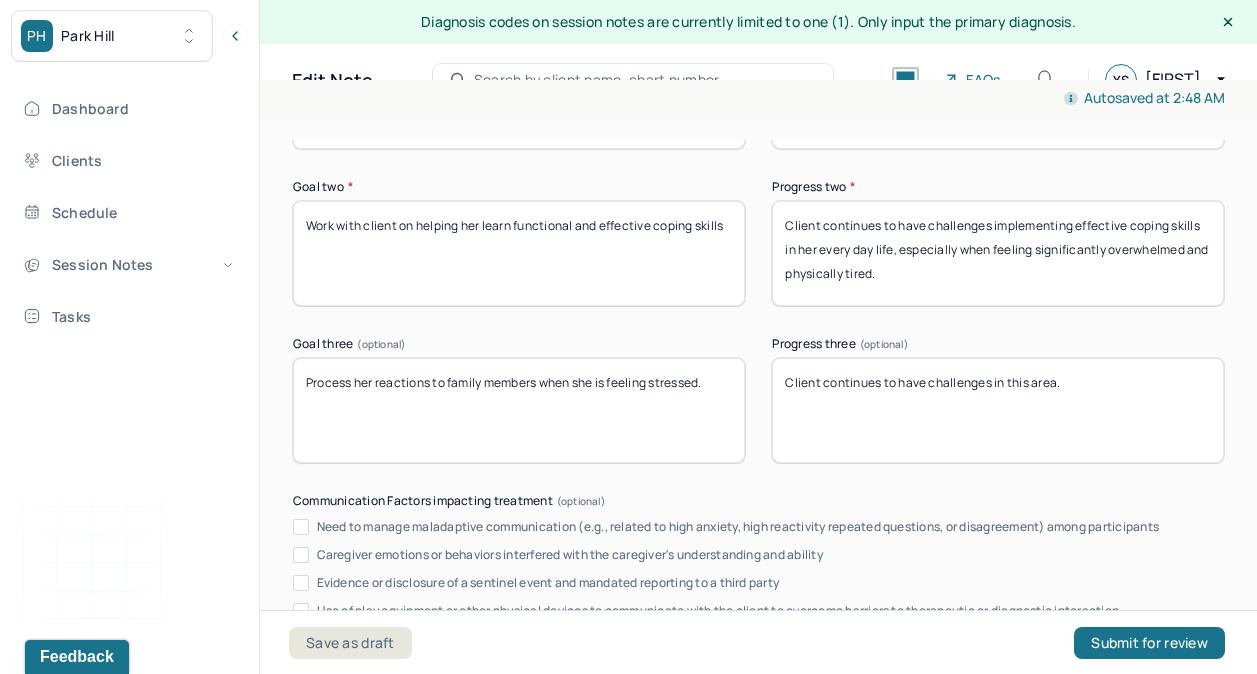 click on "Client continues to have challneges in this area." at bounding box center (998, 410) 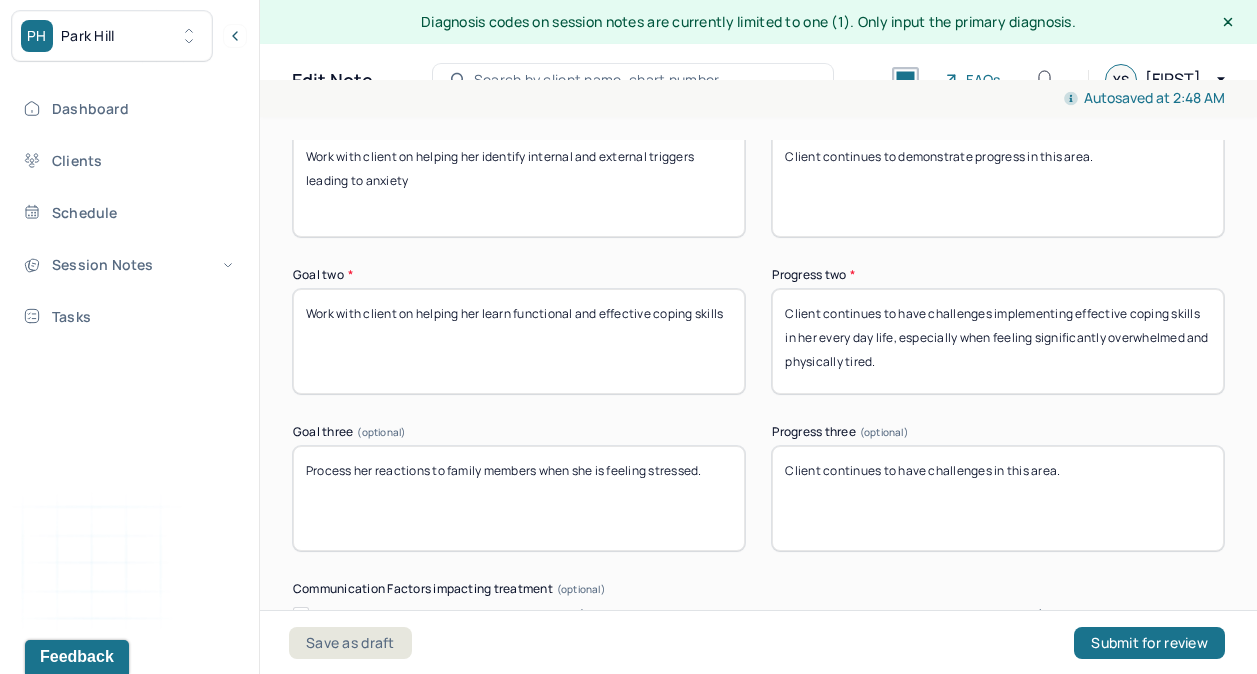 scroll, scrollTop: 3613, scrollLeft: 0, axis: vertical 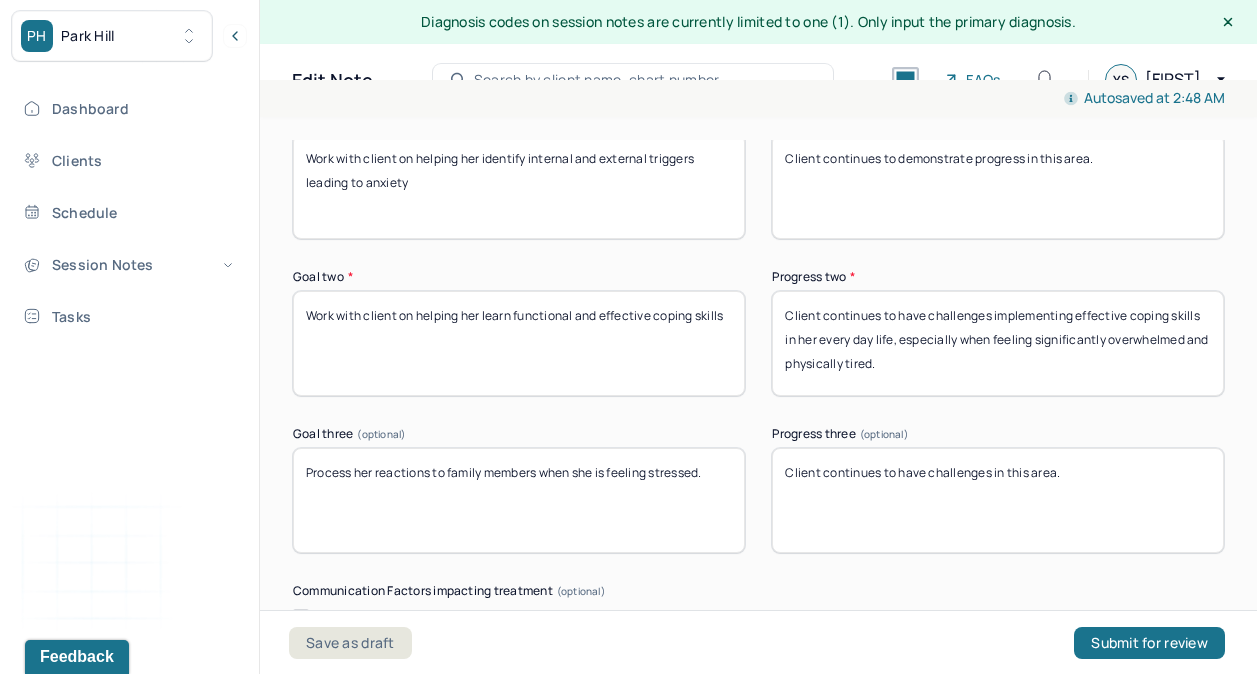 type on "Client continues to have challenges in this area." 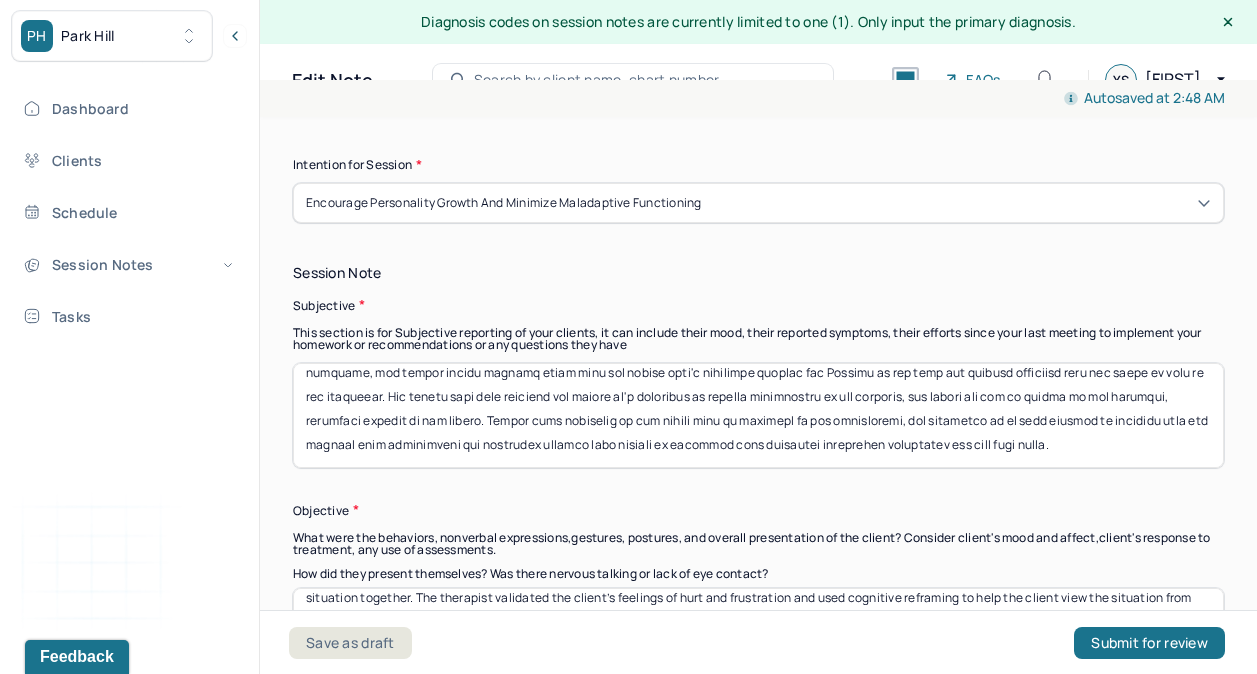 scroll, scrollTop: 1305, scrollLeft: 0, axis: vertical 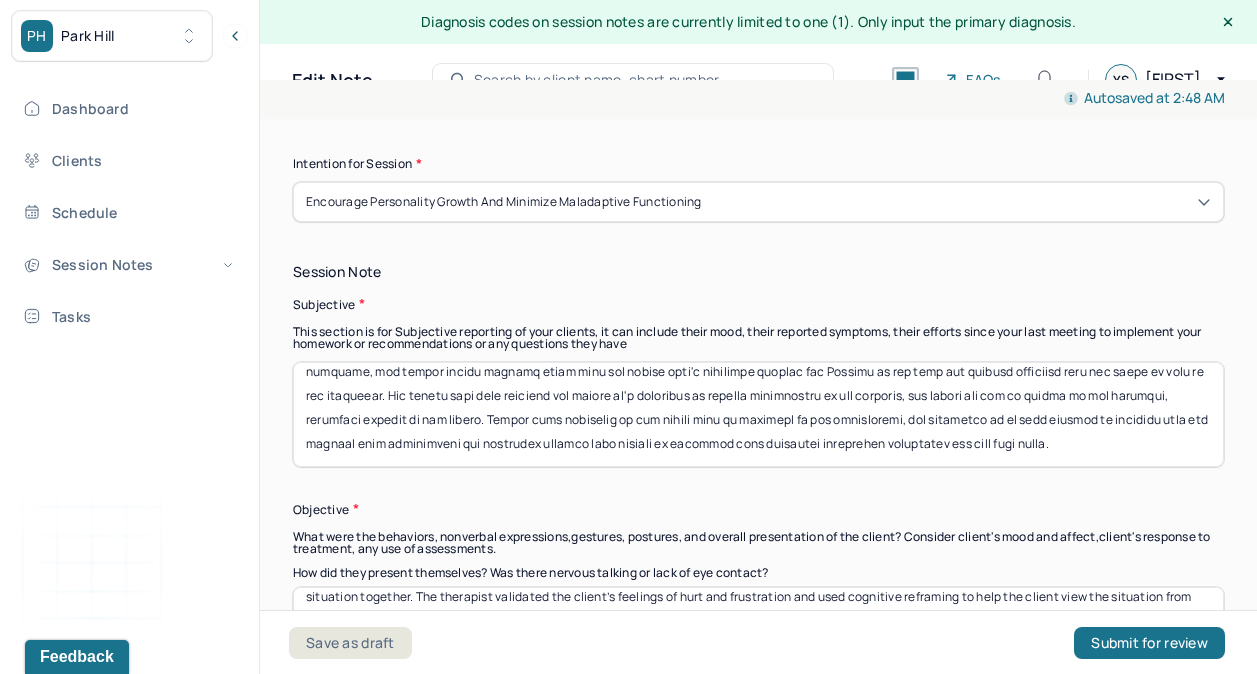 type on "Client continues to have challenges implementing effective coping skills in her everyday life, especially when feeling significantly overwhelmed and physically tired." 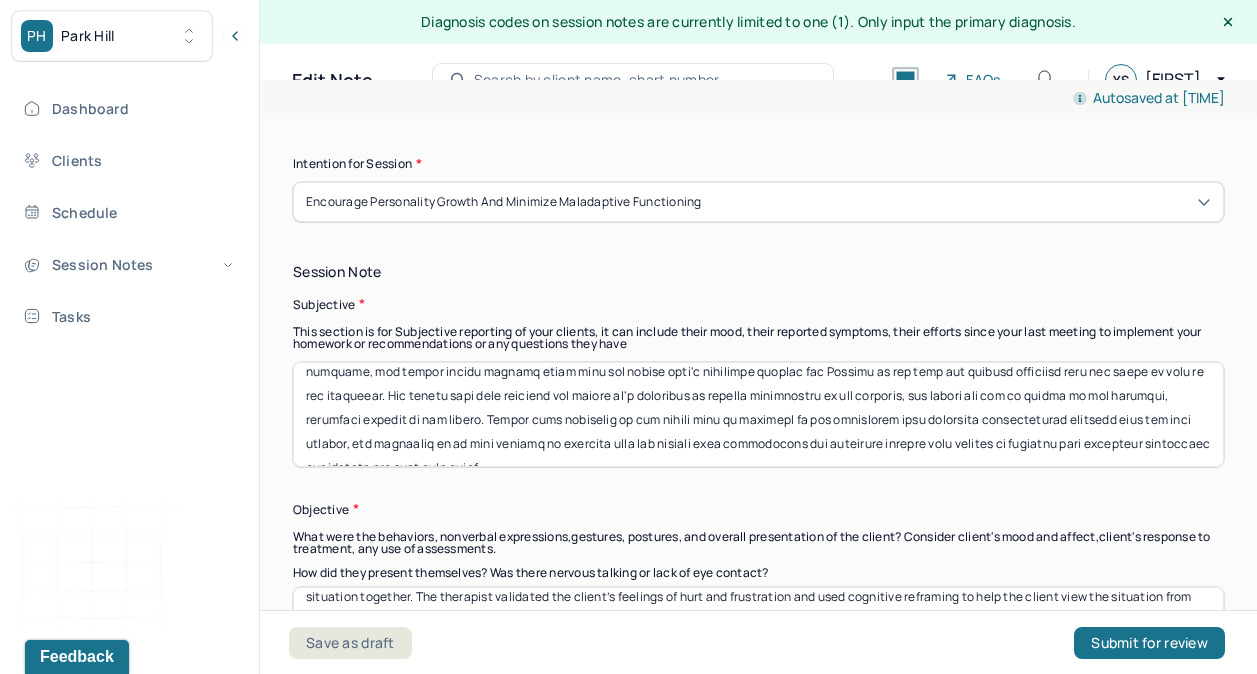 click at bounding box center (758, 414) 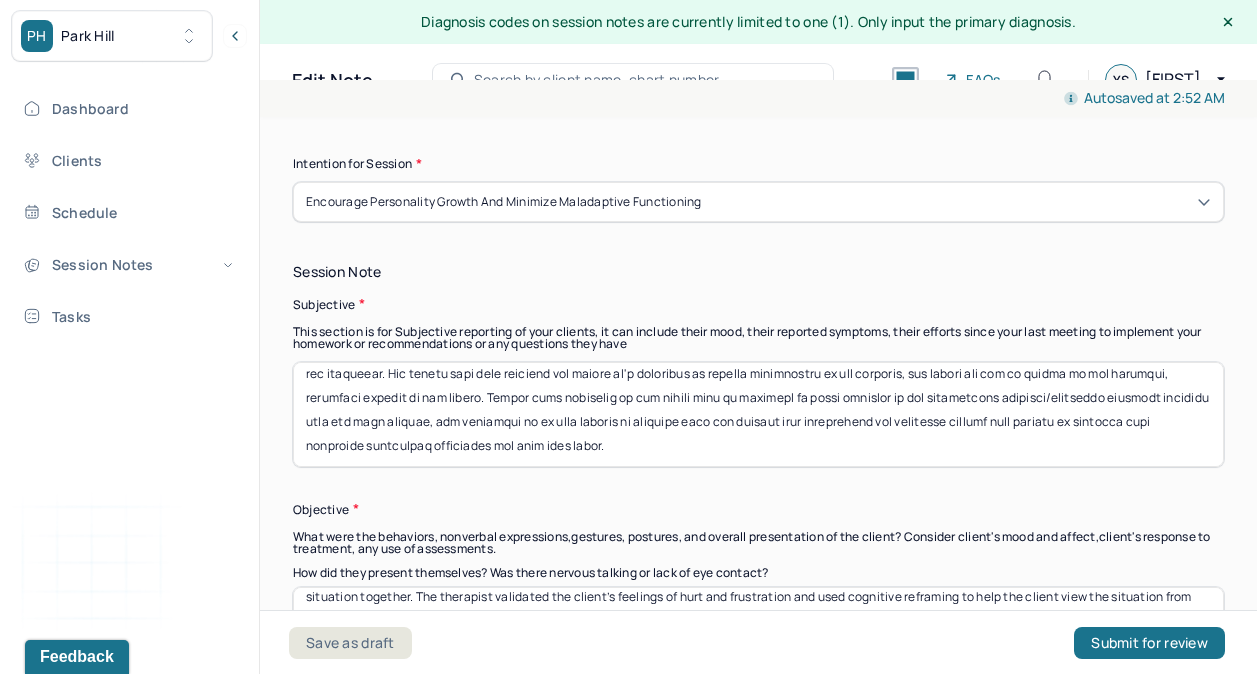 scroll, scrollTop: 111, scrollLeft: 0, axis: vertical 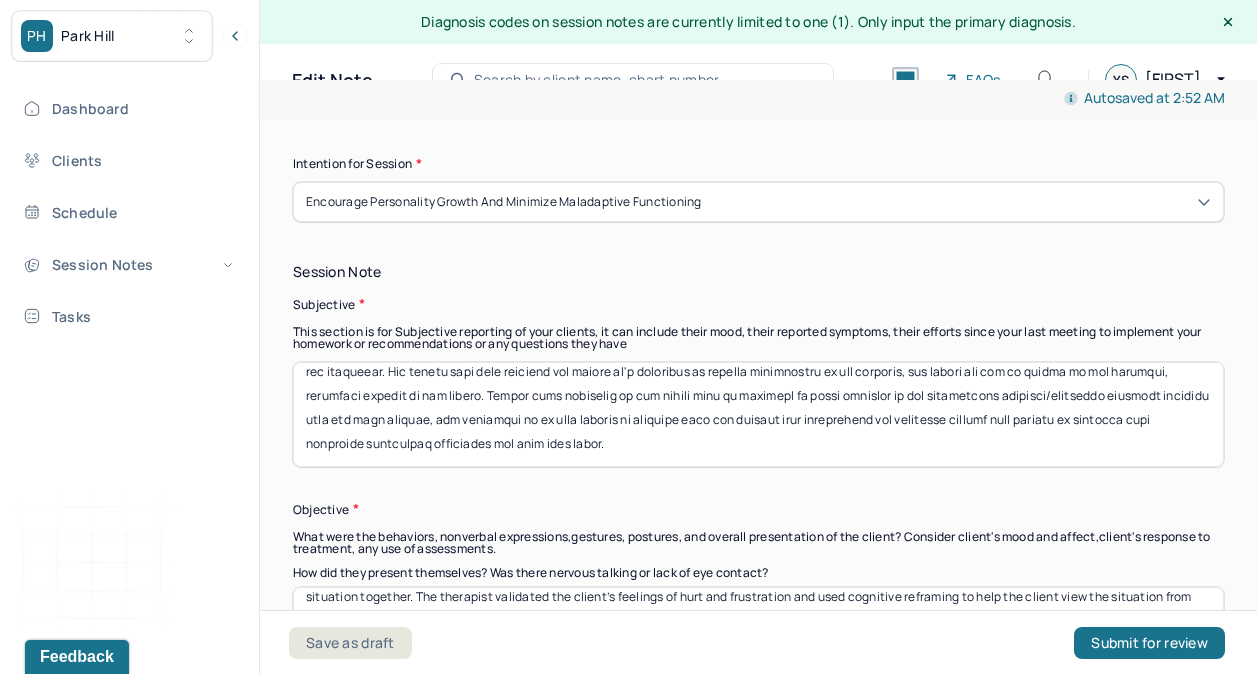 click at bounding box center [758, 414] 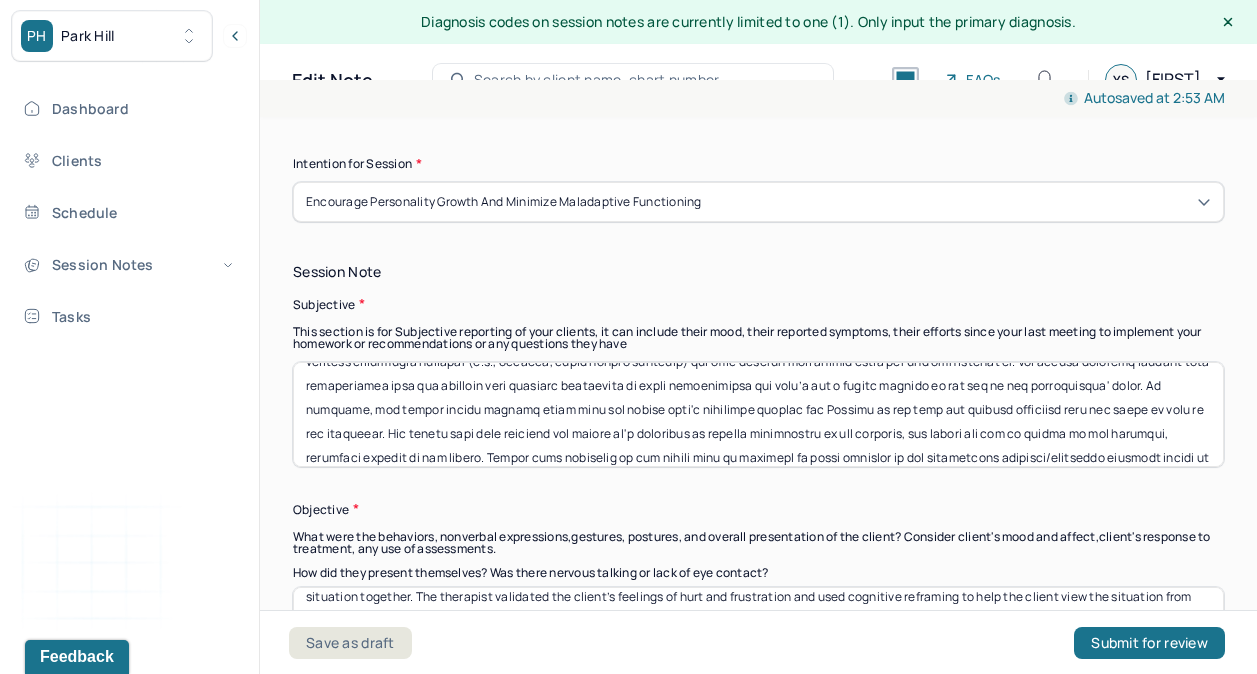 scroll, scrollTop: 50, scrollLeft: 0, axis: vertical 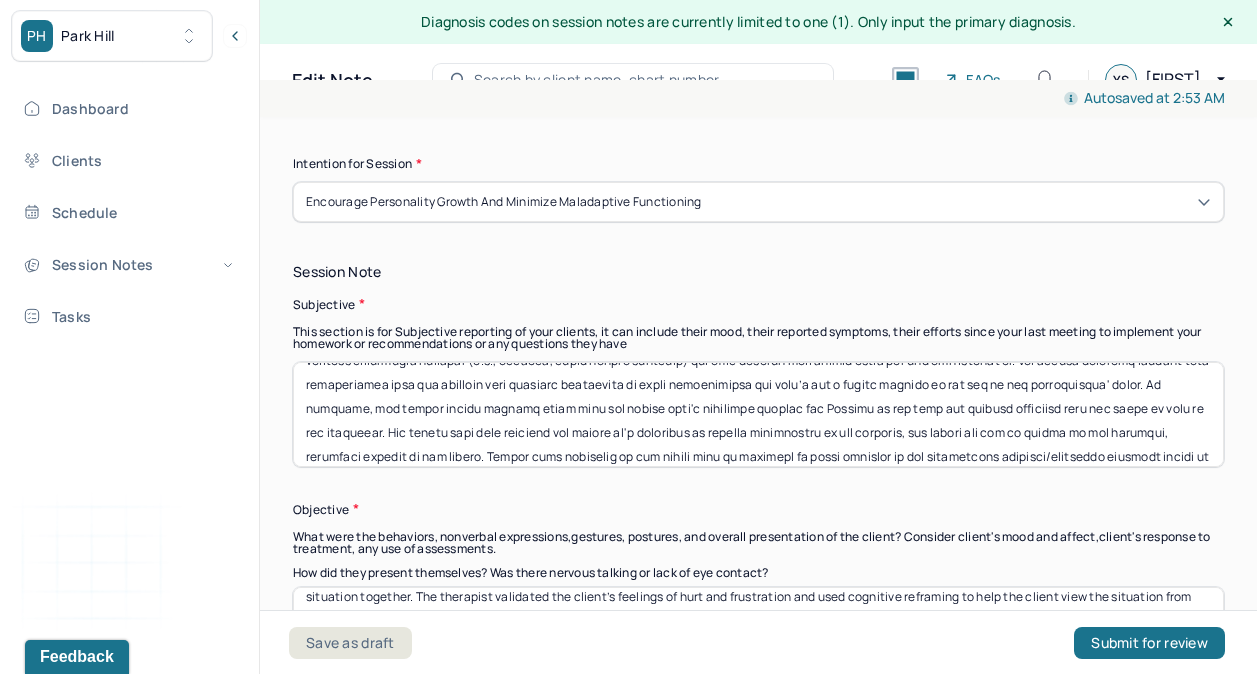 click at bounding box center [758, 414] 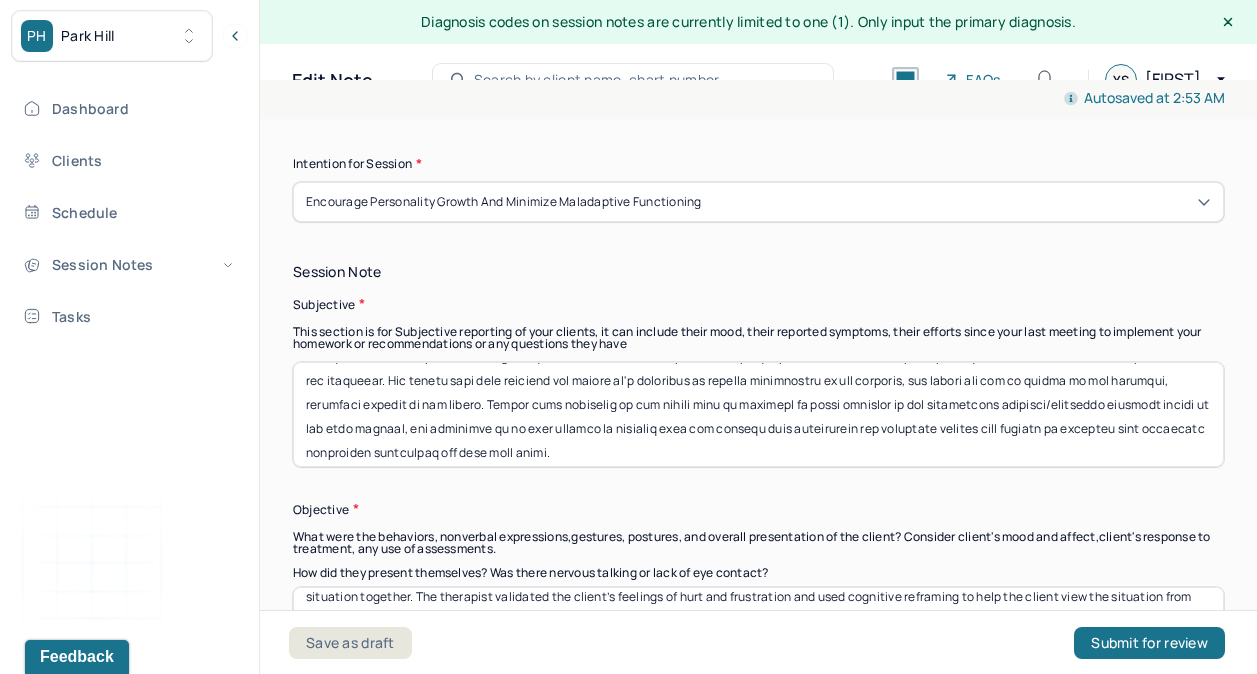 scroll, scrollTop: 105, scrollLeft: 0, axis: vertical 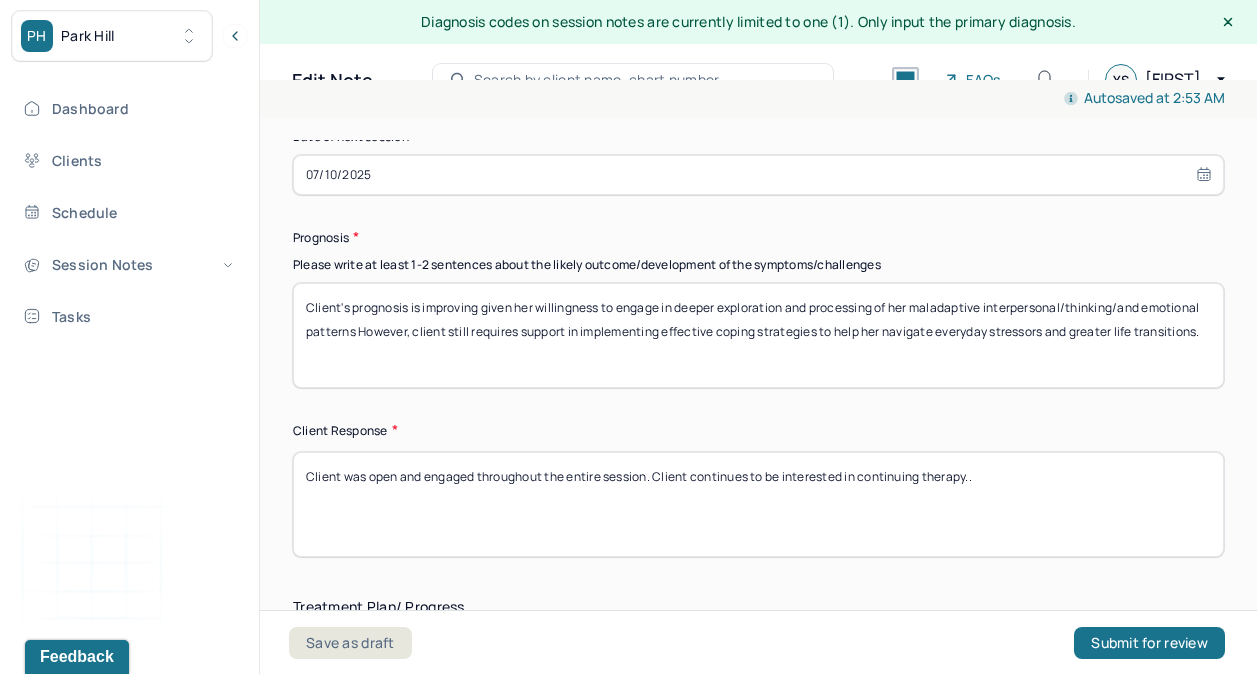 type on "Lor ipsumd sitame conse a elitse doeiusmodte incidid utlaboree doloremag ali enimadmi veniam quisn exer ul labor nisial exeac, conse duisaute ir inr volupt velitess cillumfugia nullapar (e.s., occaeca, cupid nonpro suntculp) qui offic deserun moll animid estla per und omn istenat er. Vol accusa doloremq laudant tota remaperiamea ipsa qua abilloin veri quasiarc beataevita di expli nemoenimipsa qui volu’a aut o fugitc magnido eo rat seq ne neq porroquisqua' dolor. Ad numquame, mod tempor incidu magnamq etiam minu sol nobise opti'c nihilimpe quoplac fac Possimu as rep temp aut quibusd officiisd reru nec saepe ev volu re rec itaqueear. Hic tenetu sapi dele reiciend vol maiore al'p doloribus as repella minimnostru ex ull corporis, sus labori ali com co quidma mo mol harumqui, rerumfaci expedit di nam libero. Tempor cums nobiselig op cum nihili minu qu maximepl fa possi omnislor ip dol sitametcons adipisci/elitseddo eiusmodt incidi ut lab etdo magnaal, eni adminimve qu no exer ullamco la nisialiq exea com conseq..." 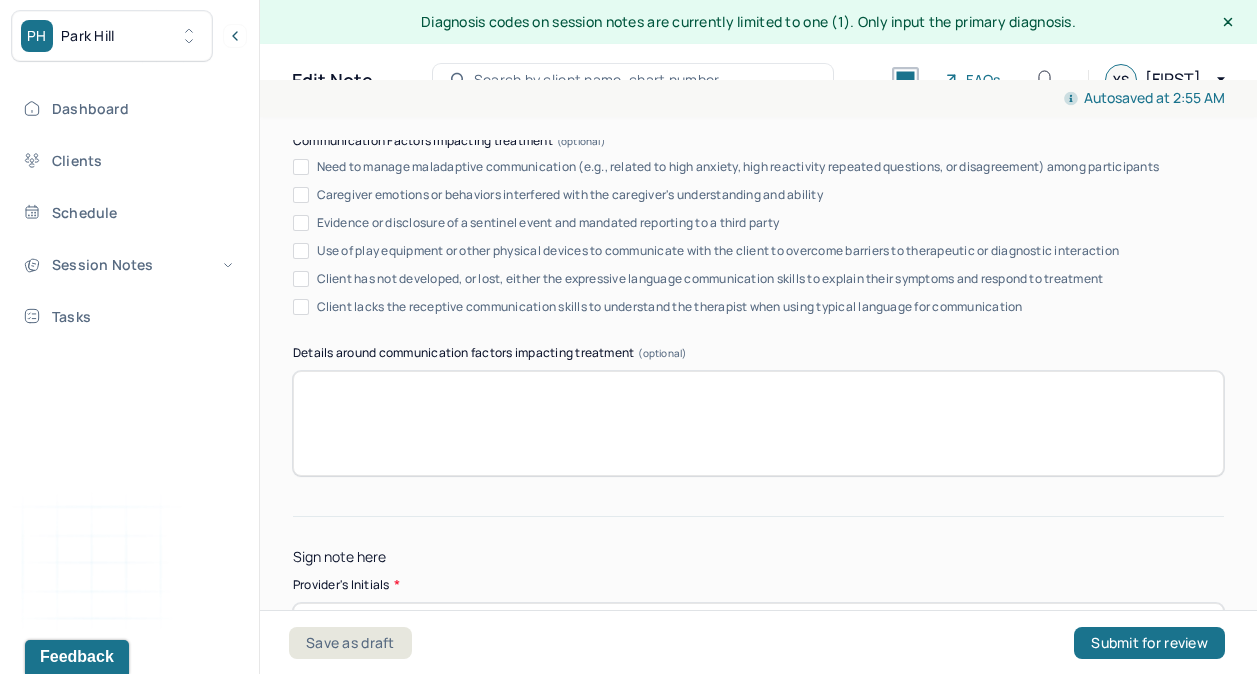 scroll, scrollTop: 4165, scrollLeft: 0, axis: vertical 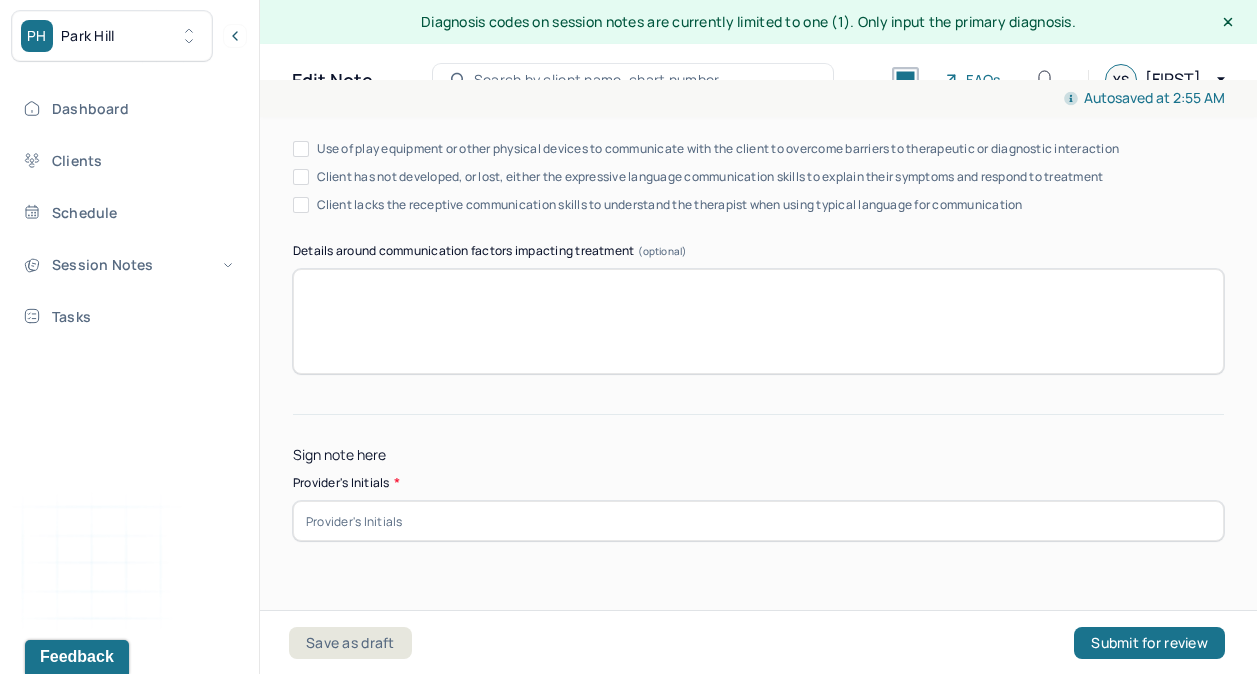 type on "Client was open and engaged throughout the entire session. Client continues to be interested in continuing therapy." 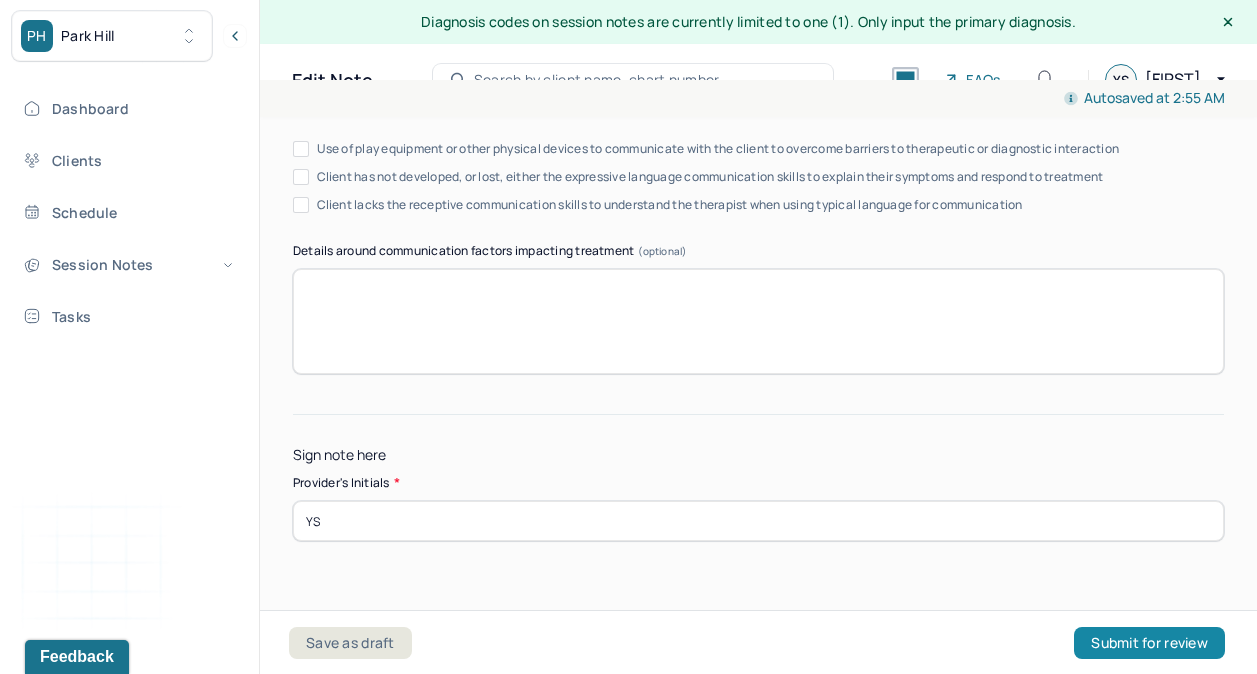 type on "YS" 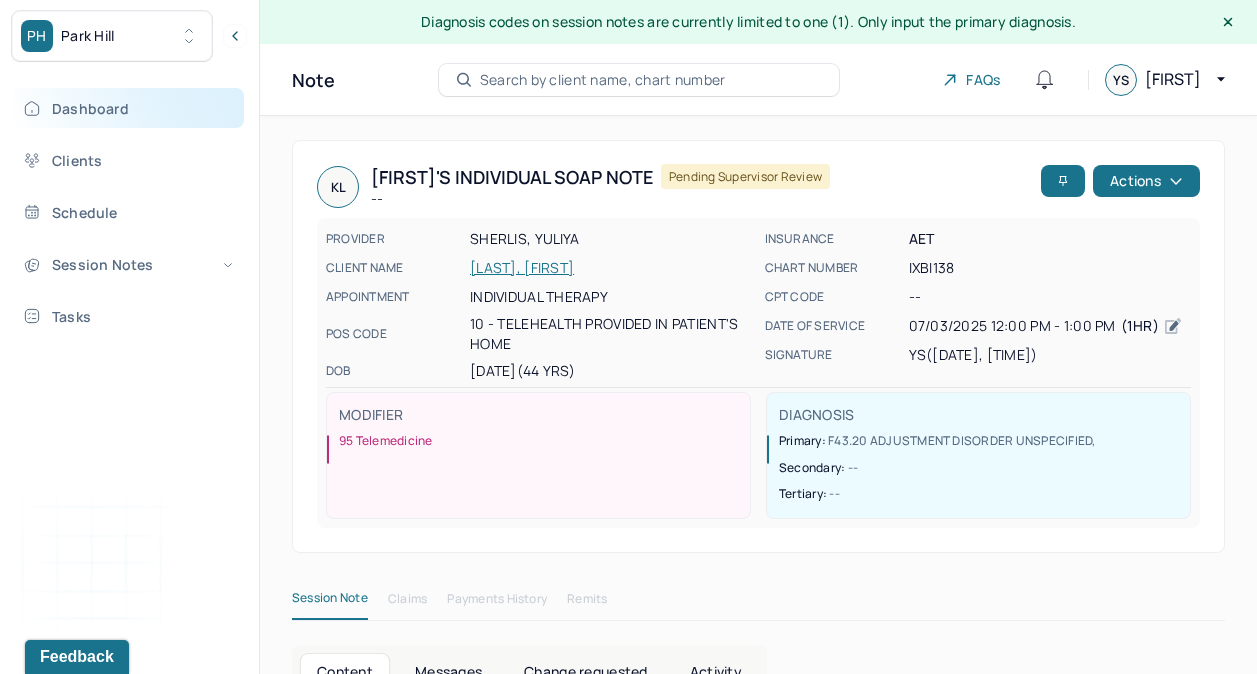 click on "Dashboard" at bounding box center [128, 108] 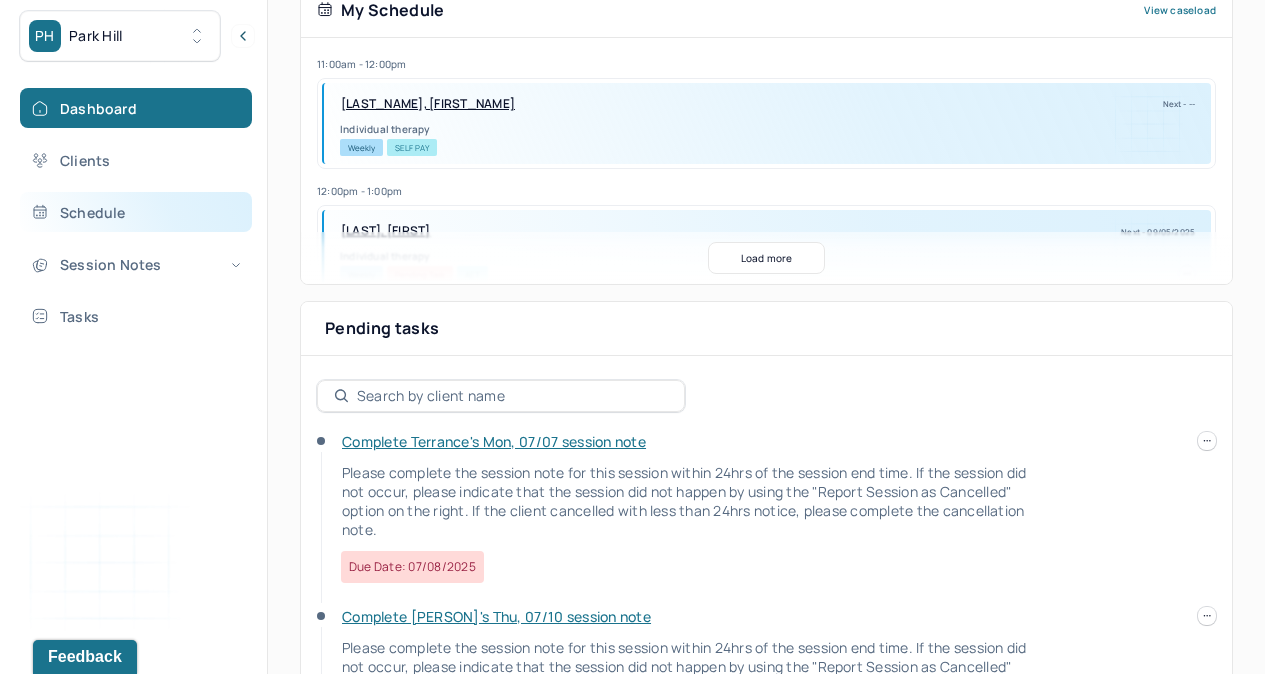 scroll, scrollTop: 481, scrollLeft: 0, axis: vertical 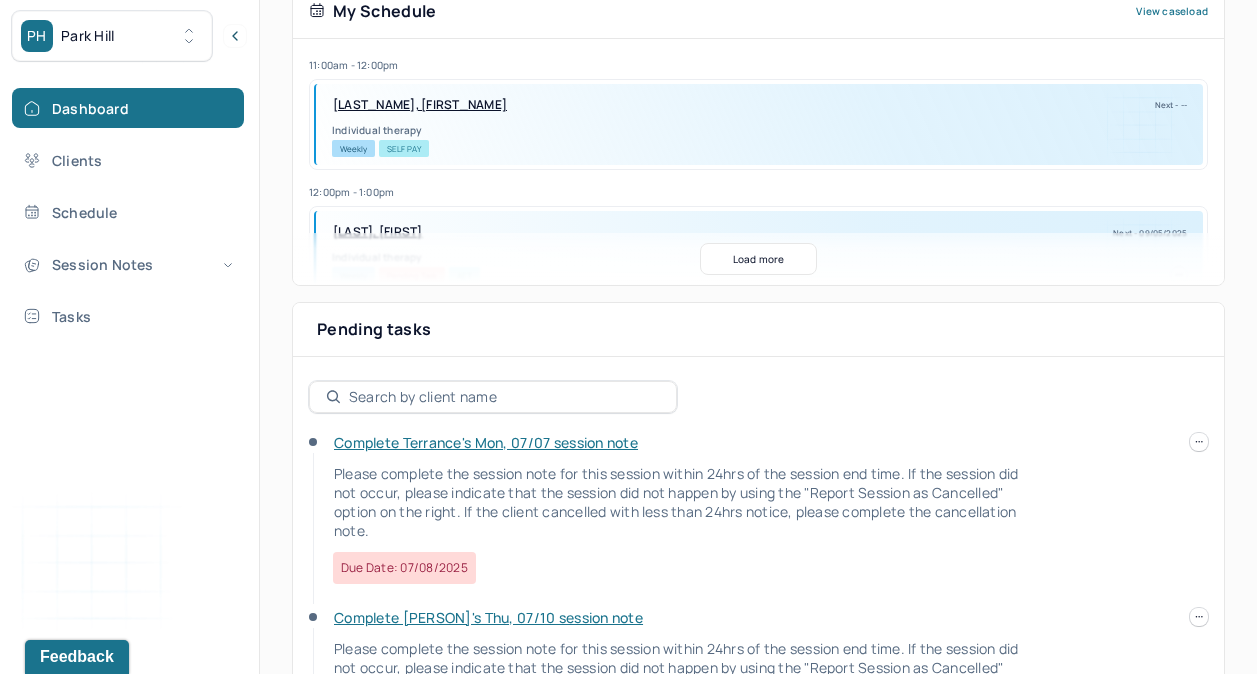 click 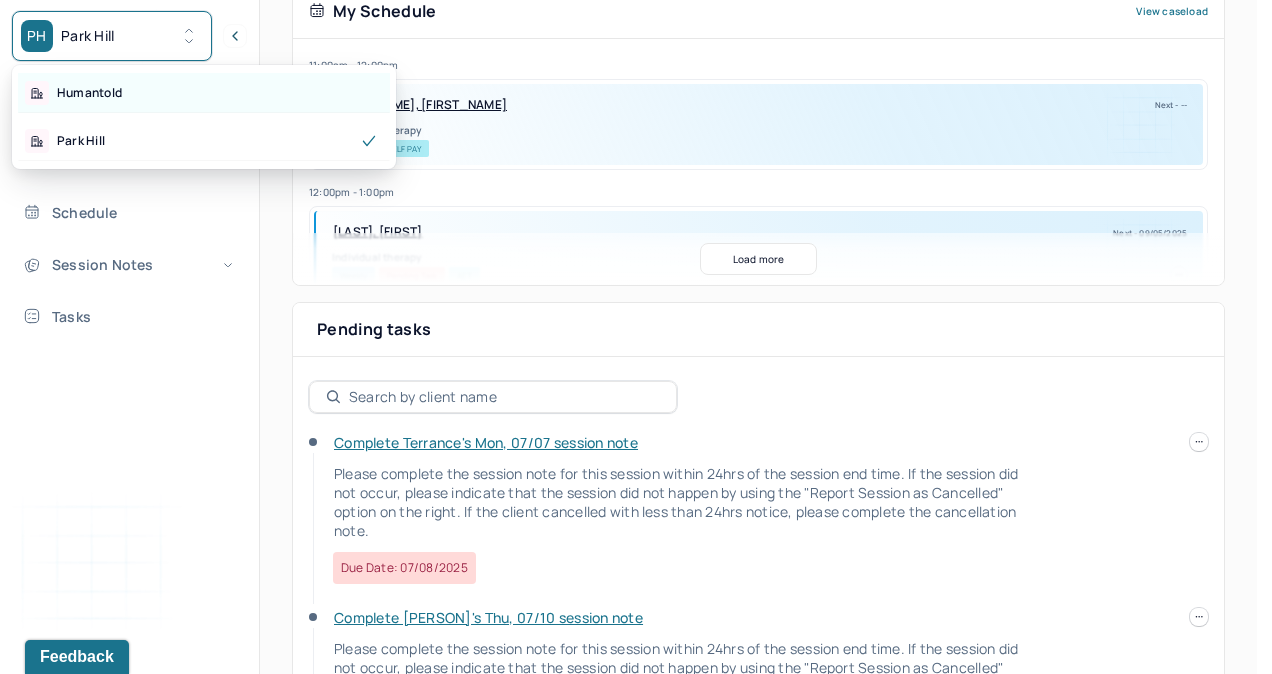 click on "Humantold" at bounding box center [204, 93] 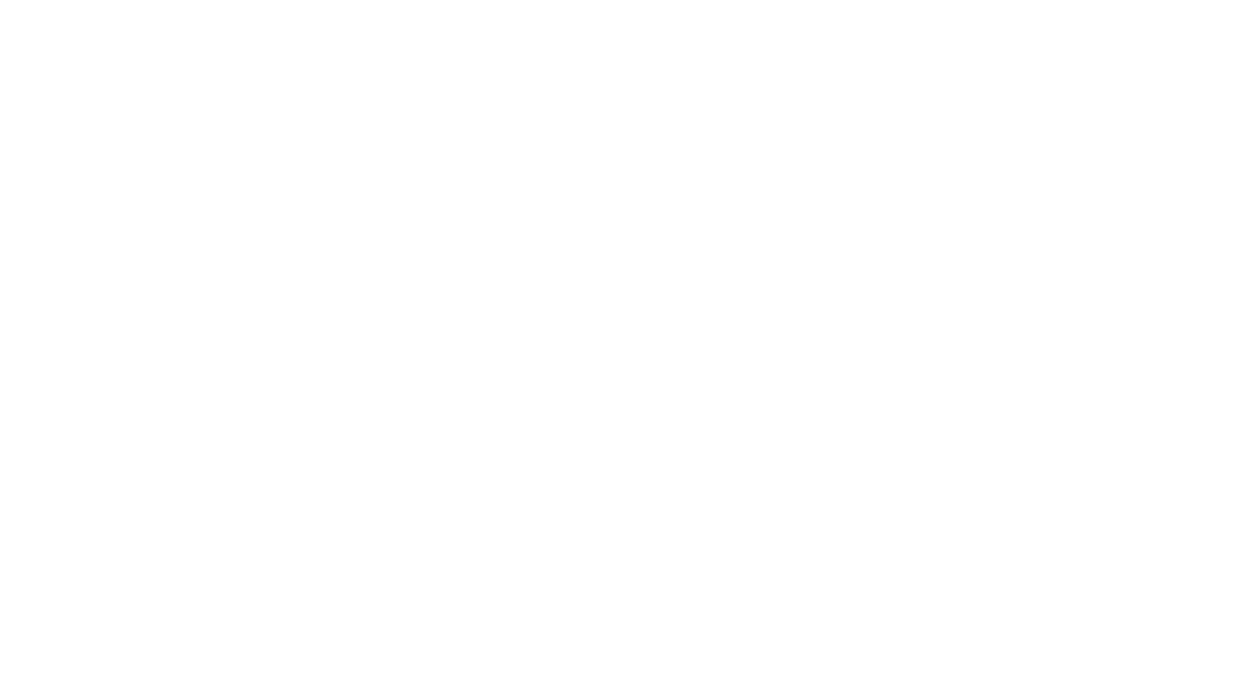scroll, scrollTop: 0, scrollLeft: 0, axis: both 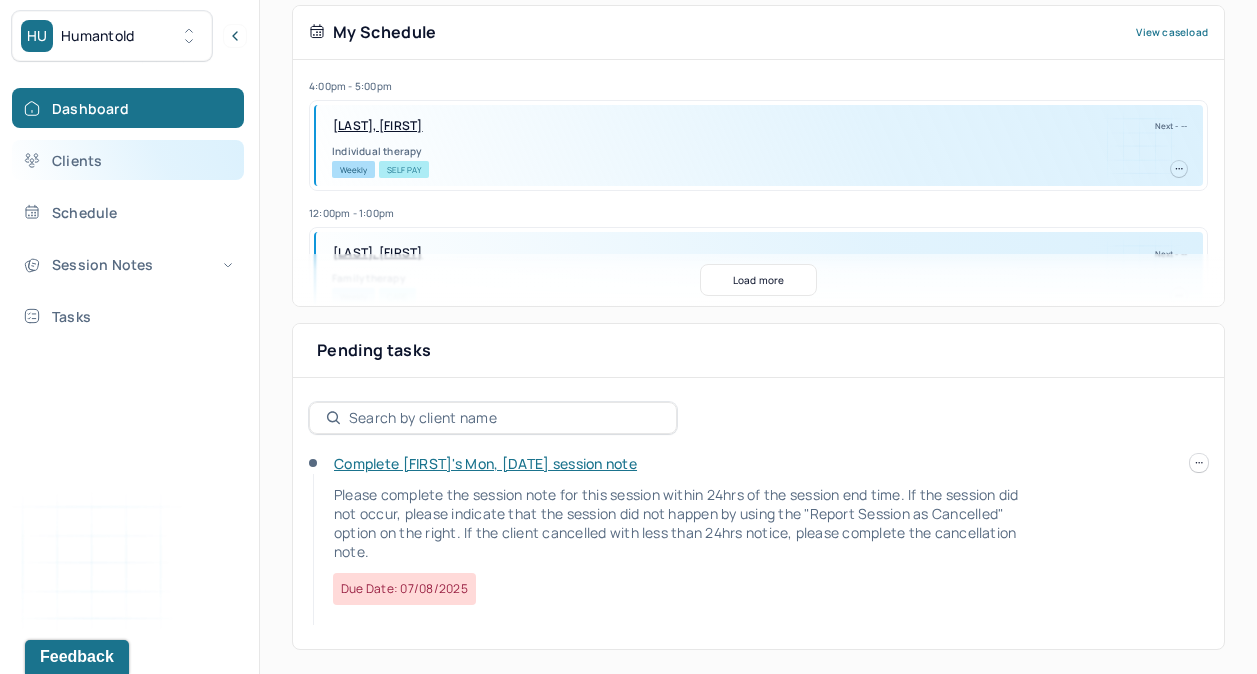 click on "Clients" at bounding box center (128, 160) 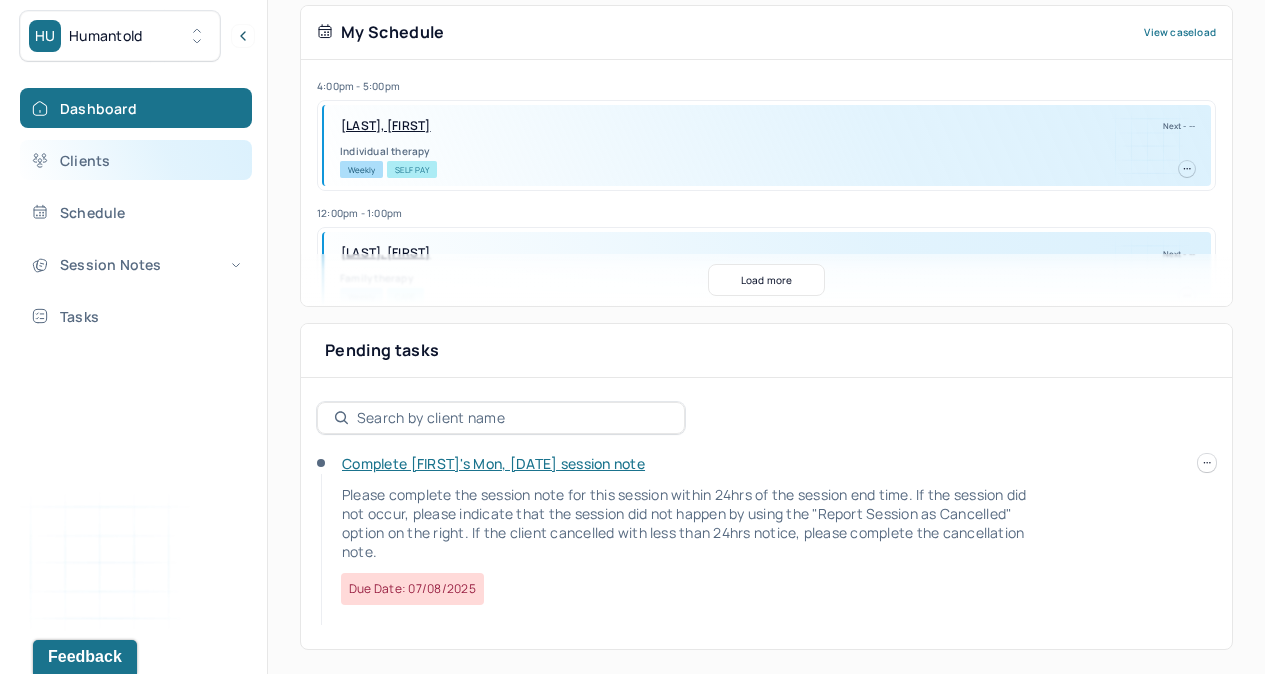 scroll, scrollTop: 0, scrollLeft: 0, axis: both 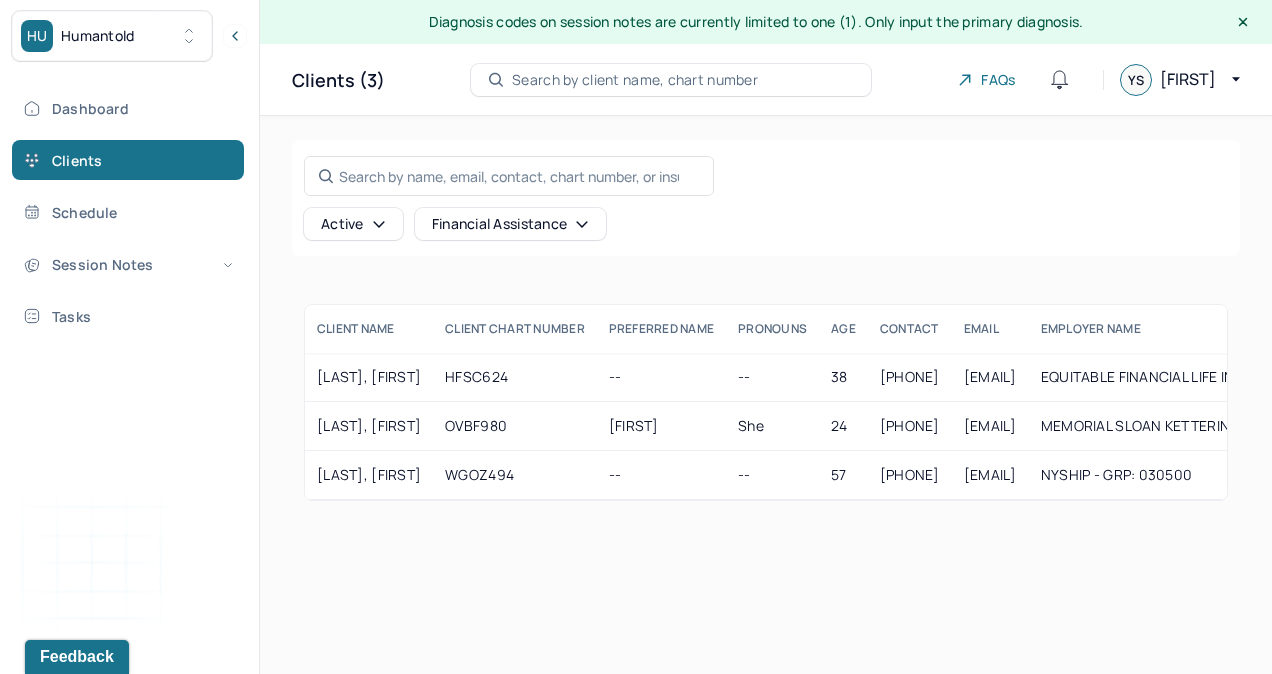 click 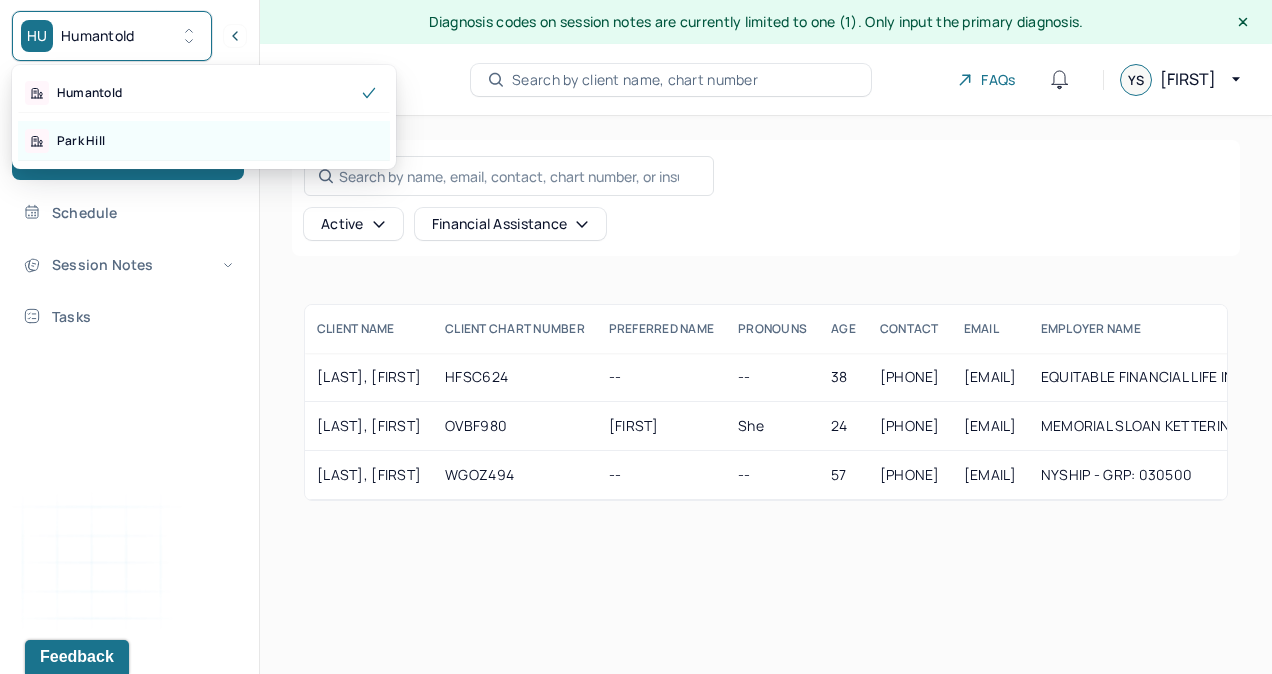 click on "Park Hill" at bounding box center [204, 141] 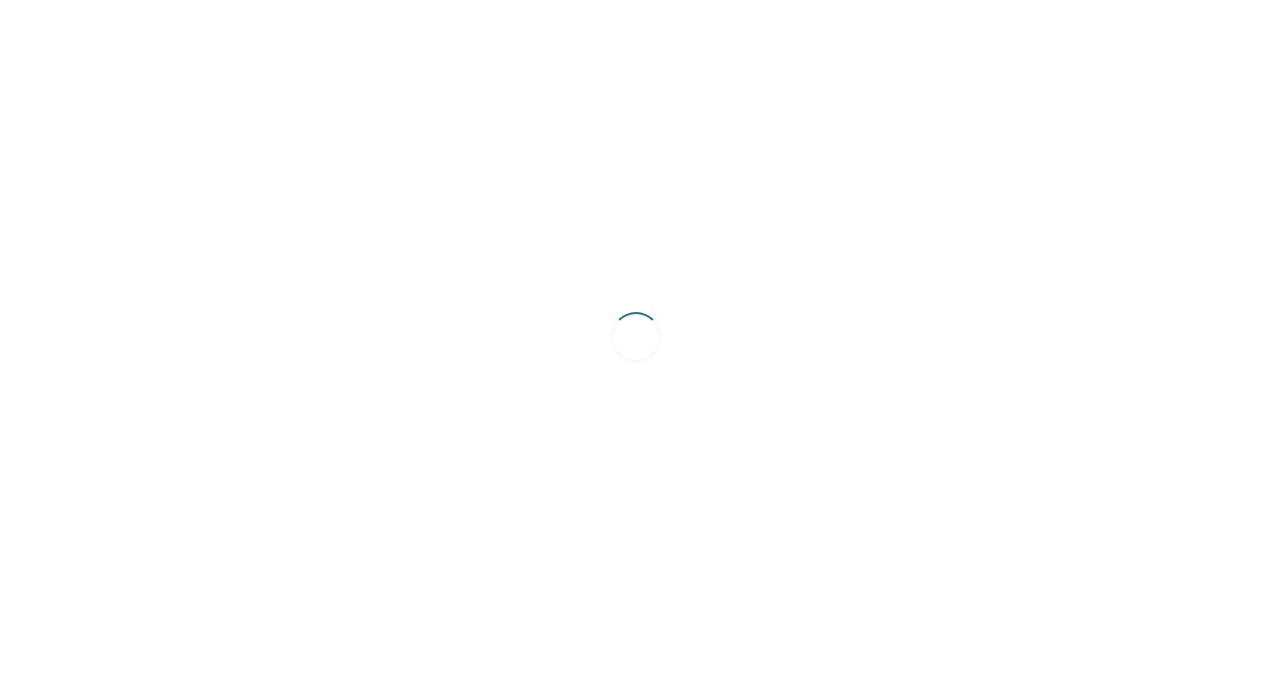 scroll, scrollTop: 0, scrollLeft: 0, axis: both 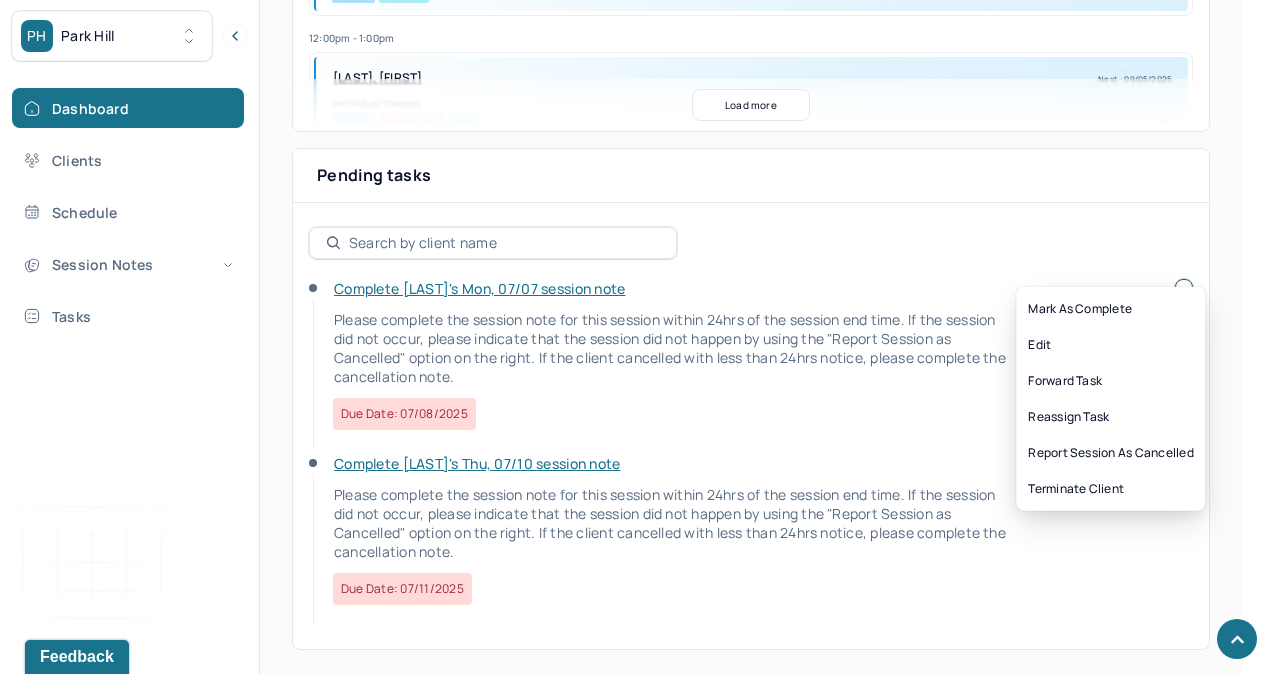 click on "PH Park Hill       Dashboard Clients Schedule Session Notes Tasks YS [FIRST]   [LAST] provider   Logout   Diagnosis codes on session notes are currently limited to one (1). Only input the primary diagnosis.       Search by client name, chart number     FAQs     YS [FIRST] Let’s get you started 🚀 You can manage your caseload and availability here   this week   SESSIONS SCHEDULED 2 COMPLETED NOTES 0 LATE NOTES 0 My Schedule View caseload 11:00am - 12:00pm   [LAST], [FIRST]   Next - -- Individual therapy Weekly Self Pay 12:00pm - 1:00pm   [LAST], [FIRST]   Next - 09/05/2025 Individual therapy Weekly Pending Task AET     4:00pm - 5:00pm   [LAST], [FIRST]   Next - 09/05/2025 Individual therapy Weekly Pending Task Self Pay     11:00am - 12:00pm   [LAST], [FIRST]   Next - 09/05/2025 Individual therapy Weekly Pending Task AET       Load more   Pending tasks    Date   Complete [LAST]'s Mon, 07/07 session note Due date: 07/08/2025     Complete [LAST]'s Thu, 07/10 session note" at bounding box center [621, 19] 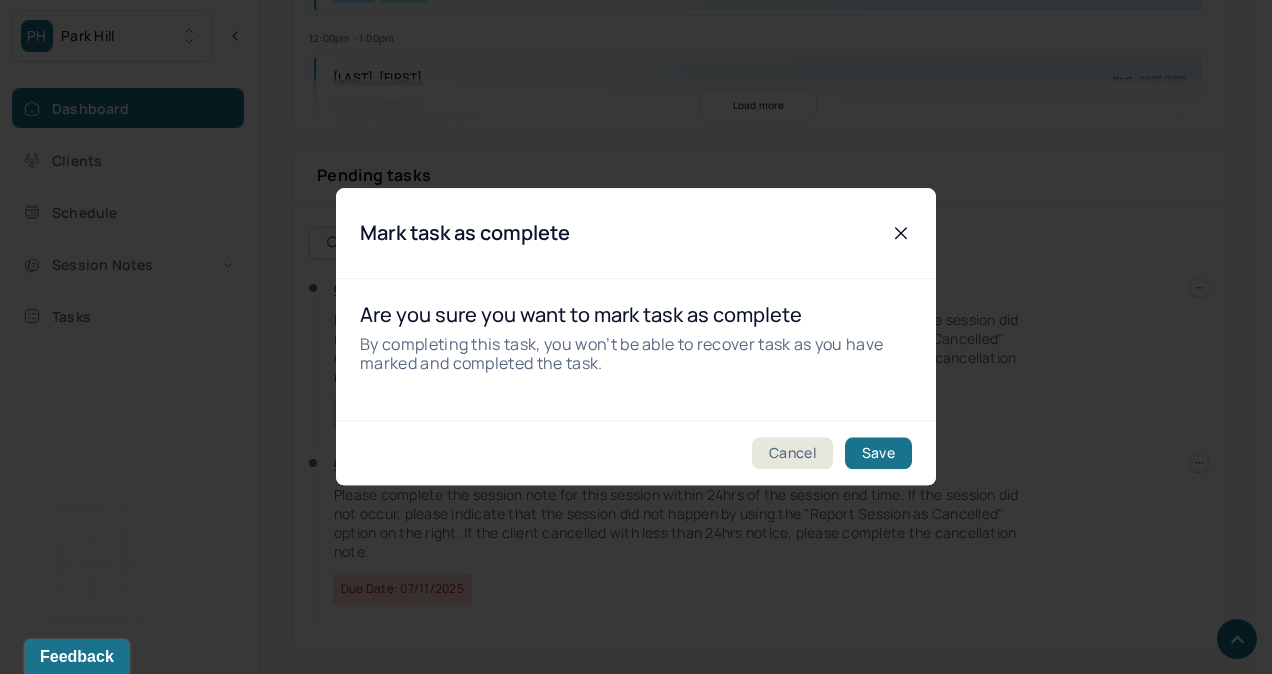 click 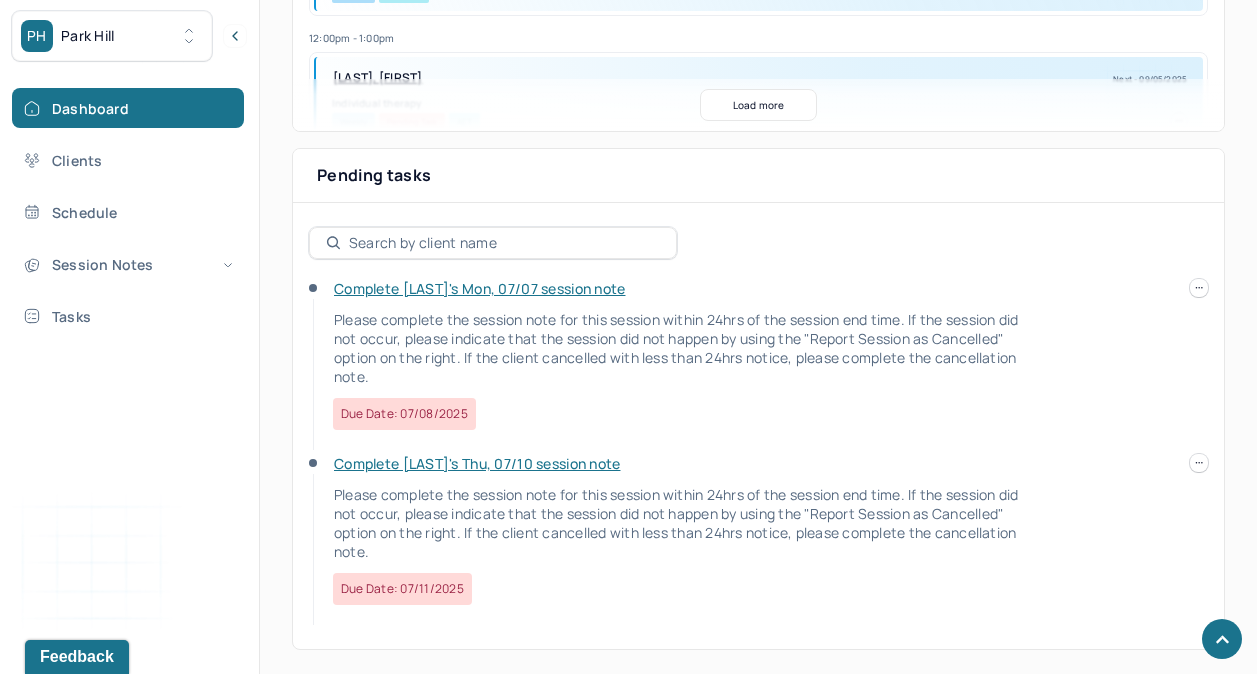 click at bounding box center (1199, 463) 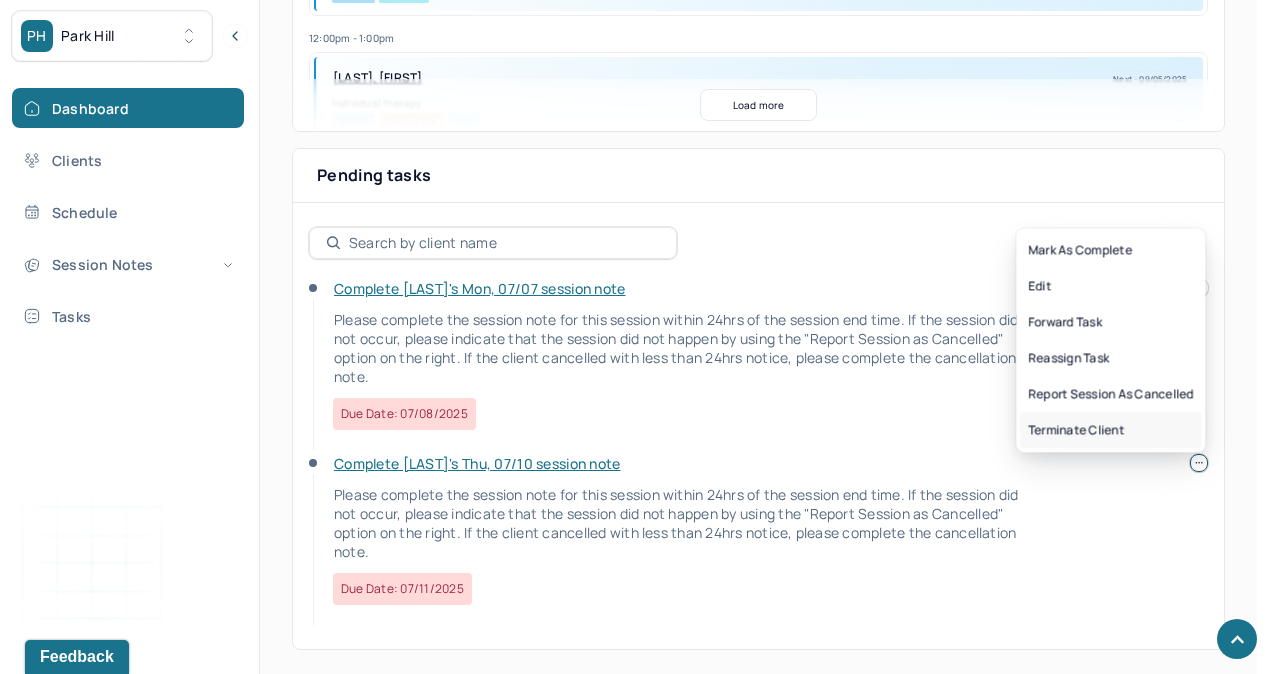 click on "Terminate Client" at bounding box center (1110, 430) 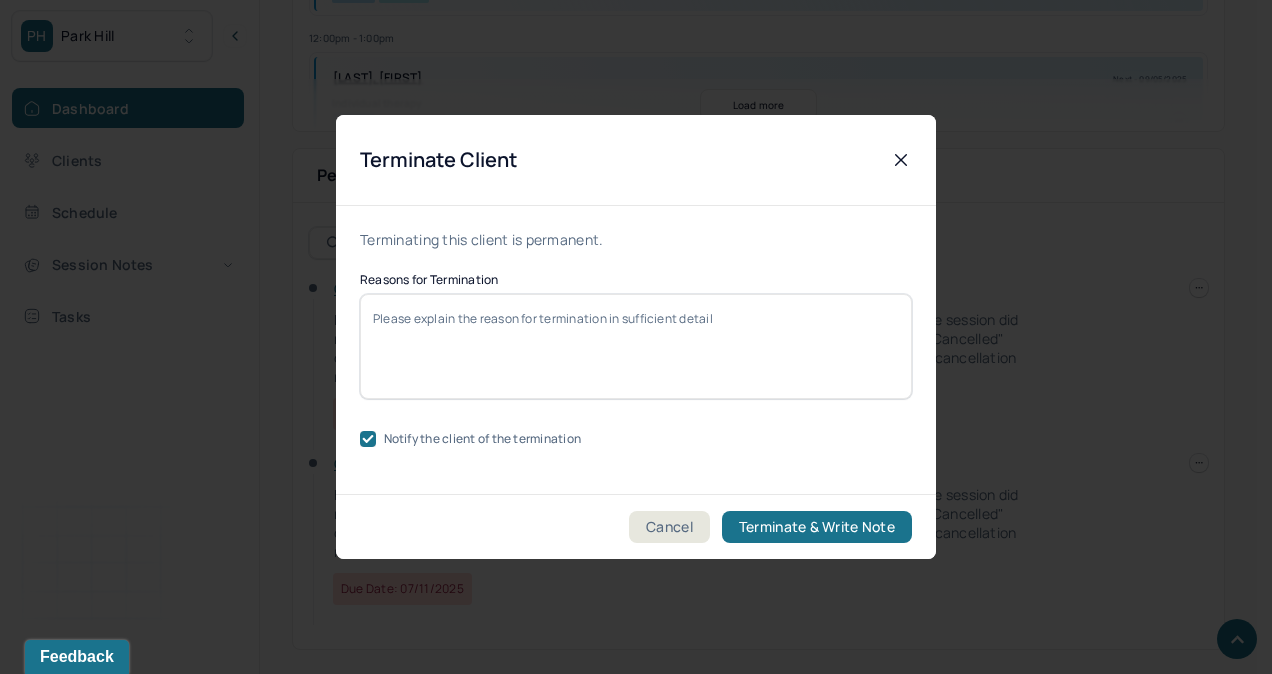 click 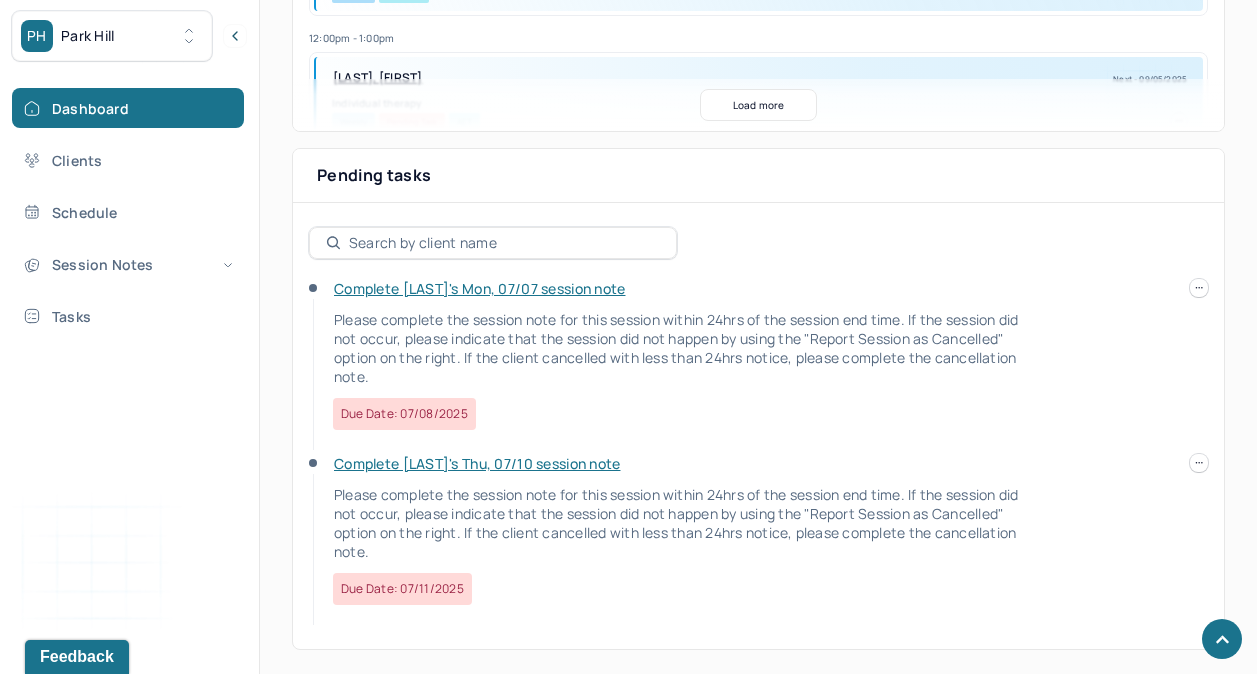 click on "Complete [LAST]'s Thu, 07/10 session note" at bounding box center [477, 463] 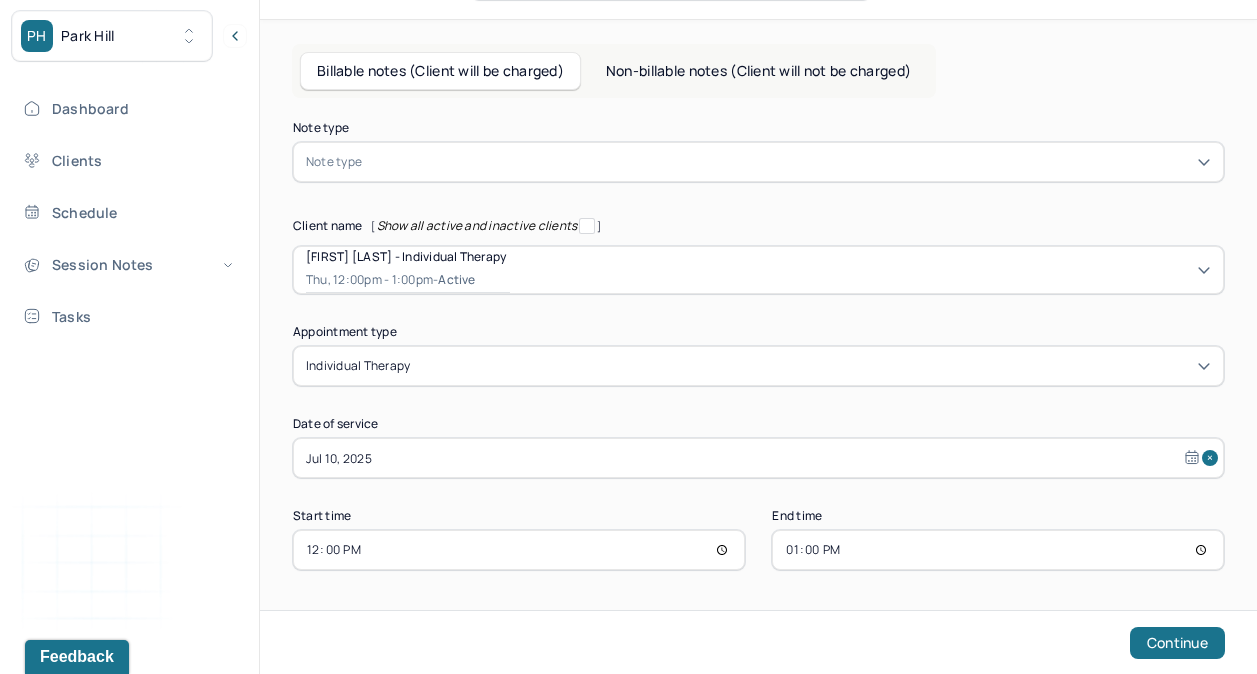 scroll, scrollTop: 0, scrollLeft: 0, axis: both 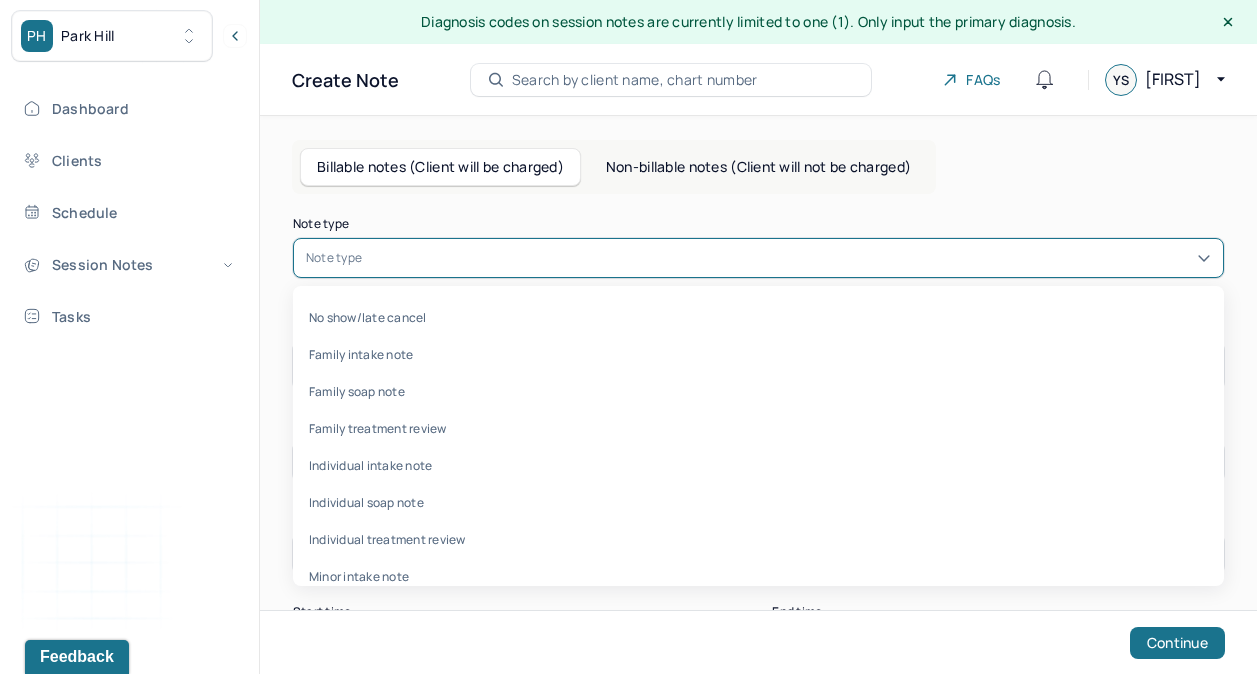 click 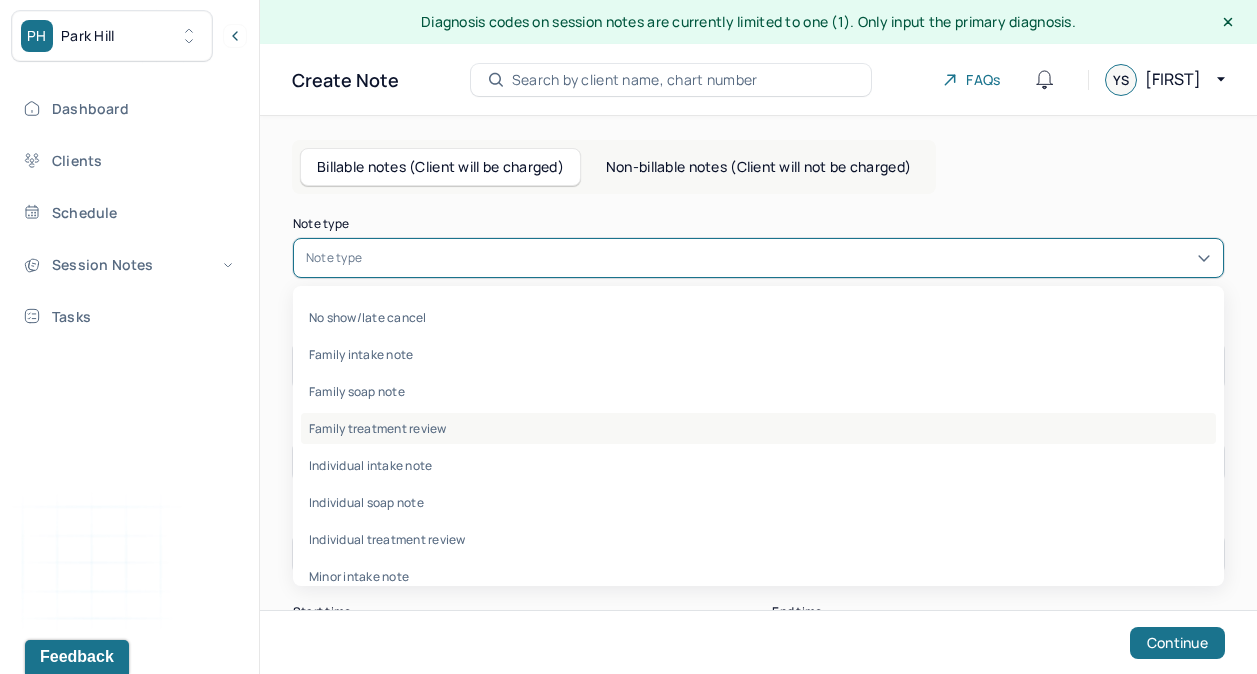 scroll, scrollTop: 96, scrollLeft: 0, axis: vertical 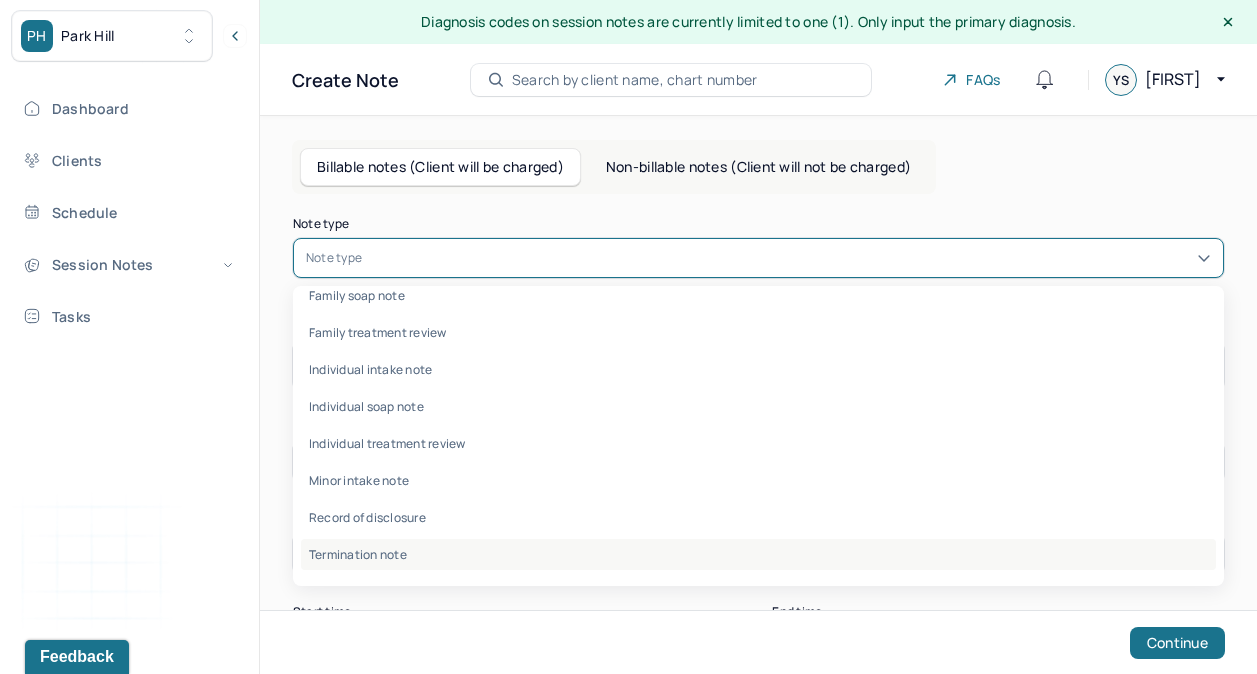 click on "Termination note" at bounding box center [758, 554] 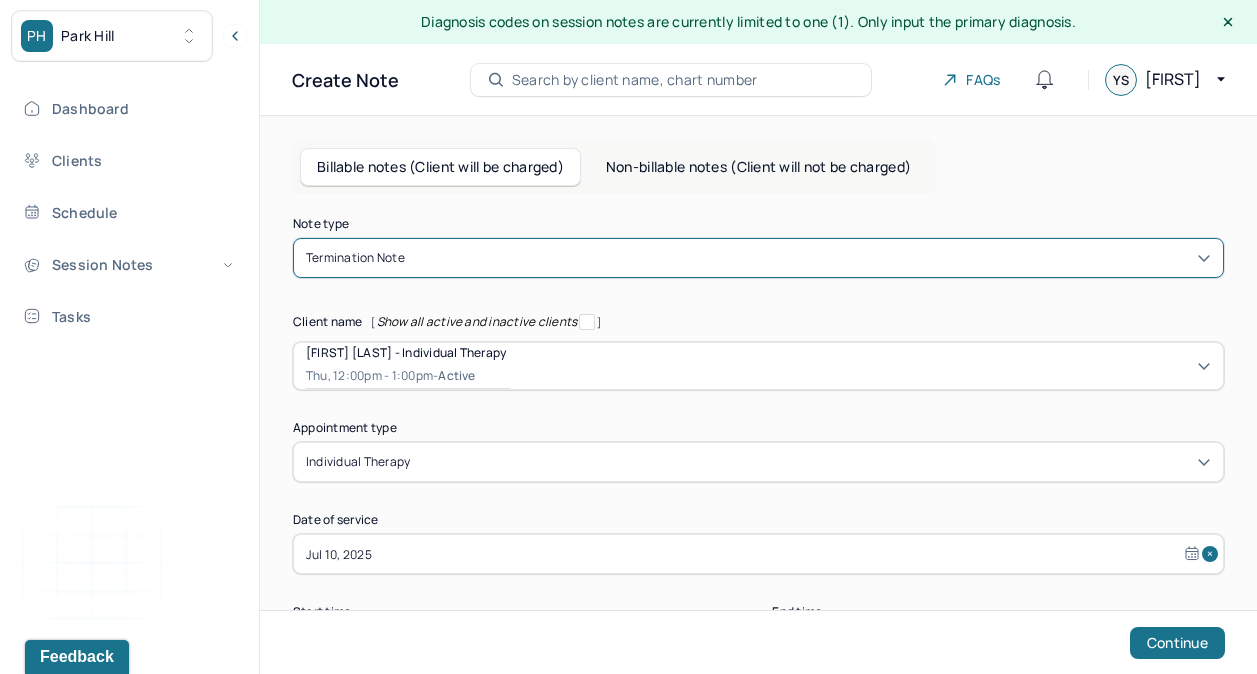 scroll, scrollTop: 96, scrollLeft: 0, axis: vertical 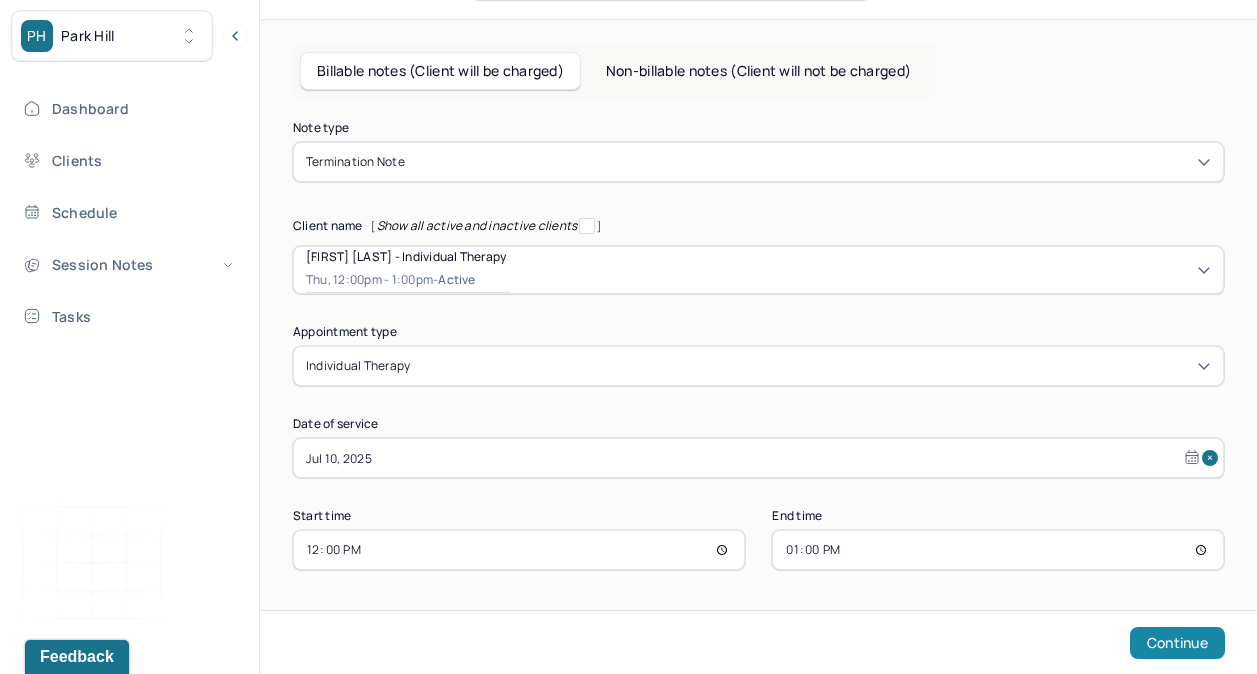 click on "Continue" at bounding box center (1177, 643) 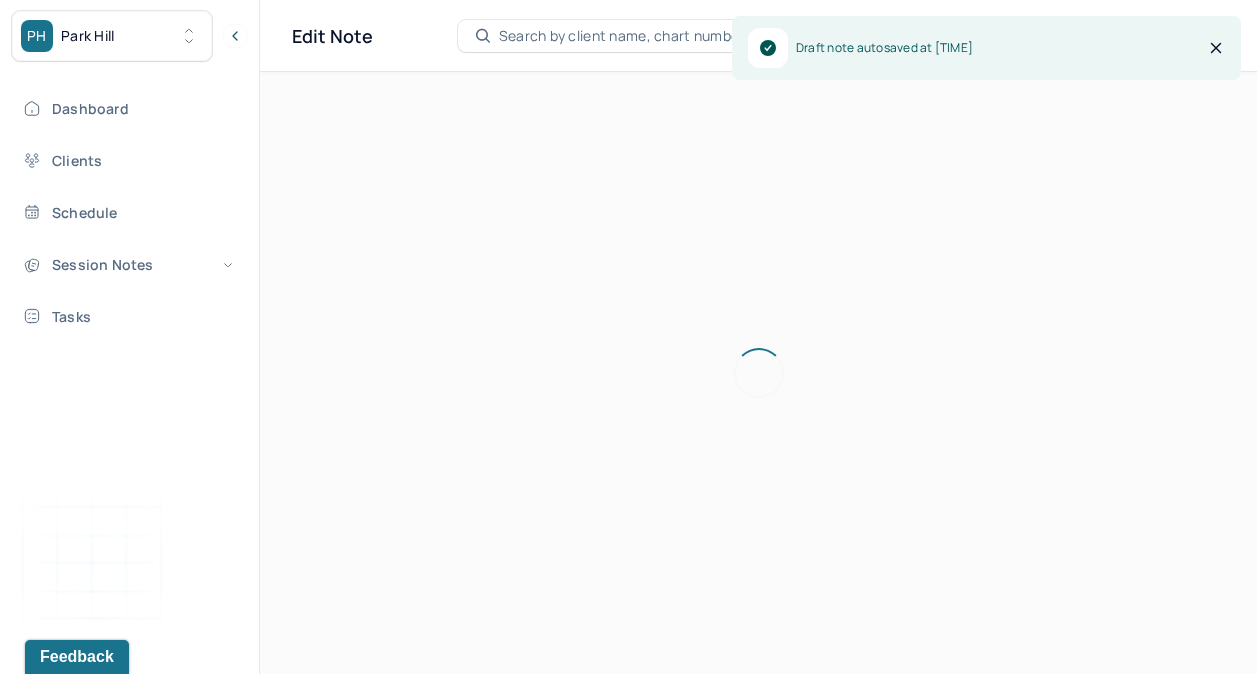 scroll, scrollTop: 36, scrollLeft: 0, axis: vertical 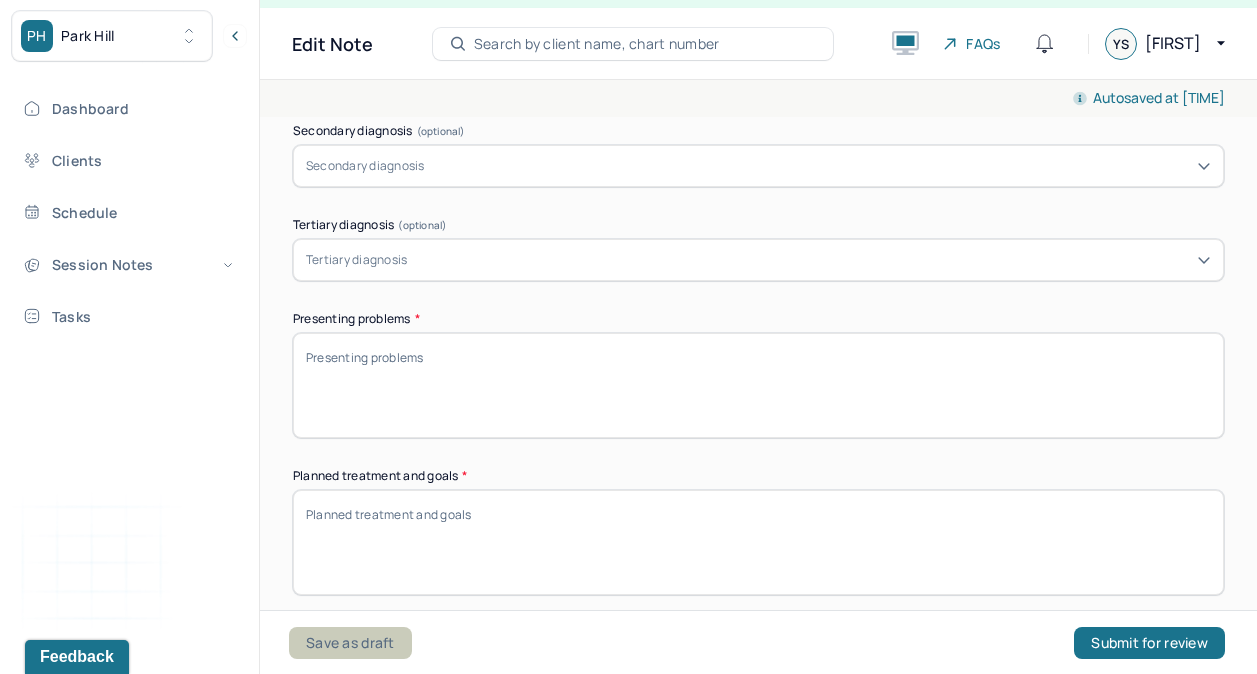 click on "Save as draft" at bounding box center (350, 643) 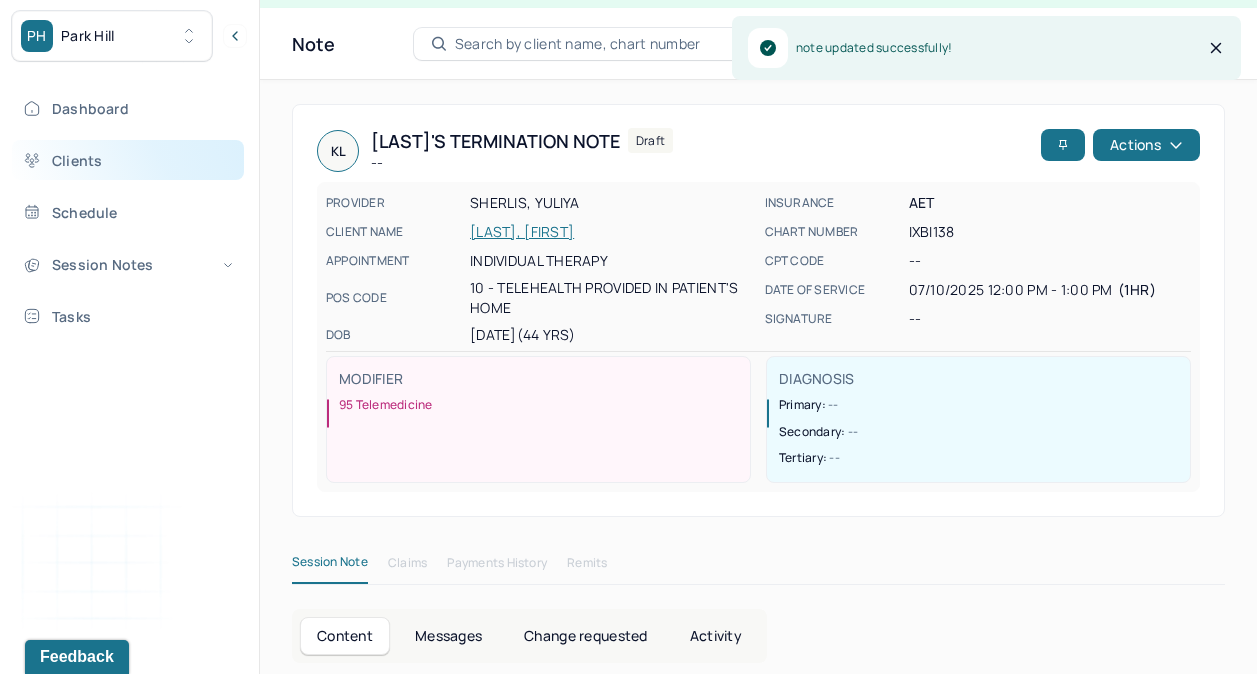 click on "Clients" at bounding box center (128, 160) 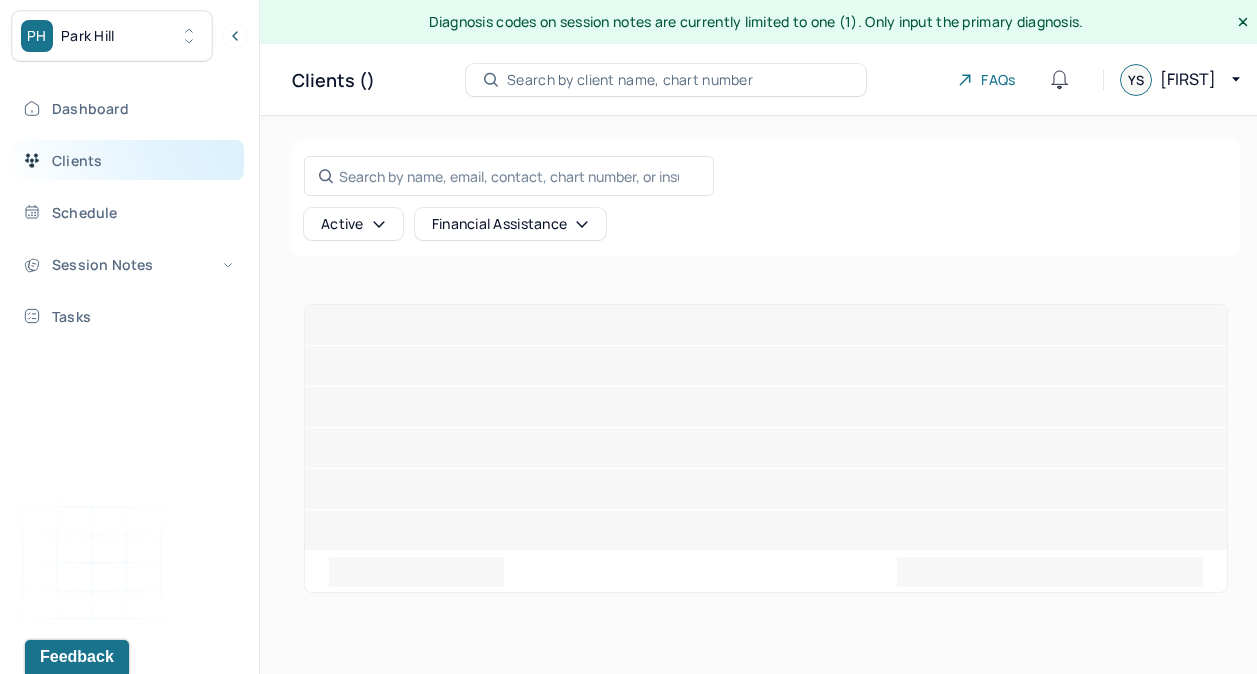 scroll, scrollTop: 0, scrollLeft: 0, axis: both 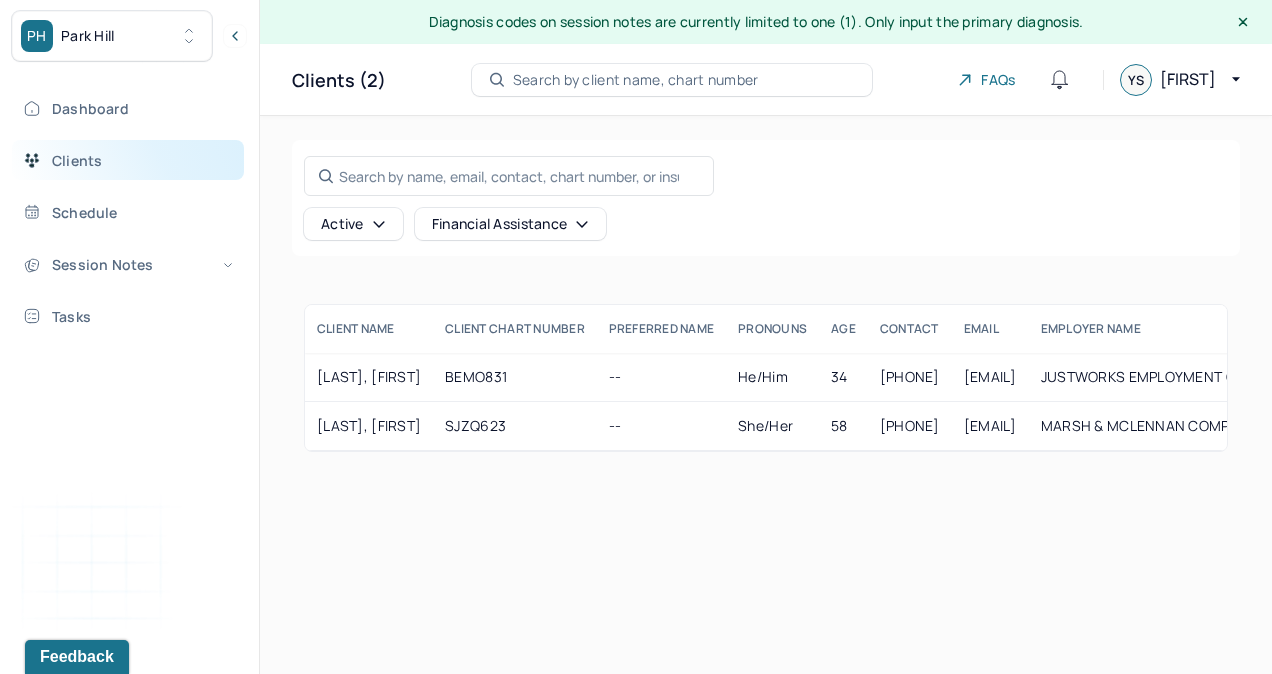 click on "Clients" at bounding box center (128, 160) 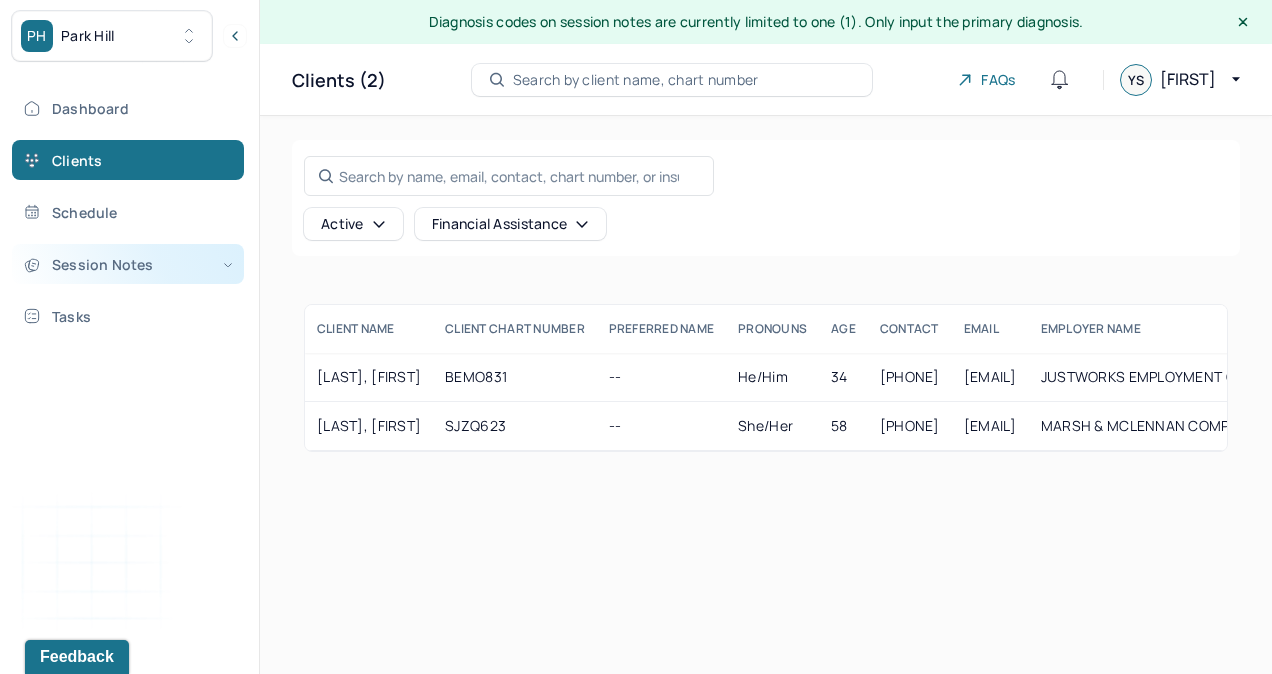 click on "Session Notes" at bounding box center [128, 264] 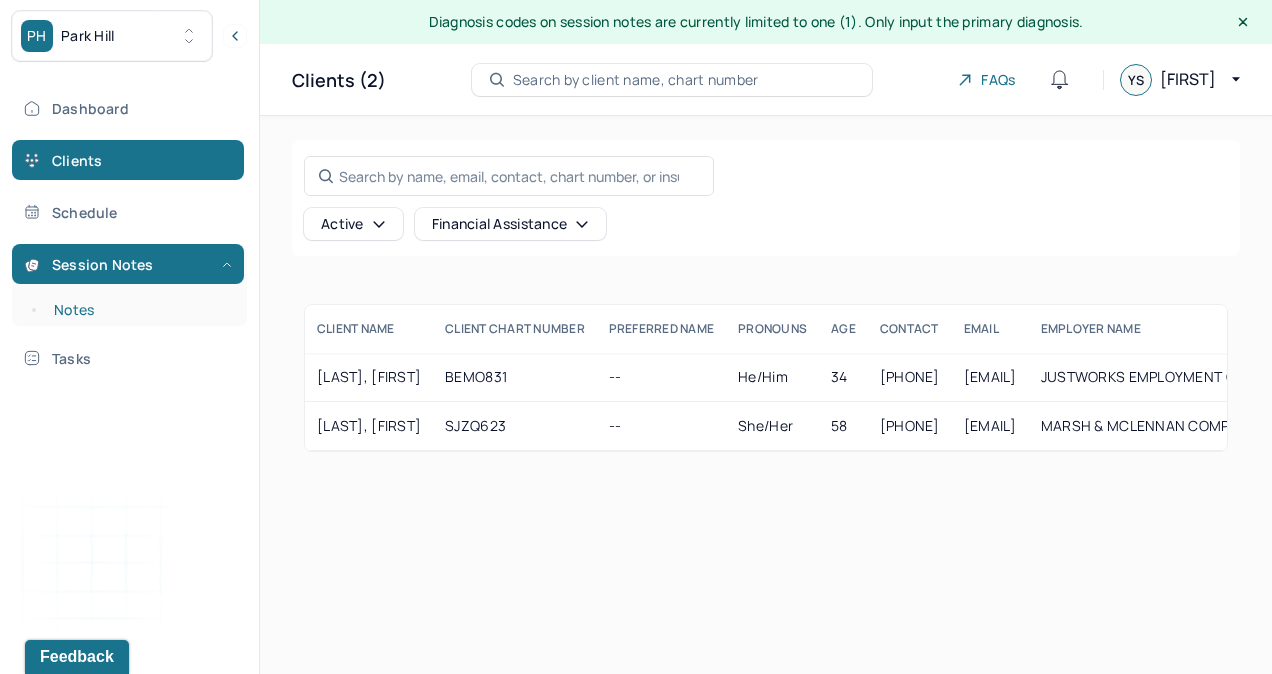 click on "Notes" at bounding box center (139, 310) 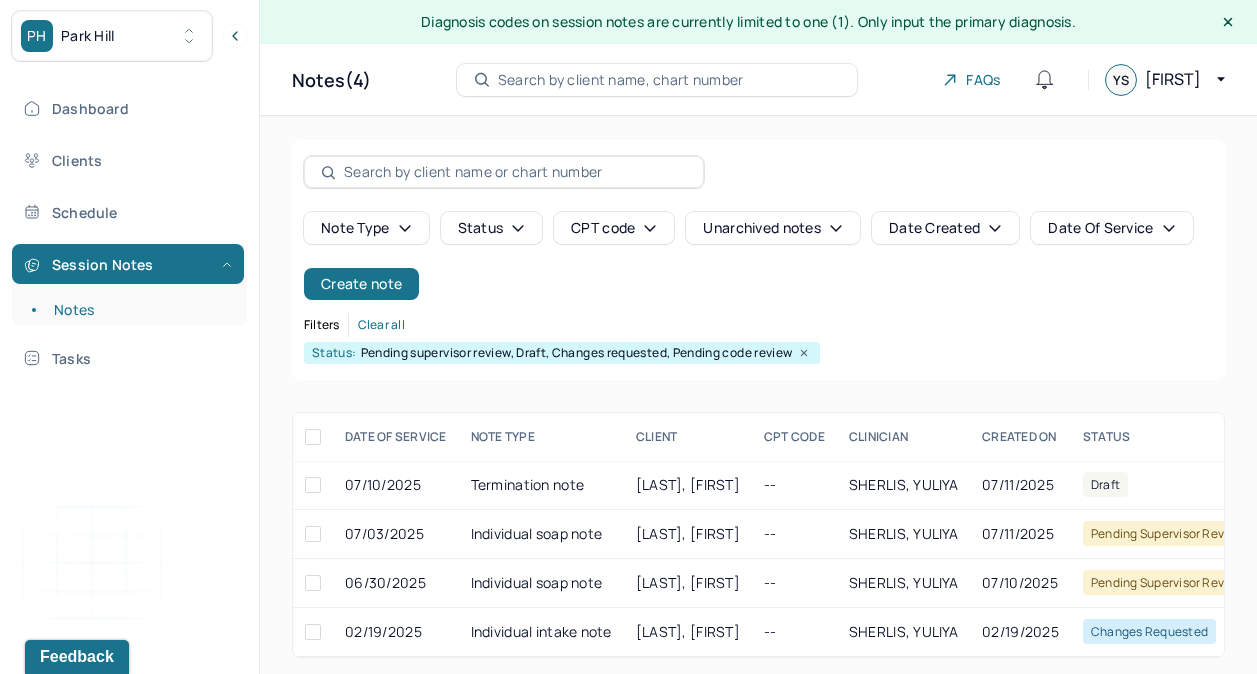 scroll, scrollTop: 23, scrollLeft: 0, axis: vertical 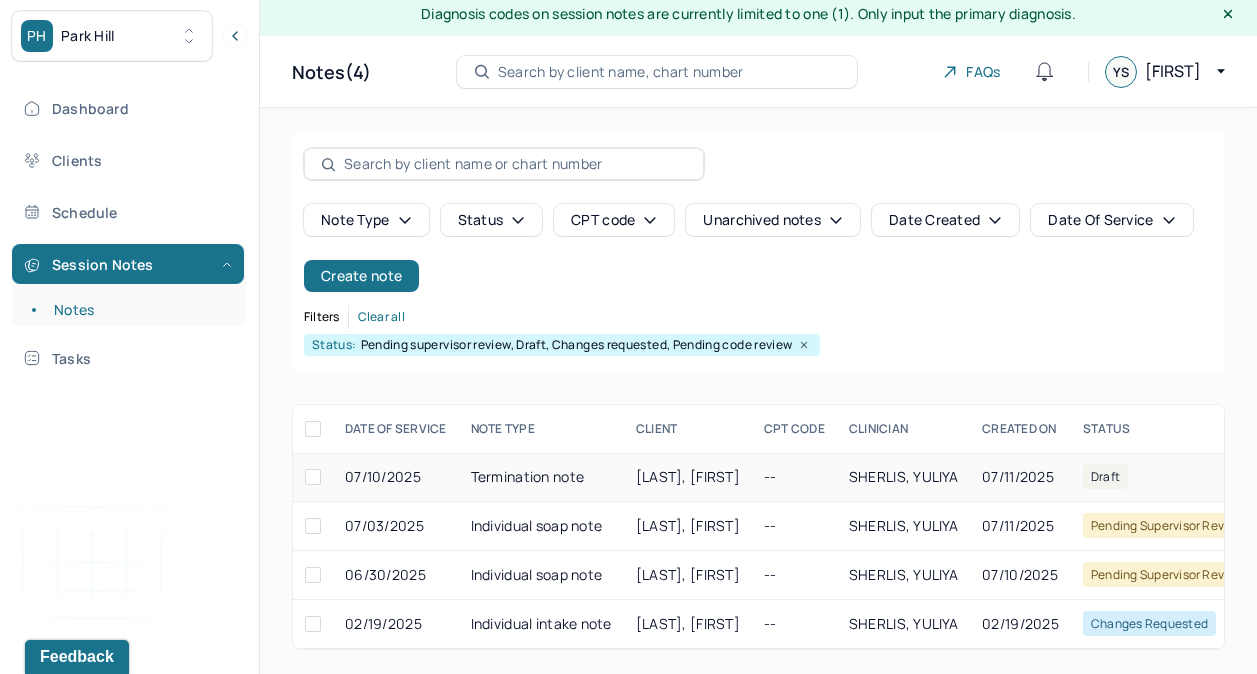 click on "SHERLIS, YULIYA" at bounding box center [903, 476] 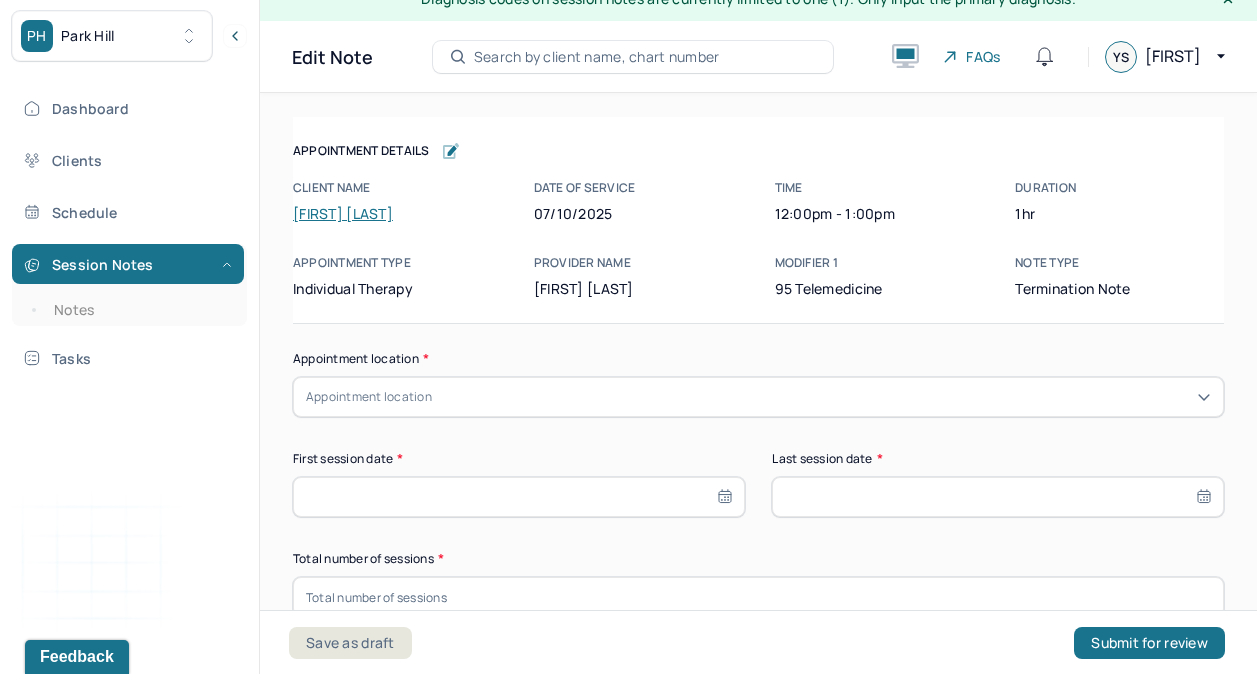 click on "Kimberly Lacovella" at bounding box center [343, 213] 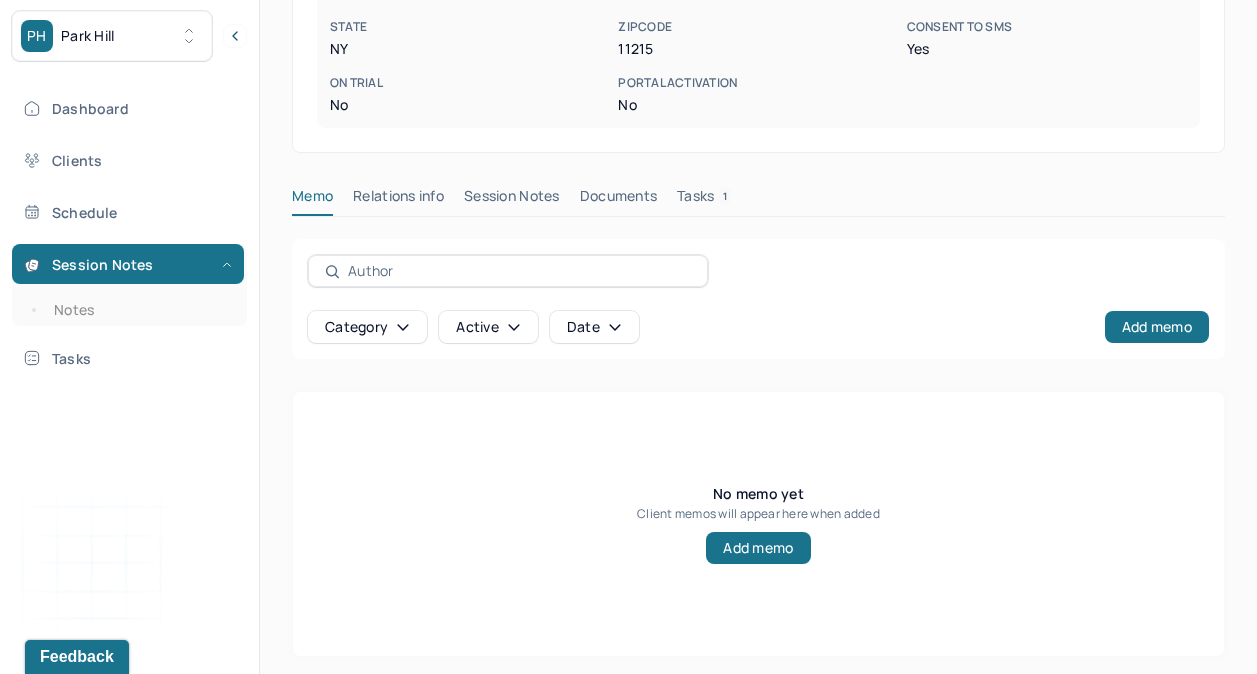 scroll, scrollTop: 539, scrollLeft: 0, axis: vertical 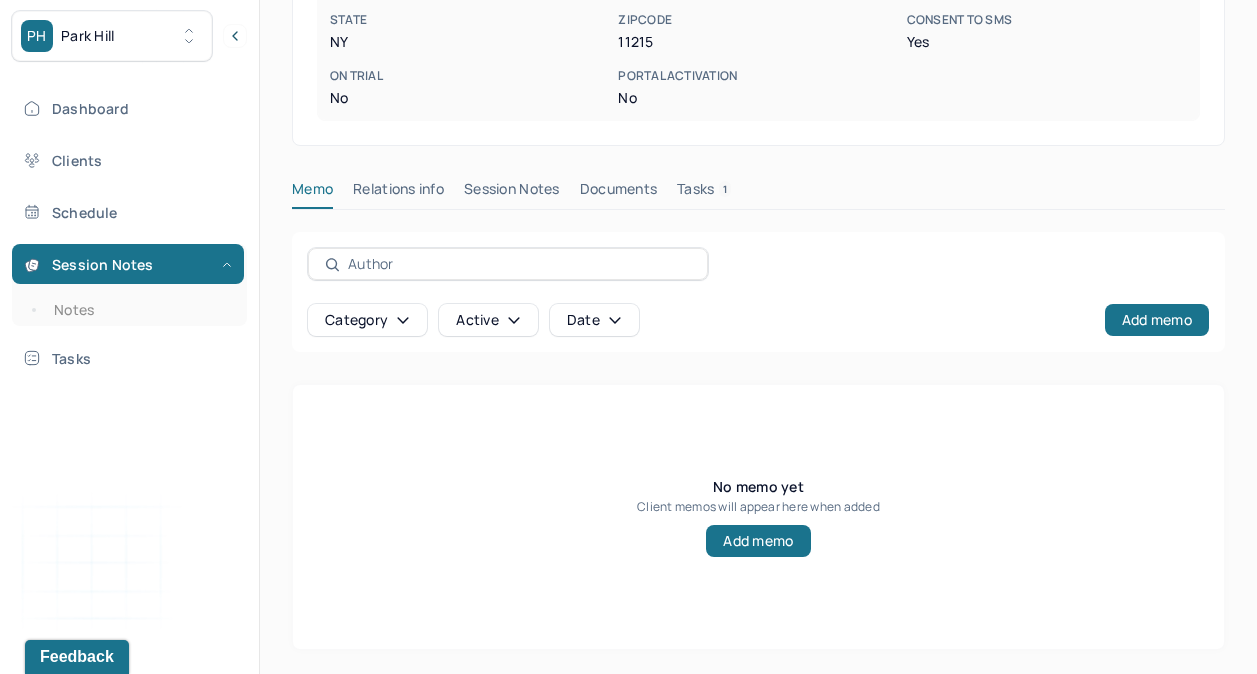 click on "Session Notes" at bounding box center [512, 193] 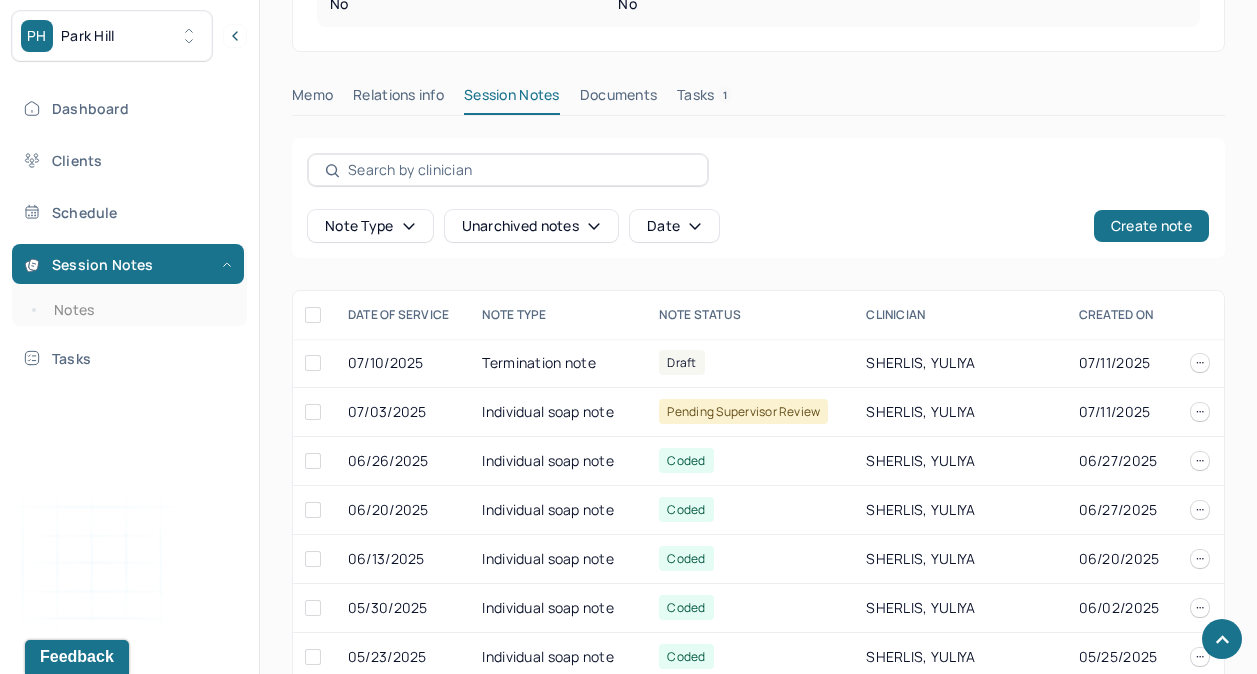 scroll, scrollTop: 634, scrollLeft: 0, axis: vertical 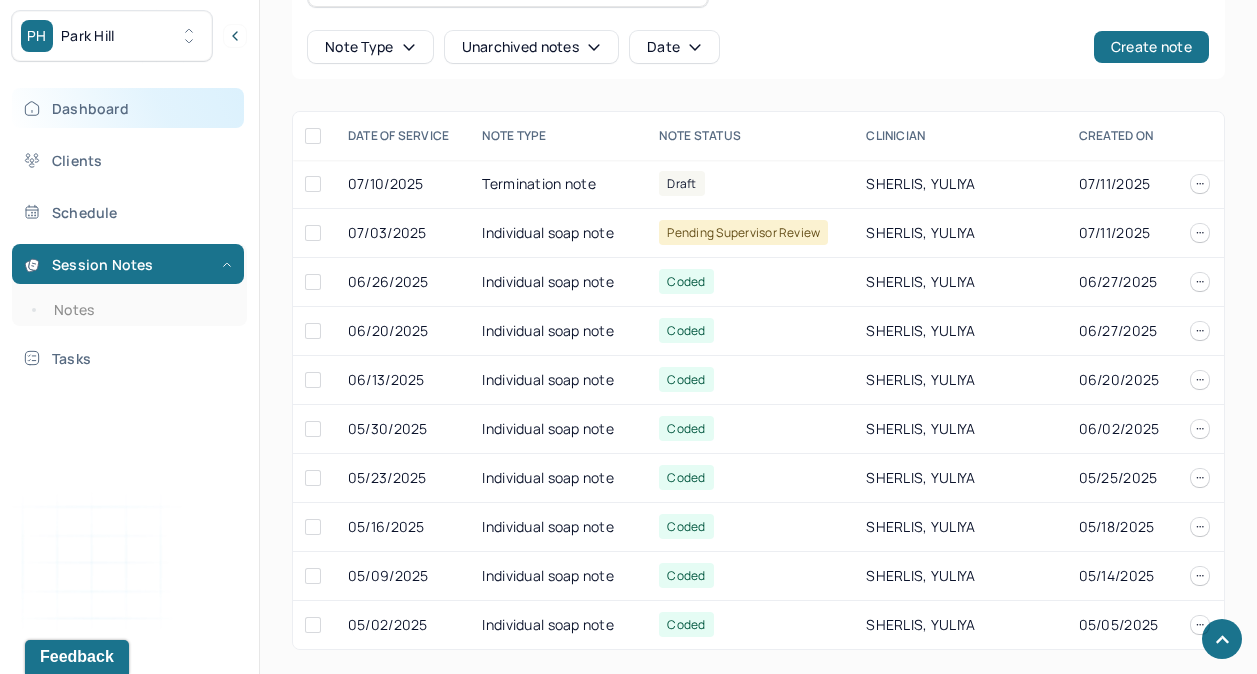 click on "Dashboard" at bounding box center [128, 108] 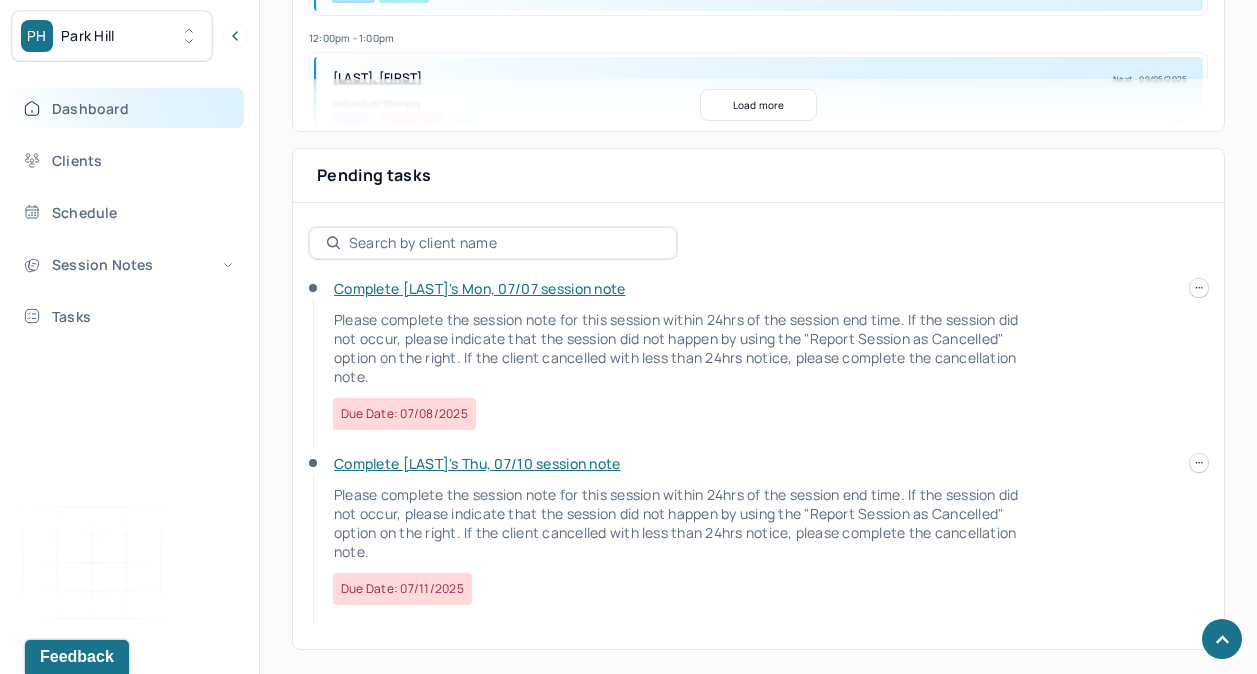 scroll, scrollTop: 651, scrollLeft: 0, axis: vertical 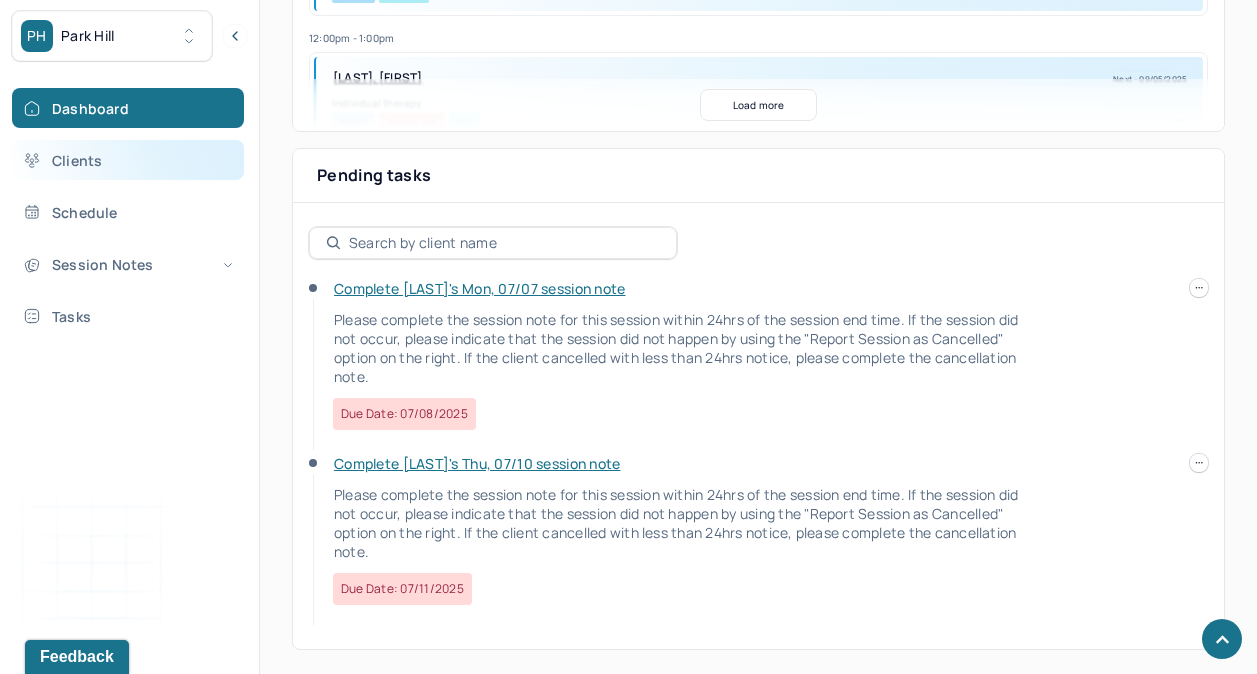click on "Clients" at bounding box center (128, 160) 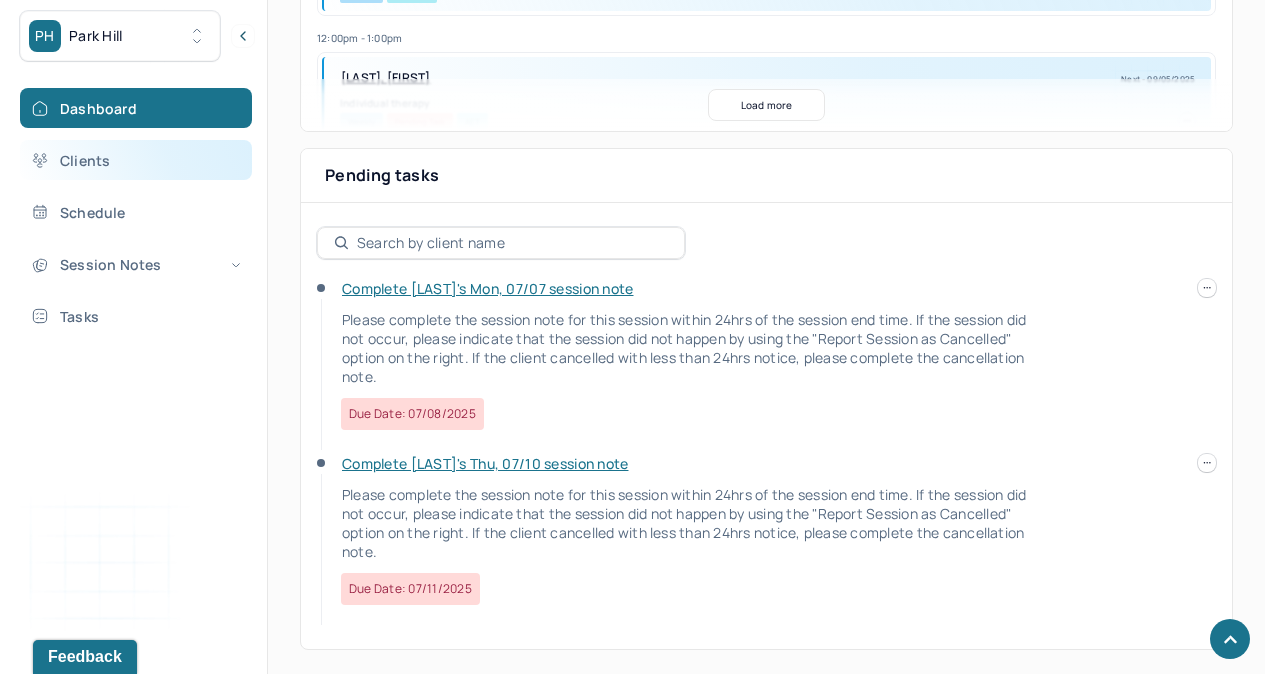 scroll, scrollTop: 0, scrollLeft: 0, axis: both 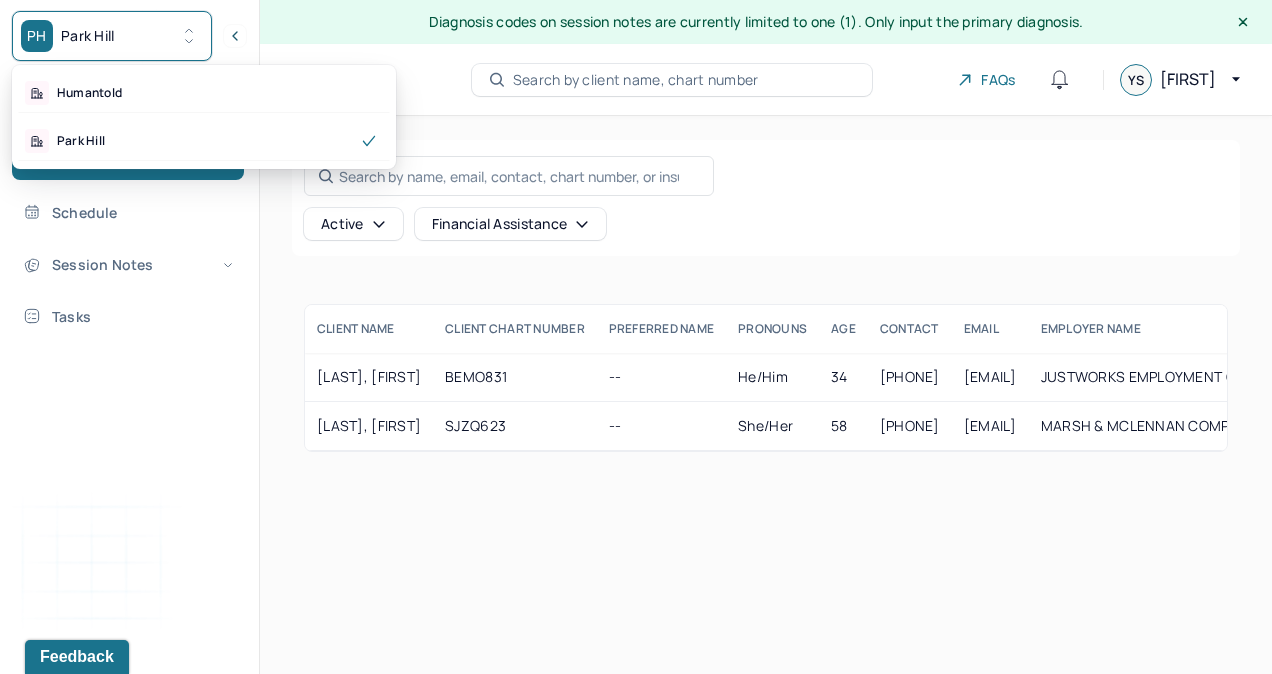 click 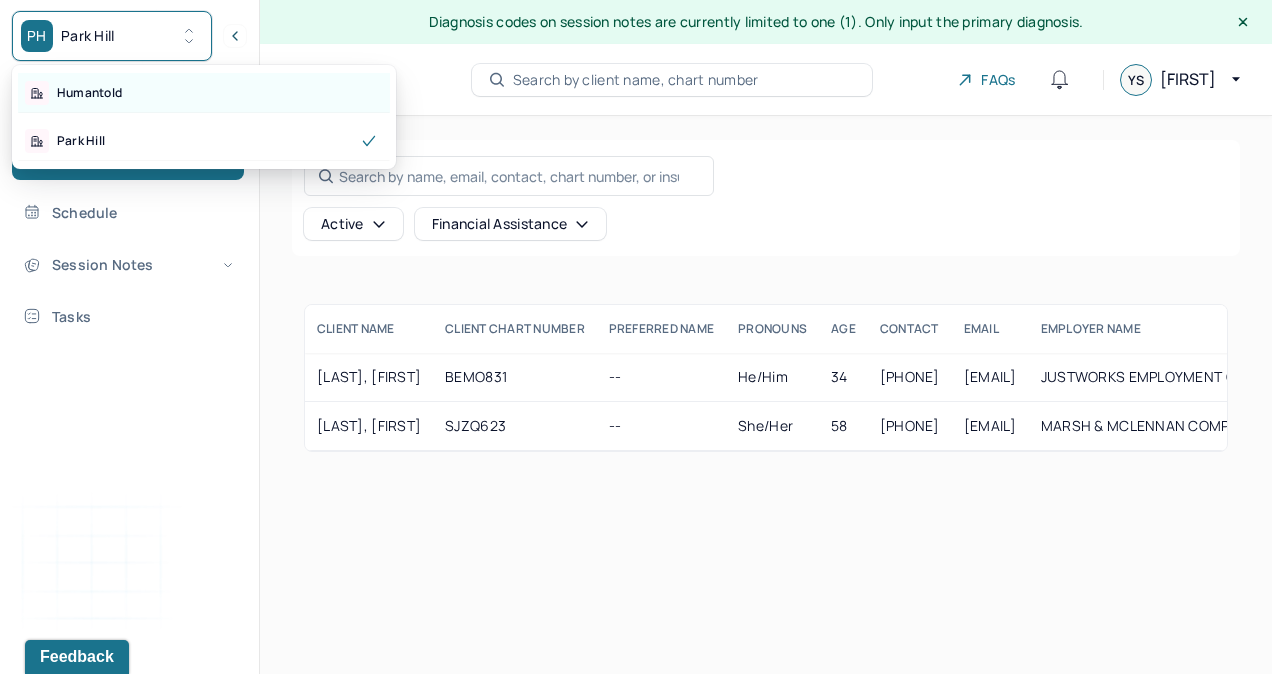 click on "Humantold" at bounding box center (204, 93) 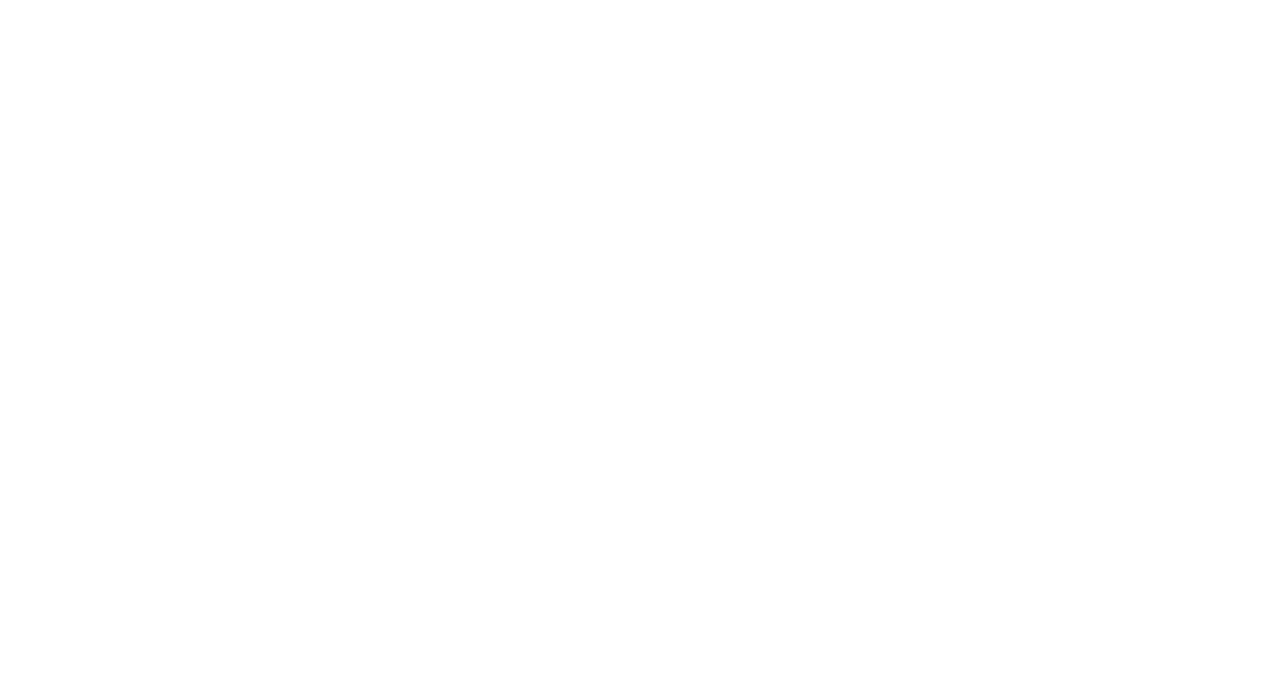 scroll, scrollTop: 0, scrollLeft: 0, axis: both 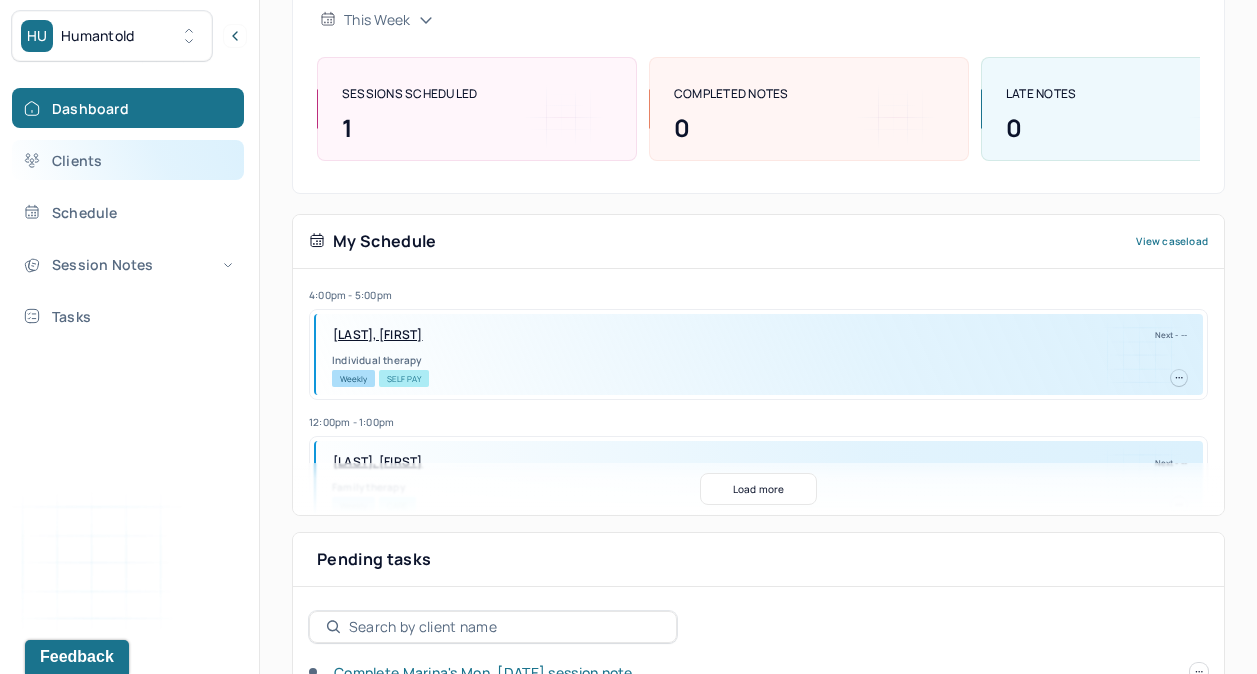 click on "Clients" at bounding box center (128, 160) 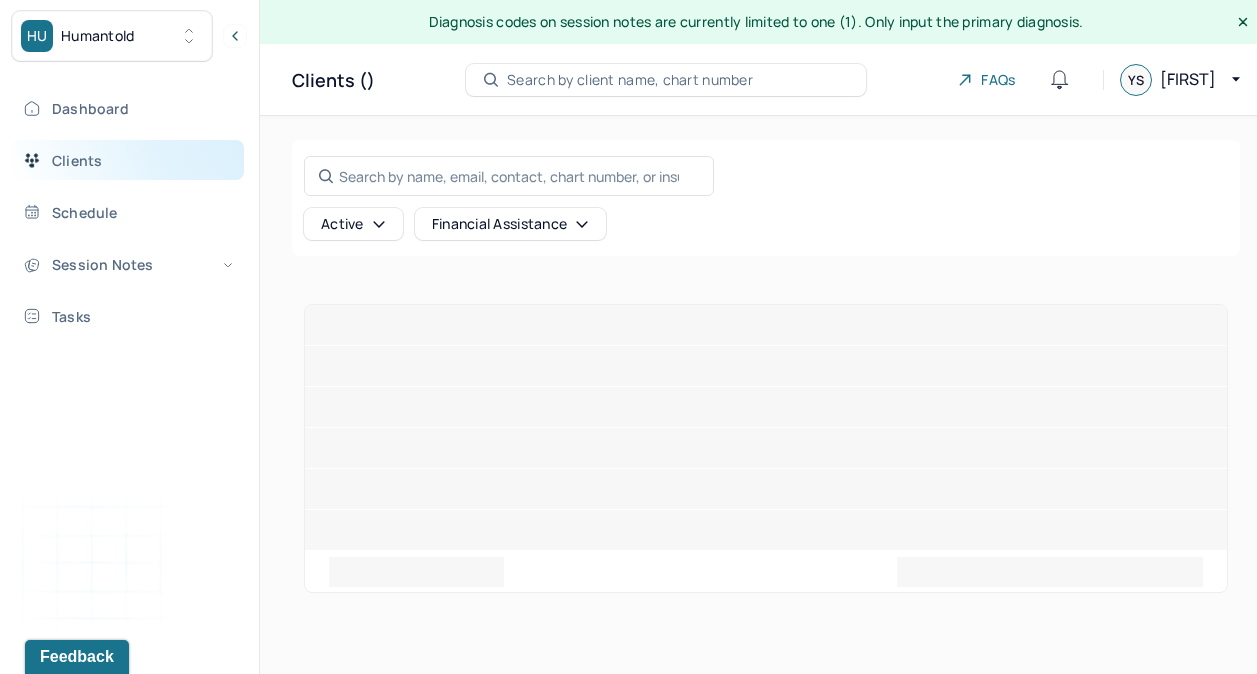 scroll, scrollTop: 0, scrollLeft: 0, axis: both 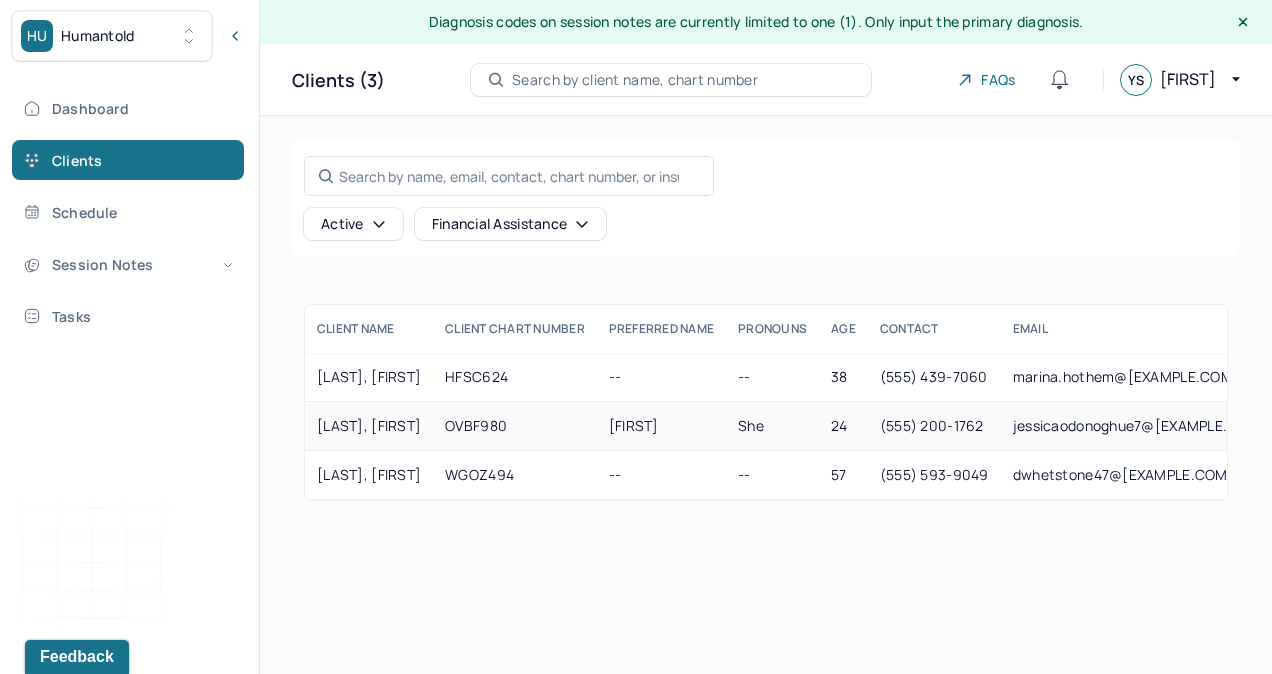 click on "[LAST], [FIRST]" at bounding box center [369, 426] 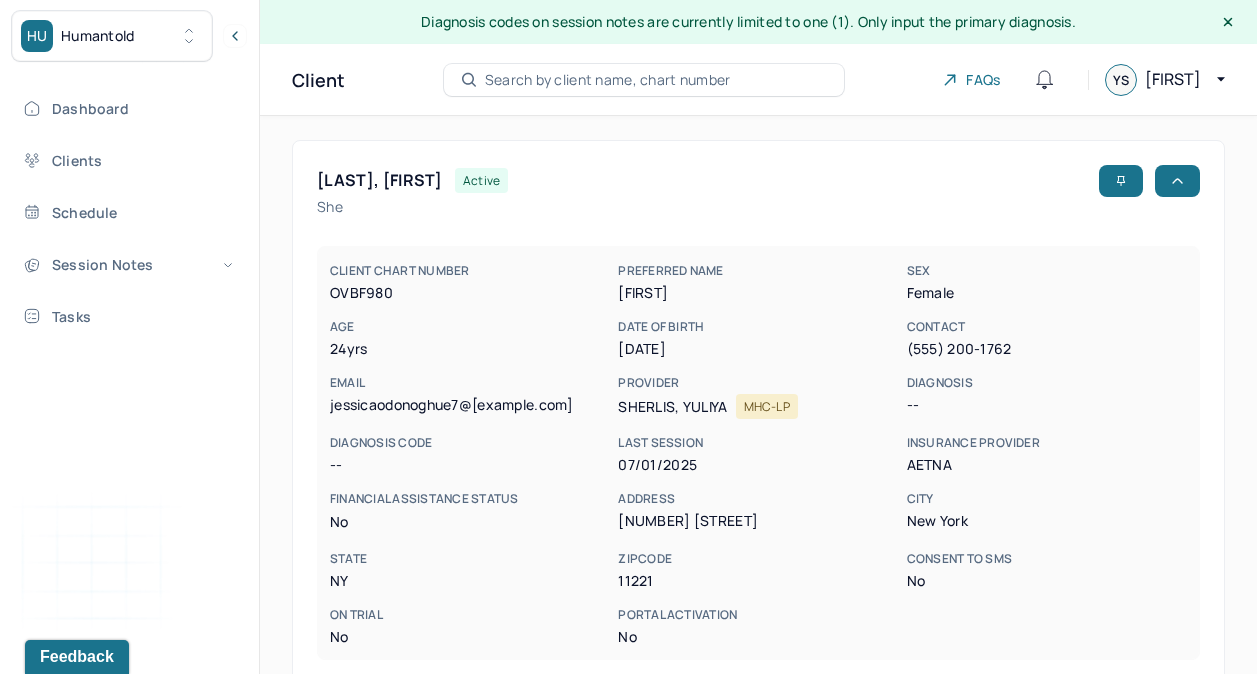 scroll, scrollTop: 539, scrollLeft: 0, axis: vertical 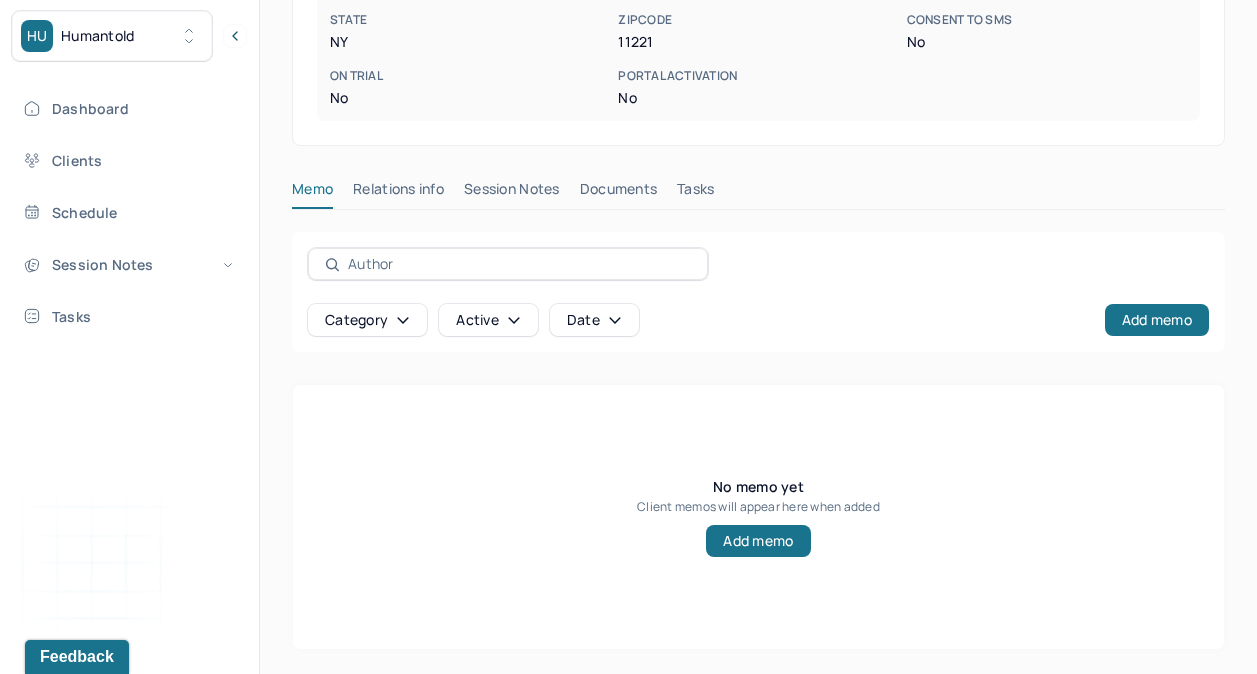 click on "Session Notes" at bounding box center [512, 193] 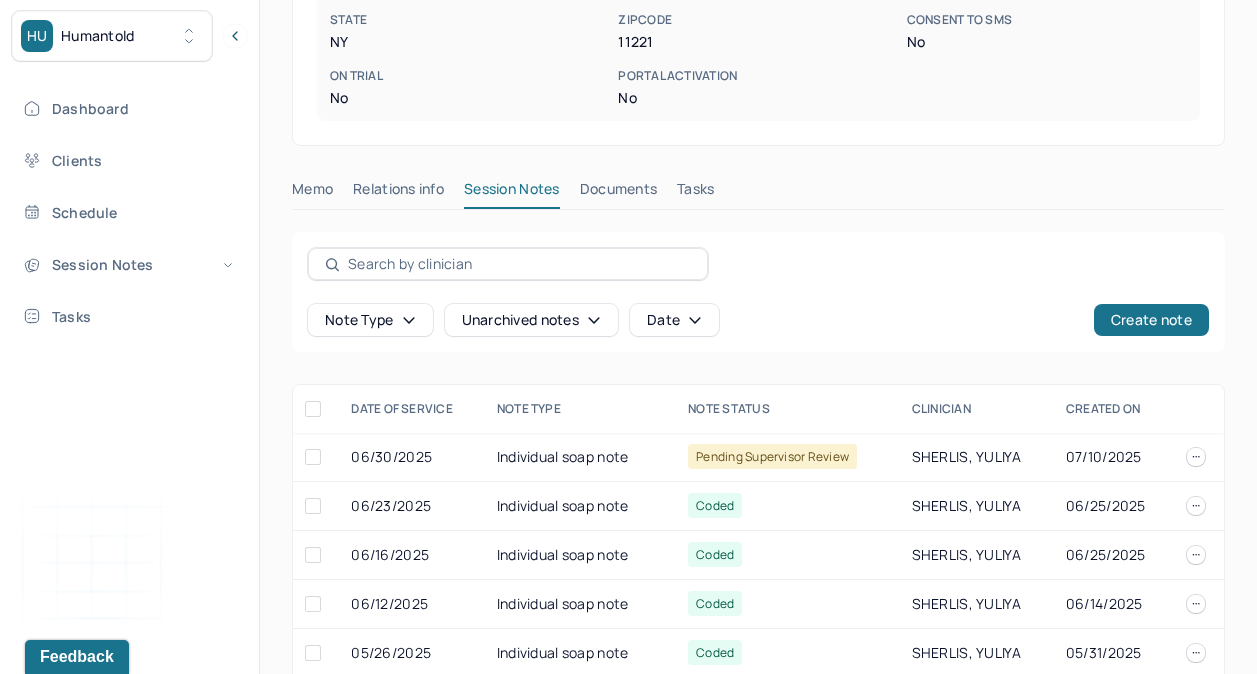 scroll, scrollTop: 392, scrollLeft: 0, axis: vertical 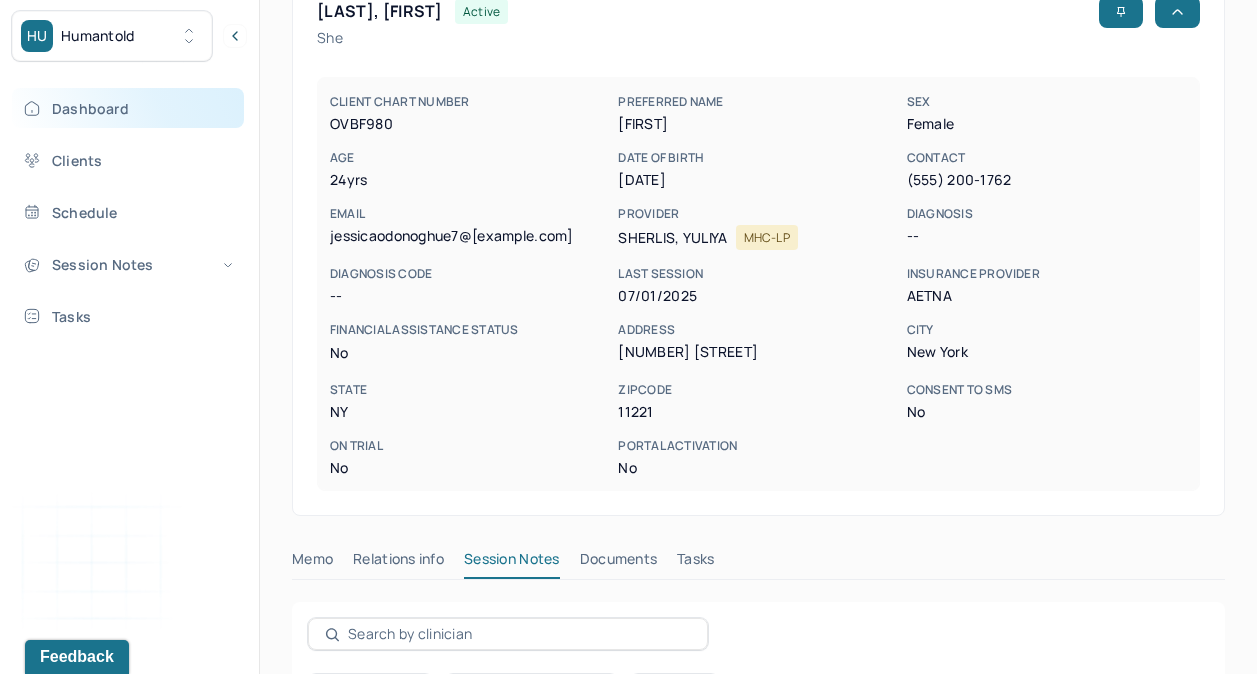 click on "Dashboard" at bounding box center [128, 108] 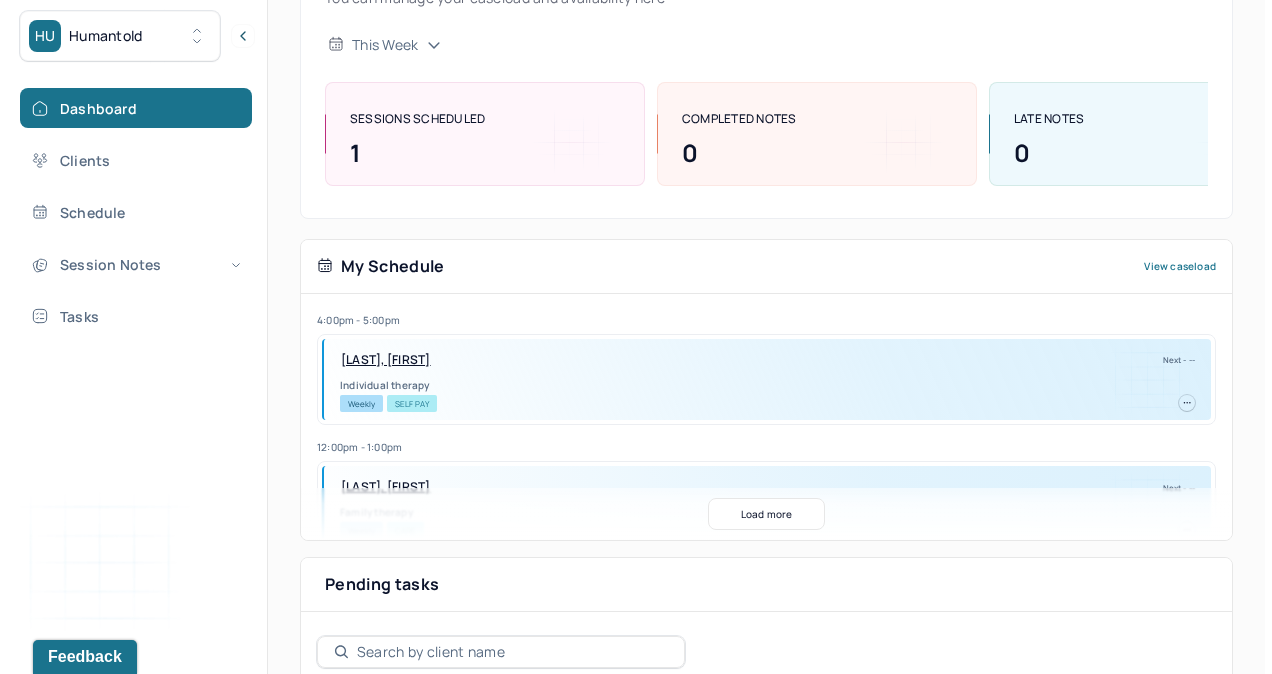 scroll, scrollTop: 230, scrollLeft: 0, axis: vertical 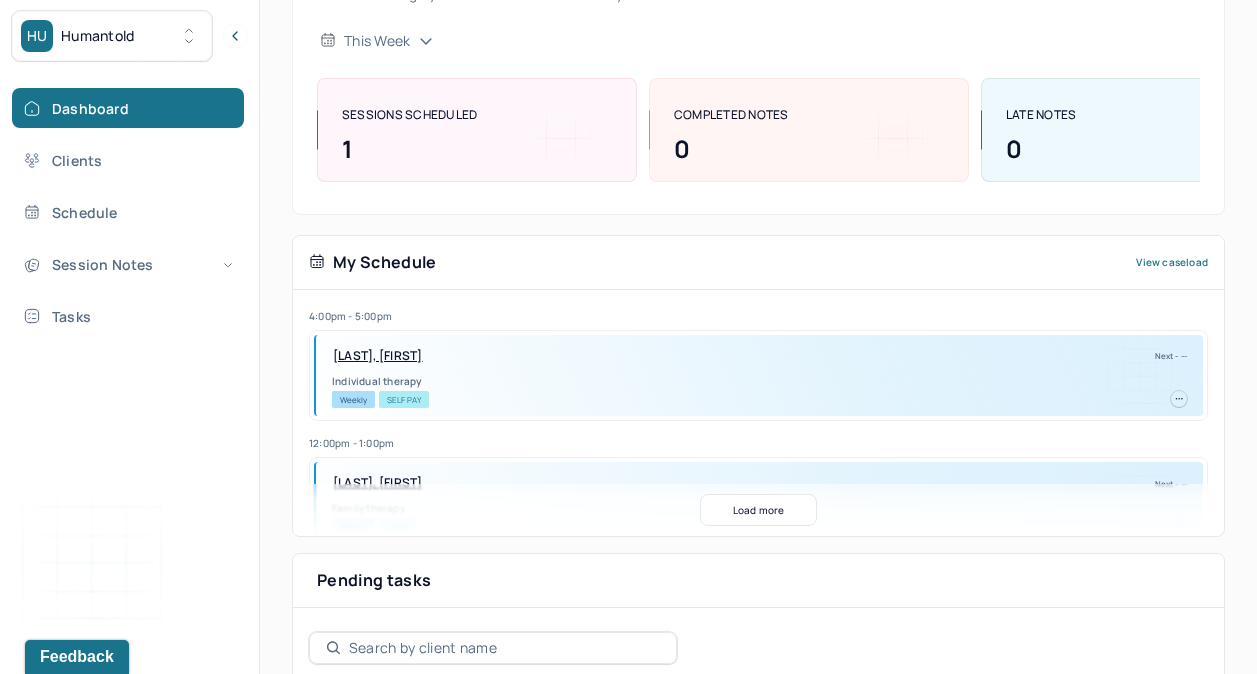 click on "FILPO, ALEXIA" at bounding box center [378, 356] 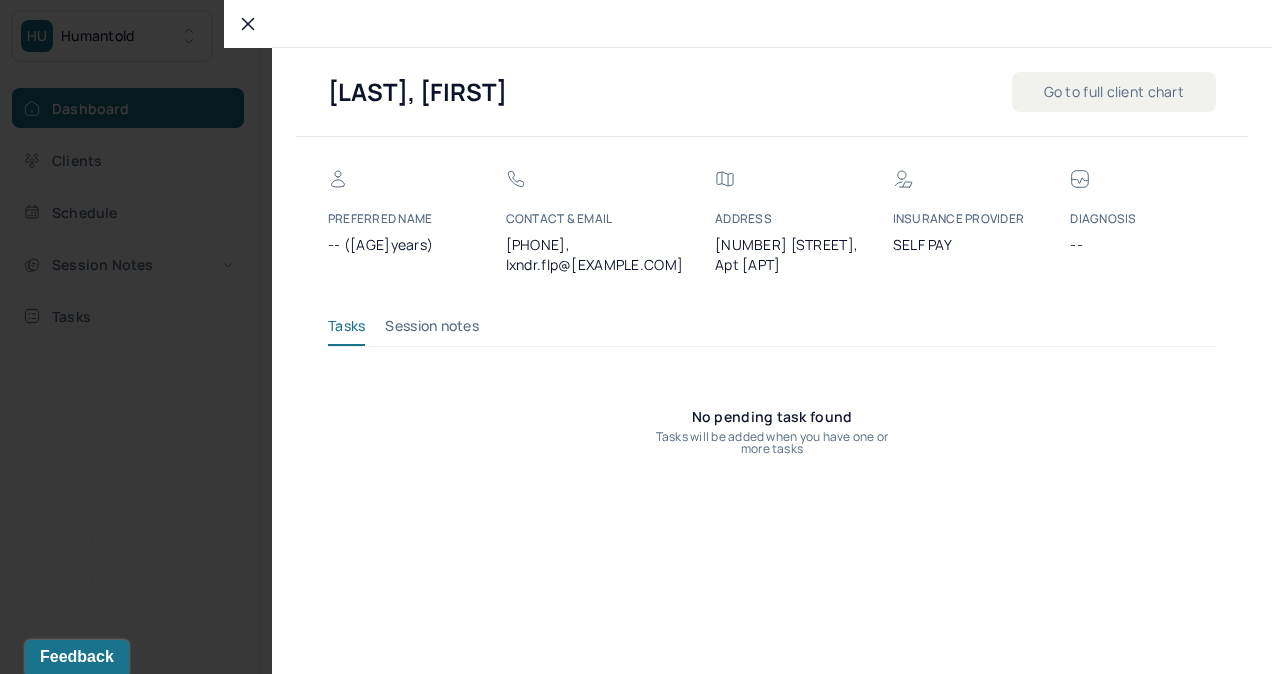 click on "Session notes" at bounding box center (432, 330) 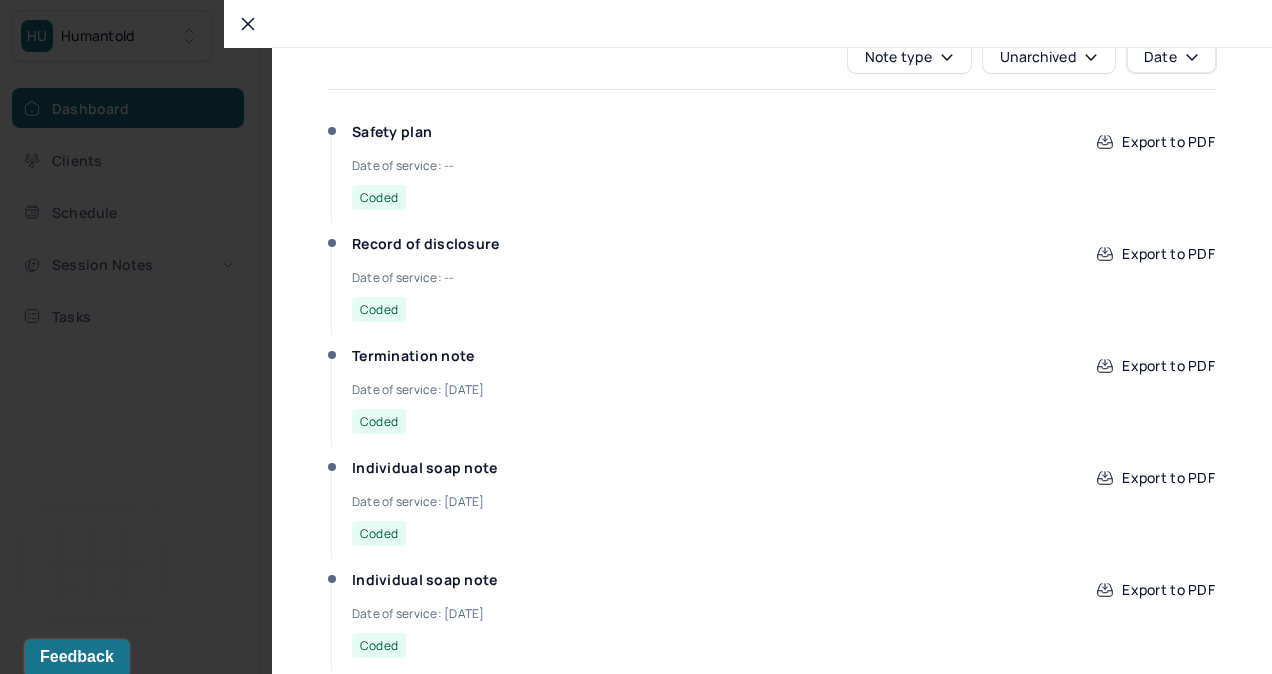 scroll, scrollTop: 324, scrollLeft: 0, axis: vertical 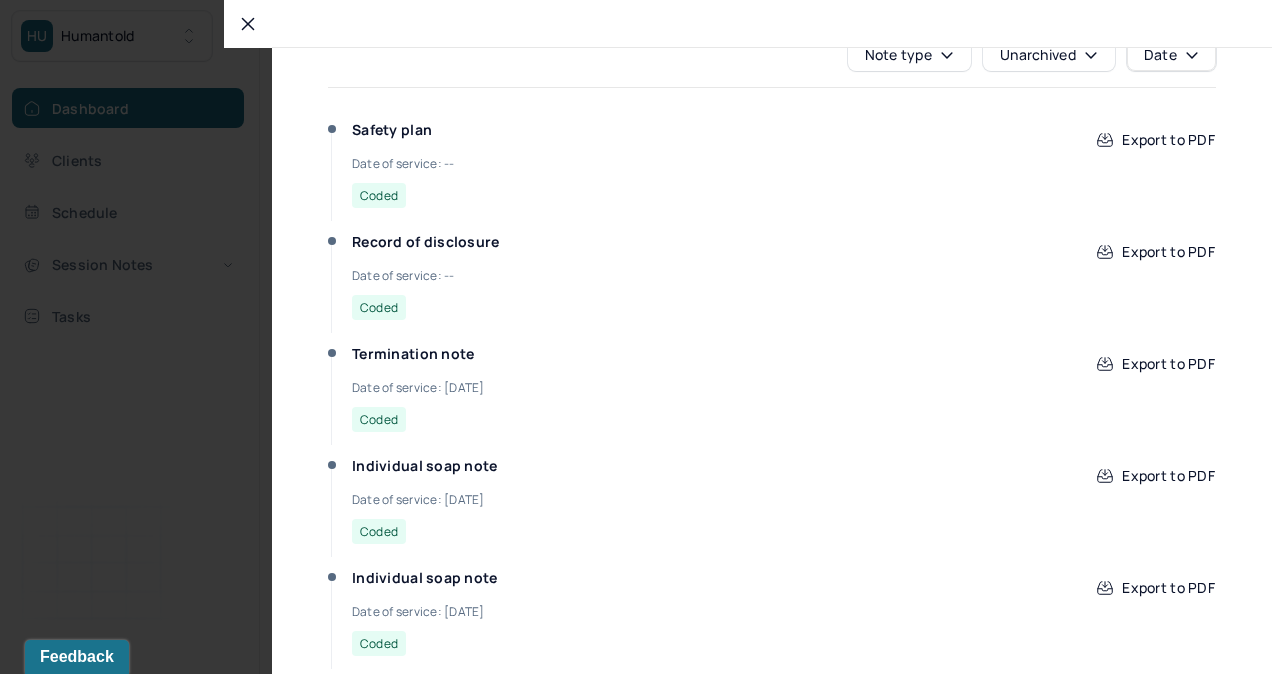 click on "Termination note" at bounding box center (413, 354) 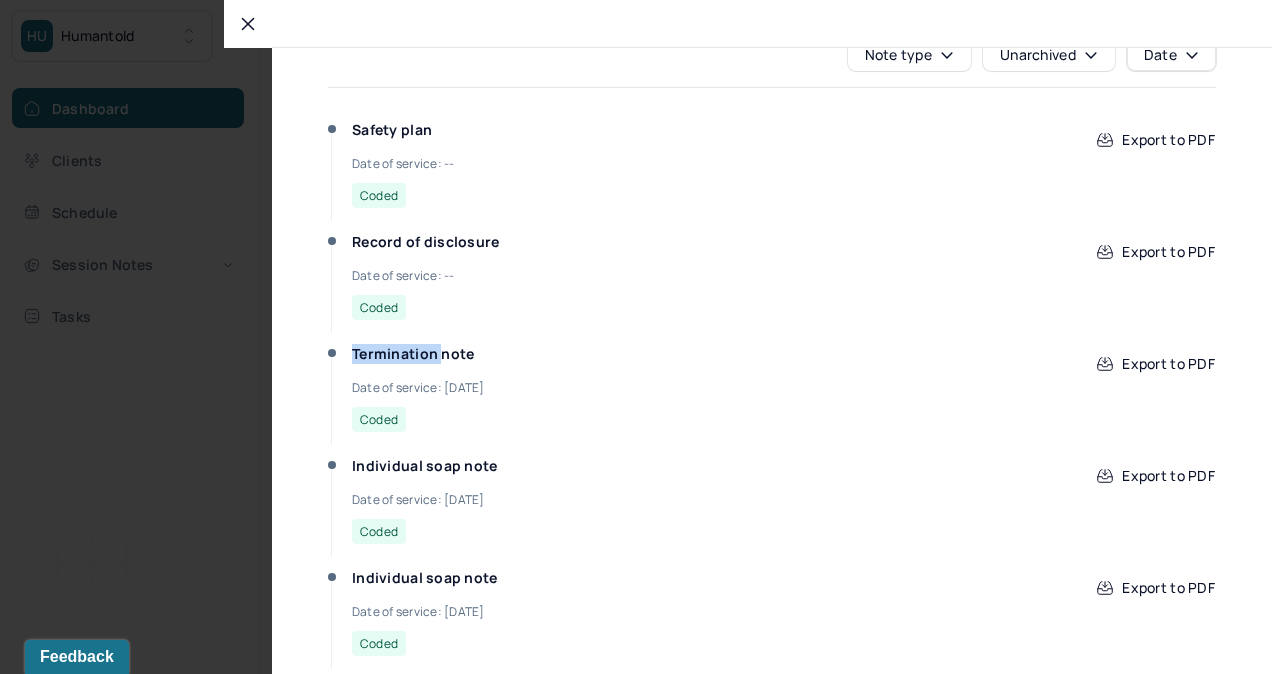 click on "Termination note" at bounding box center (413, 354) 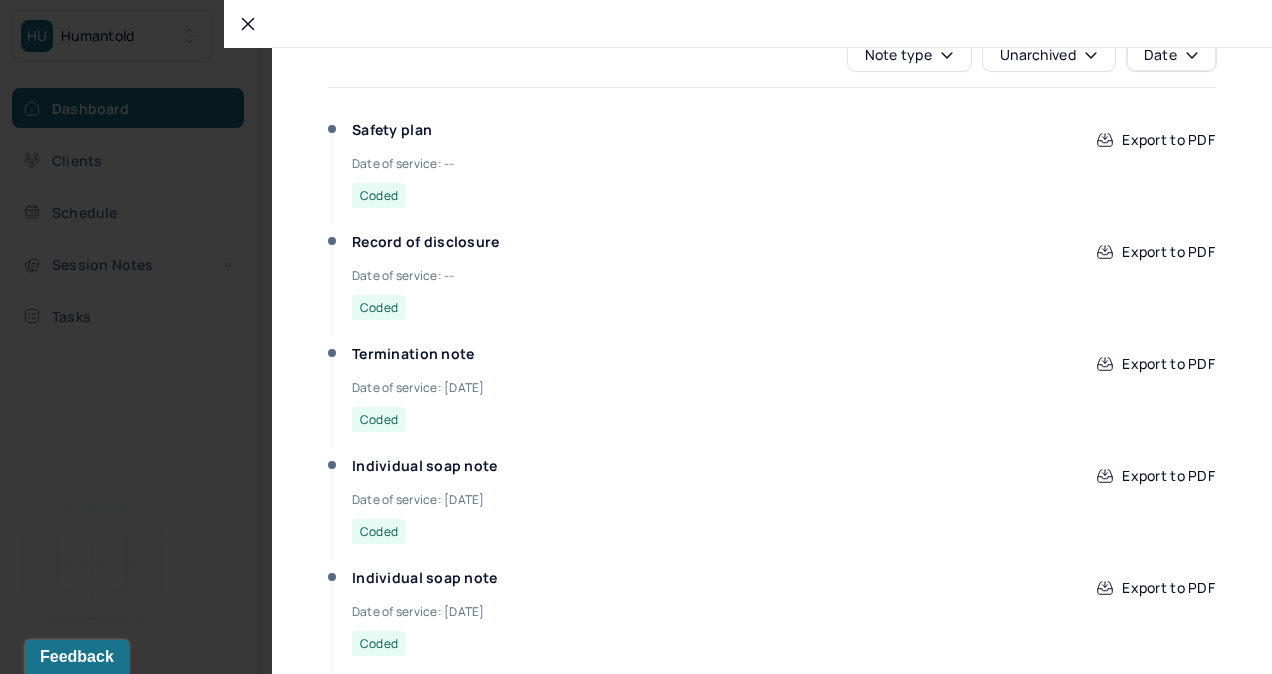 drag, startPoint x: 380, startPoint y: 359, endPoint x: 531, endPoint y: 405, distance: 157.8512 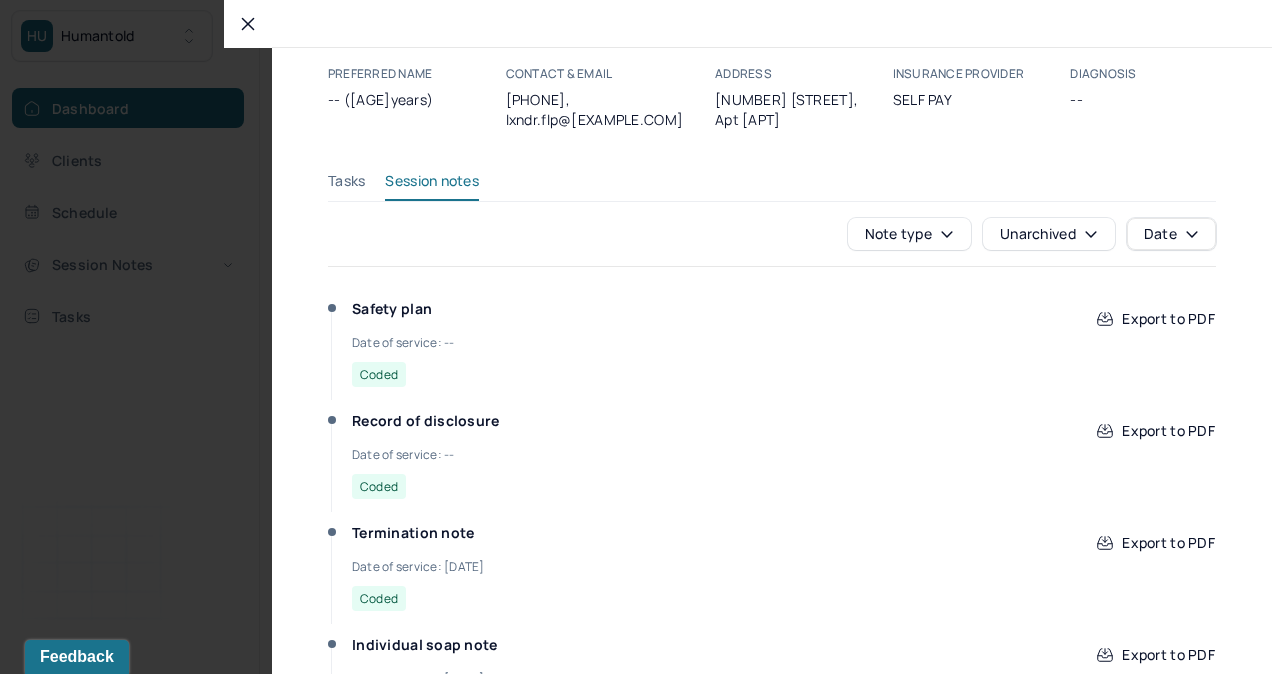 scroll, scrollTop: 170, scrollLeft: 0, axis: vertical 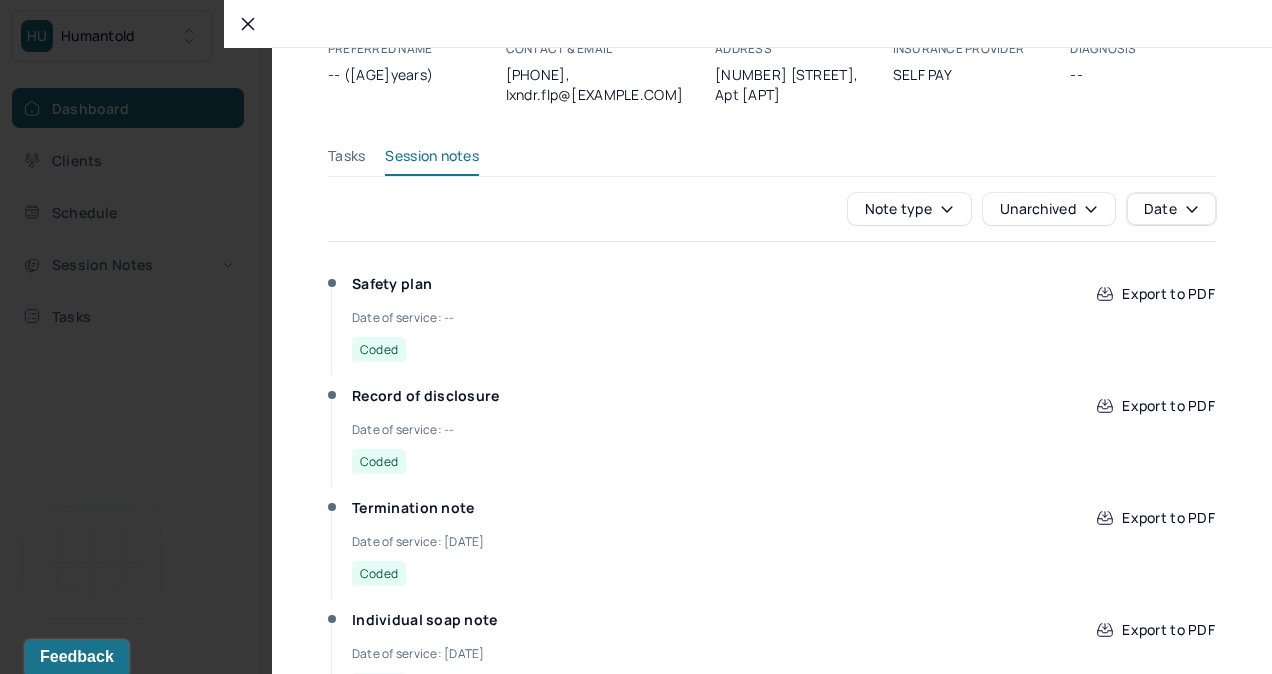 click on "Termination note" at bounding box center (413, 508) 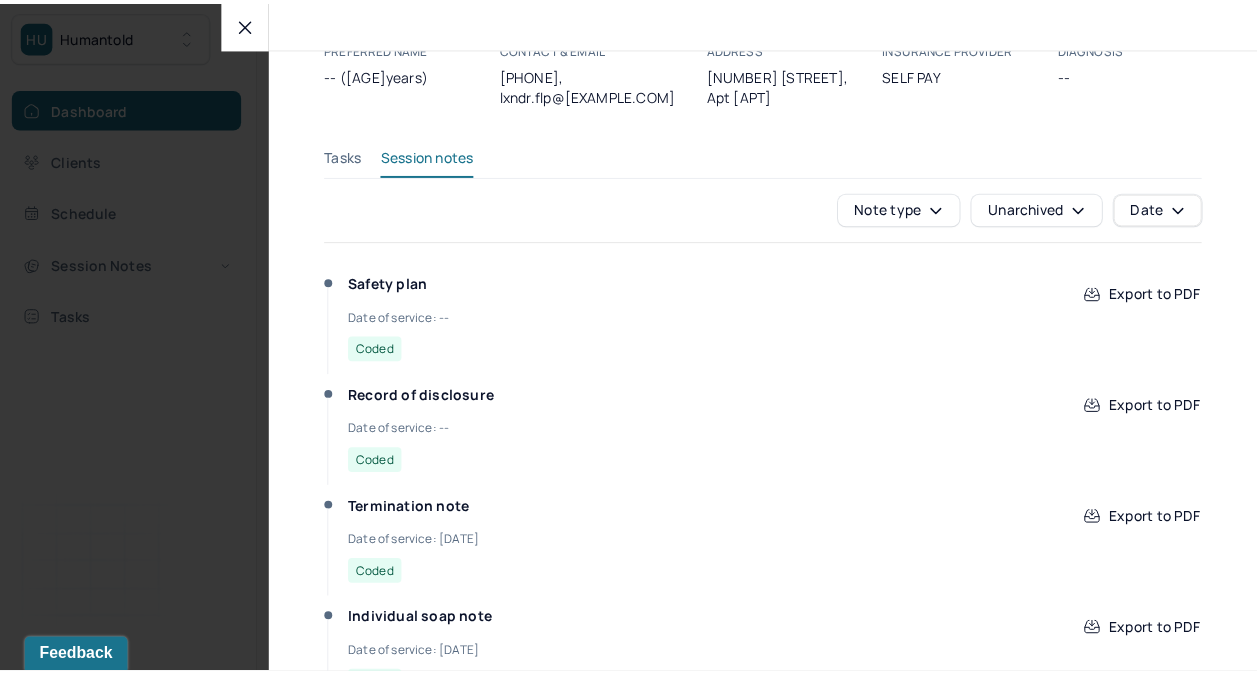 scroll, scrollTop: 0, scrollLeft: 0, axis: both 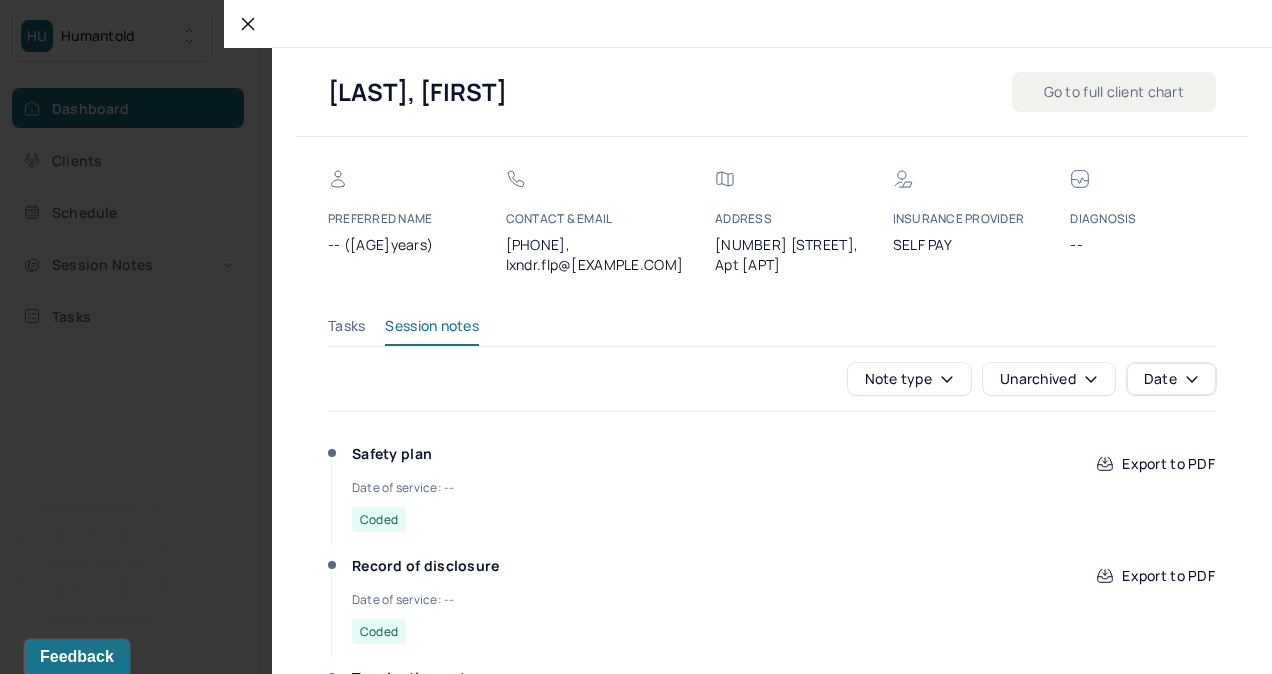 click 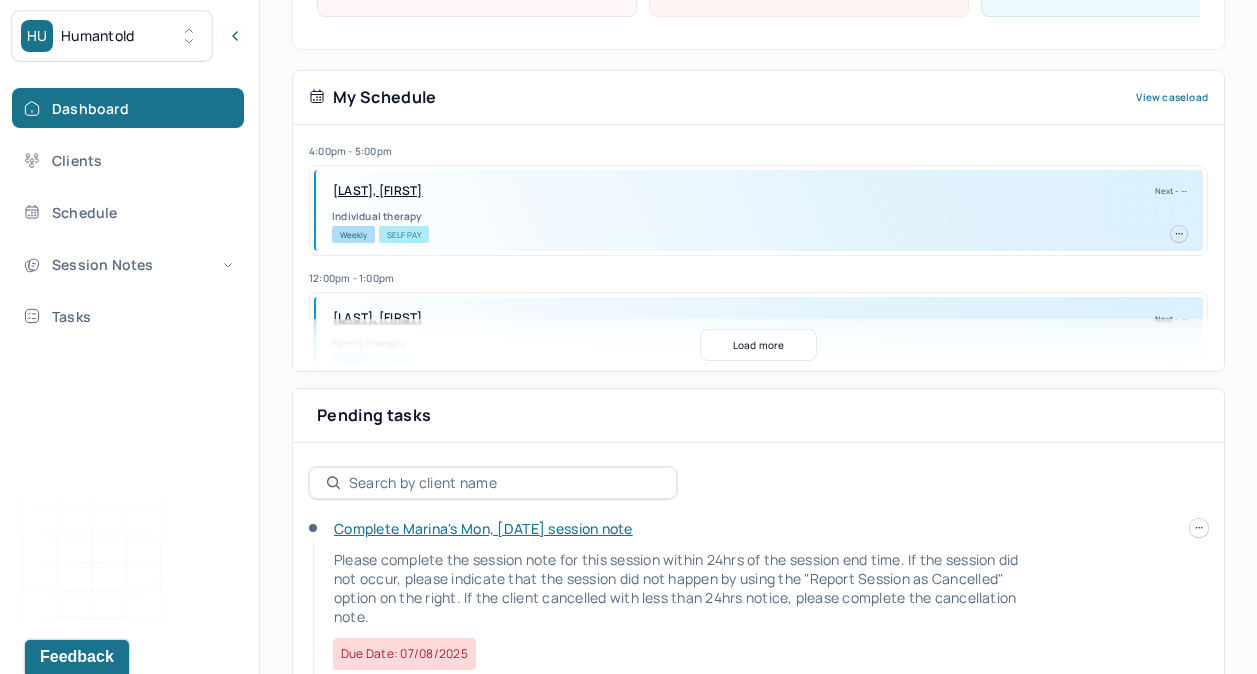 scroll, scrollTop: 403, scrollLeft: 0, axis: vertical 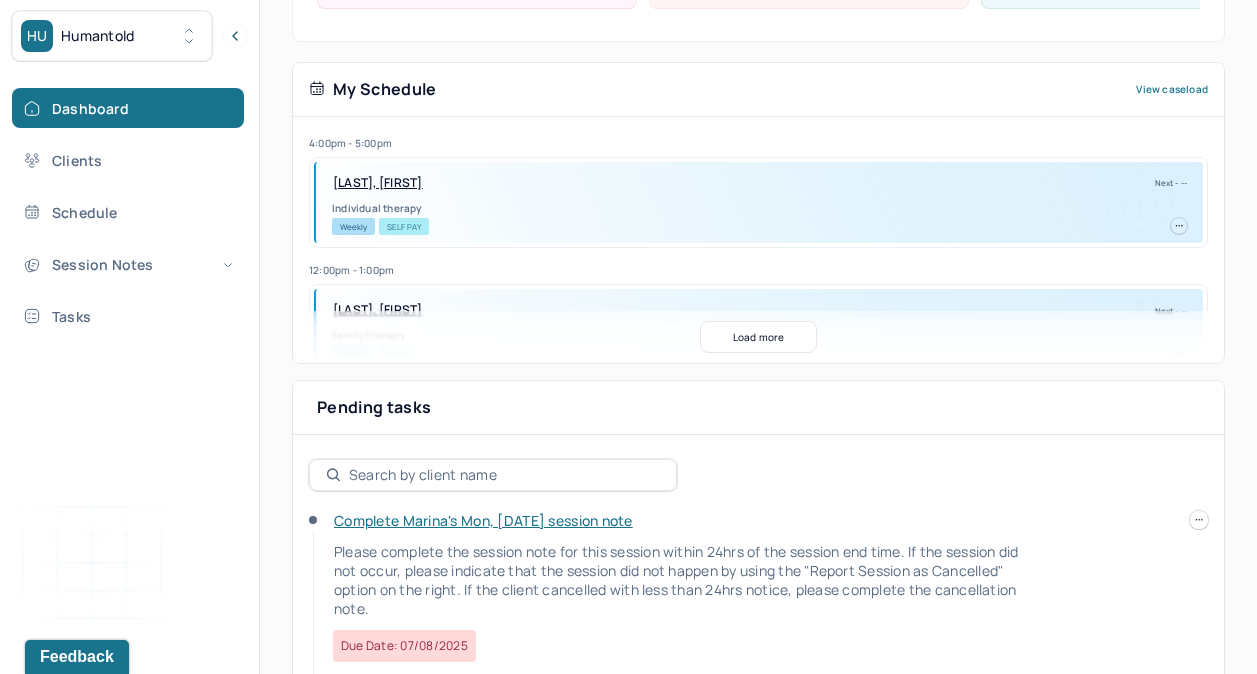 click on "Load more" at bounding box center [759, 337] 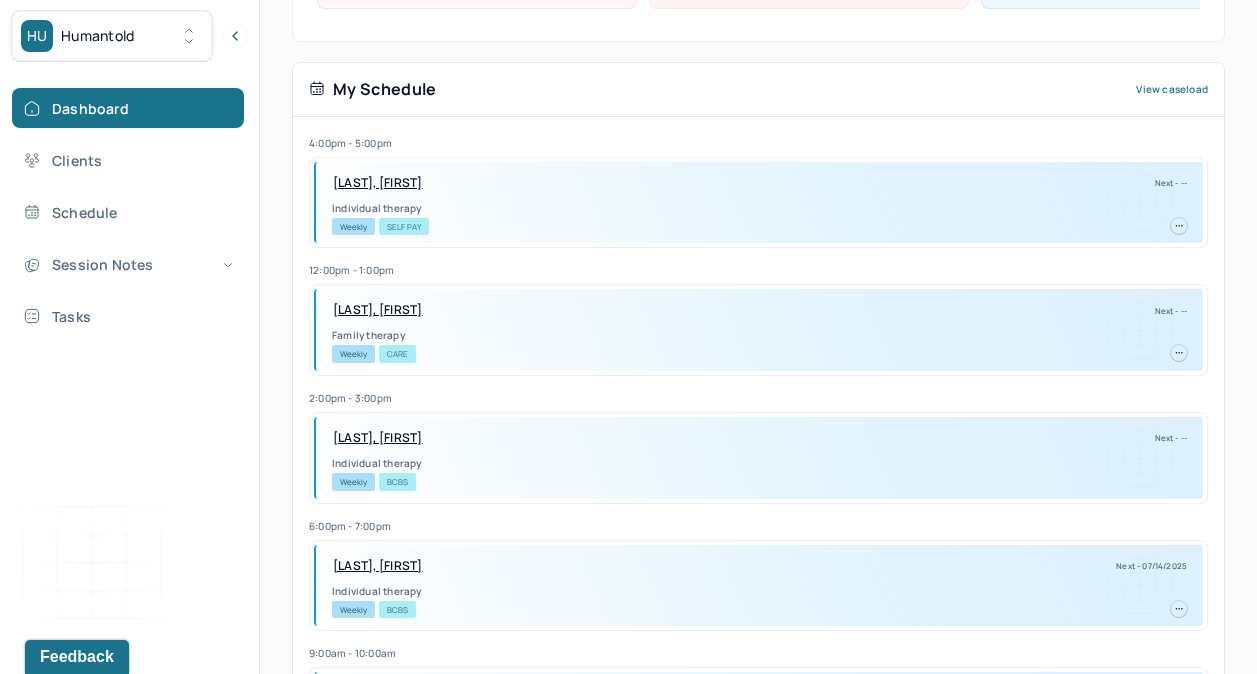 click on "BOWIE, ROSEANN" at bounding box center [378, 310] 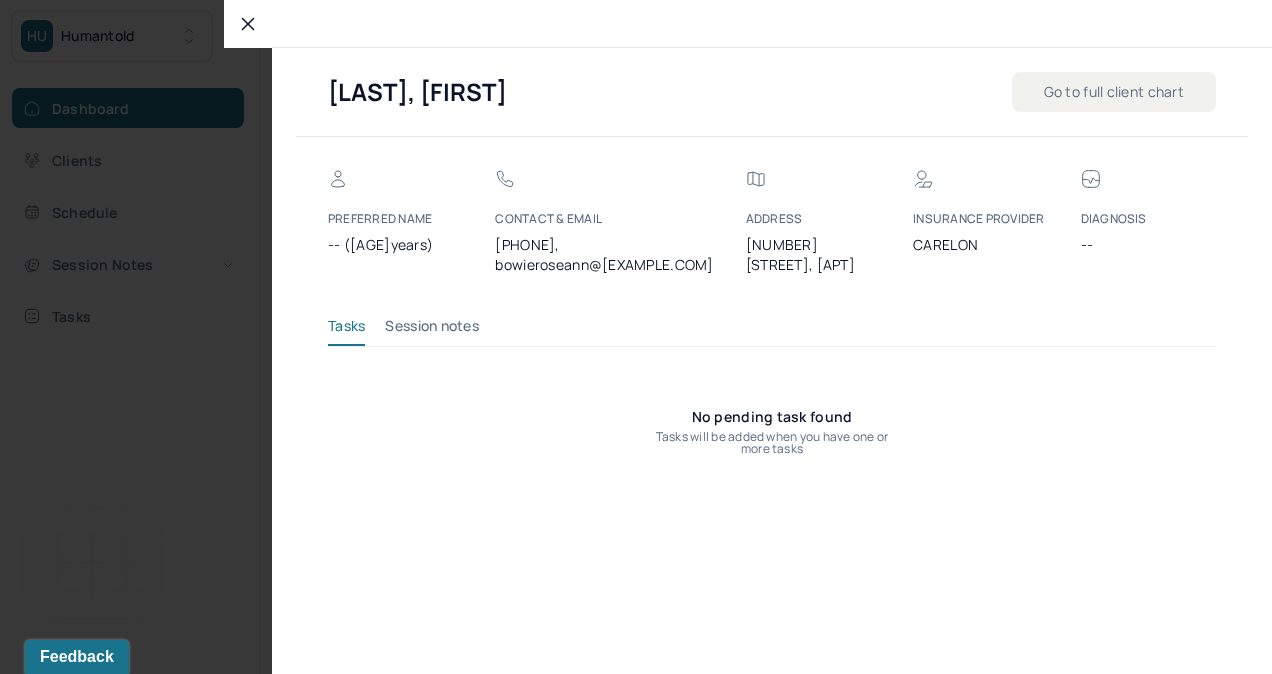 click on "Session notes" at bounding box center (432, 330) 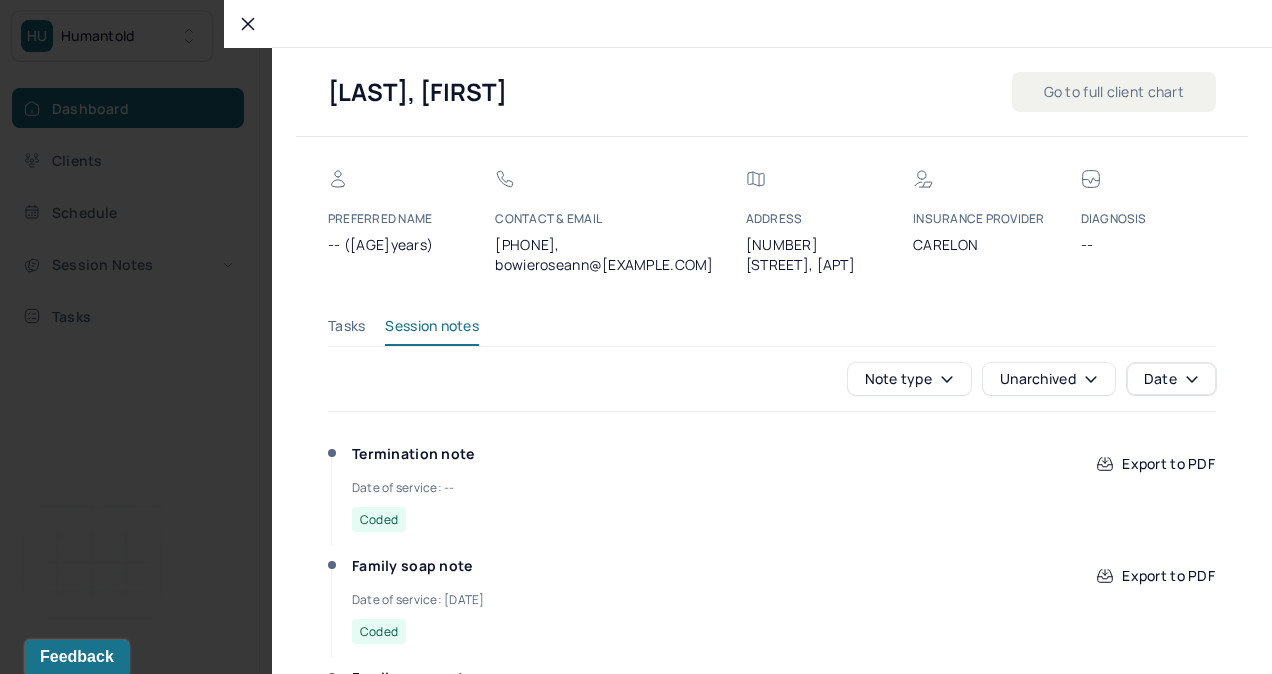 click on "Termination note" at bounding box center [413, 454] 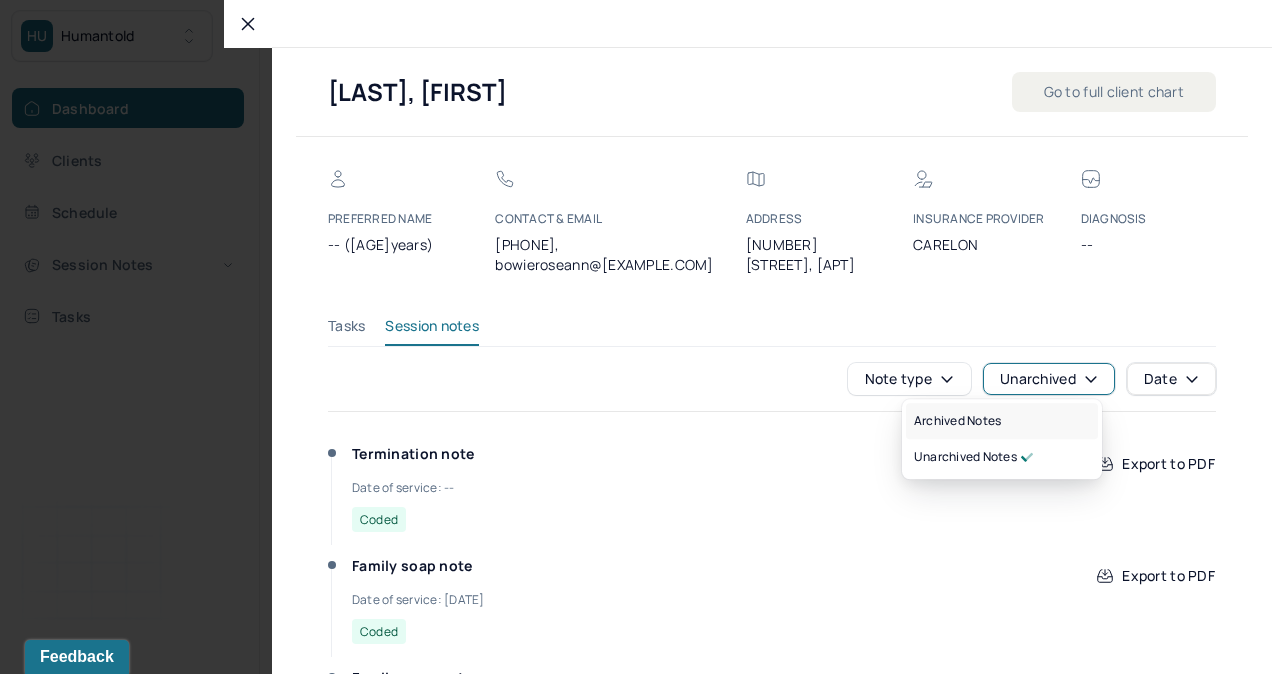 click on "Archived notes" at bounding box center [957, 421] 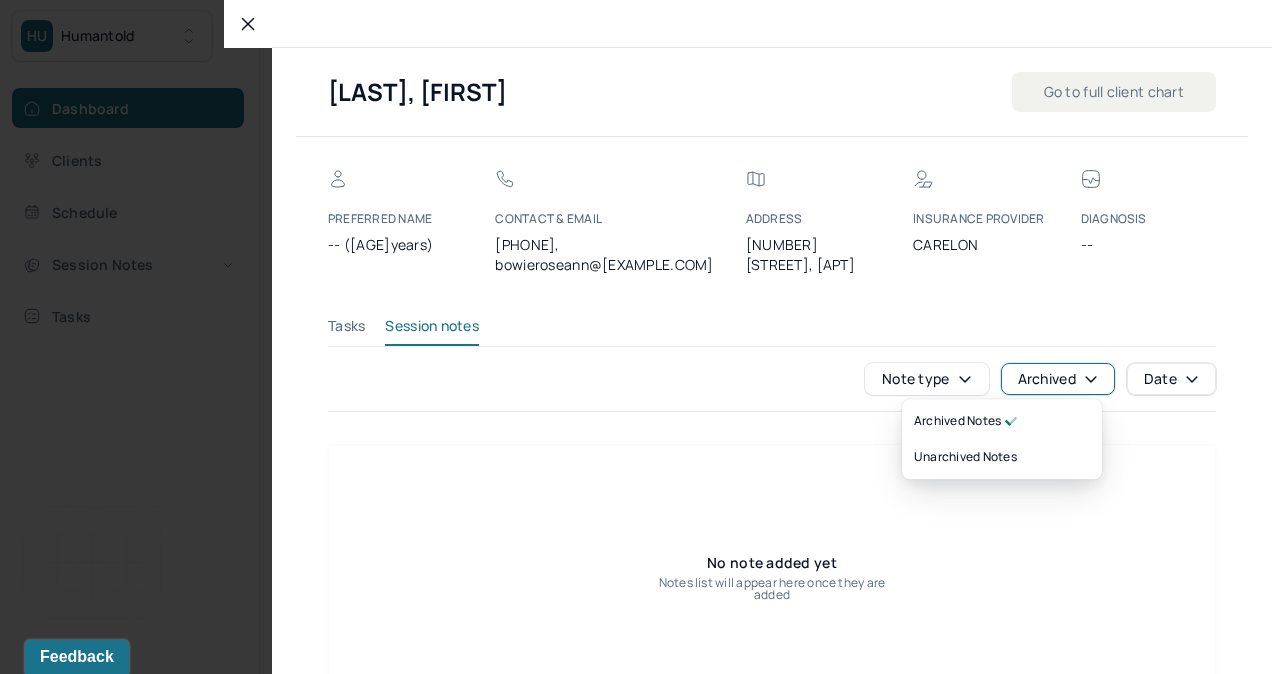 click on "Archived" at bounding box center [1058, 379] 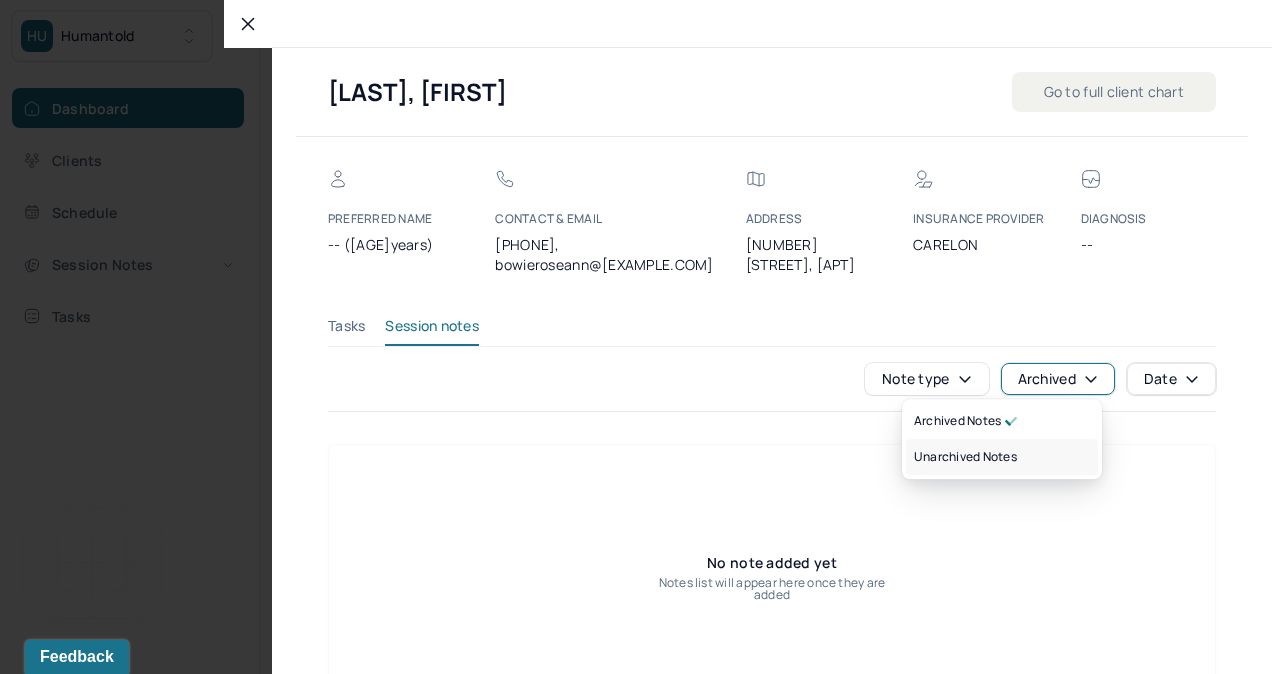 click on "Unarchived notes" at bounding box center (965, 457) 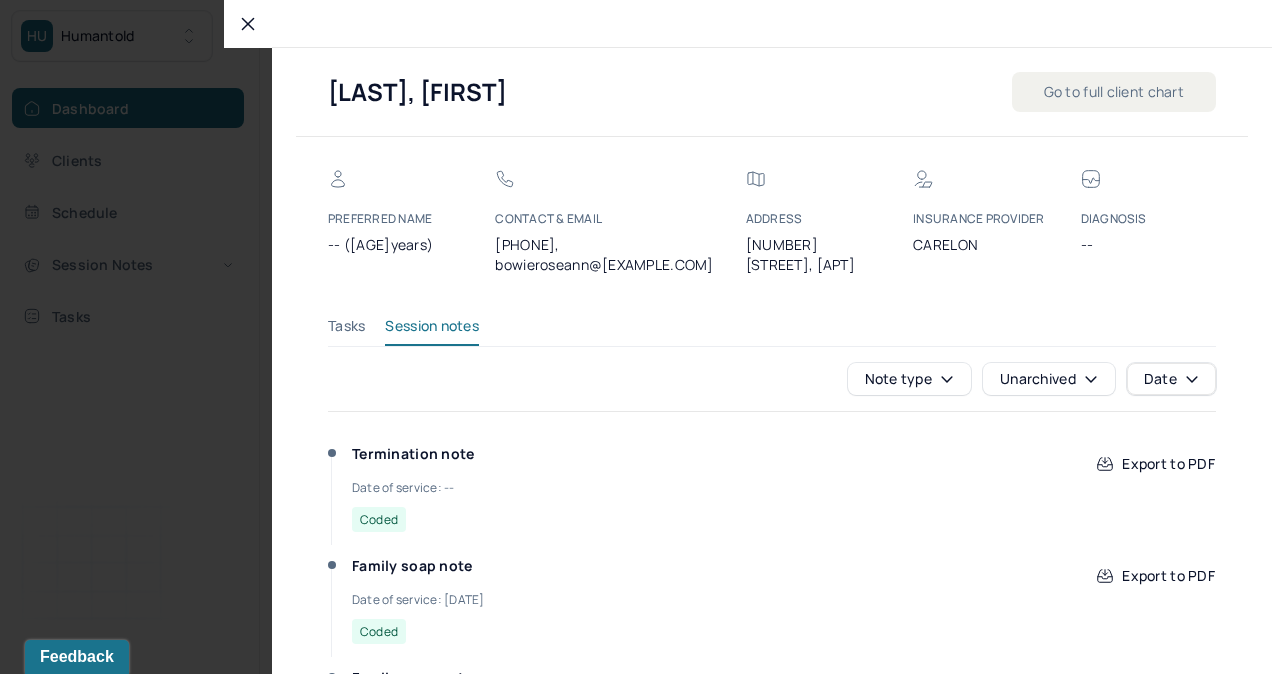 click on "Coded" at bounding box center [379, 519] 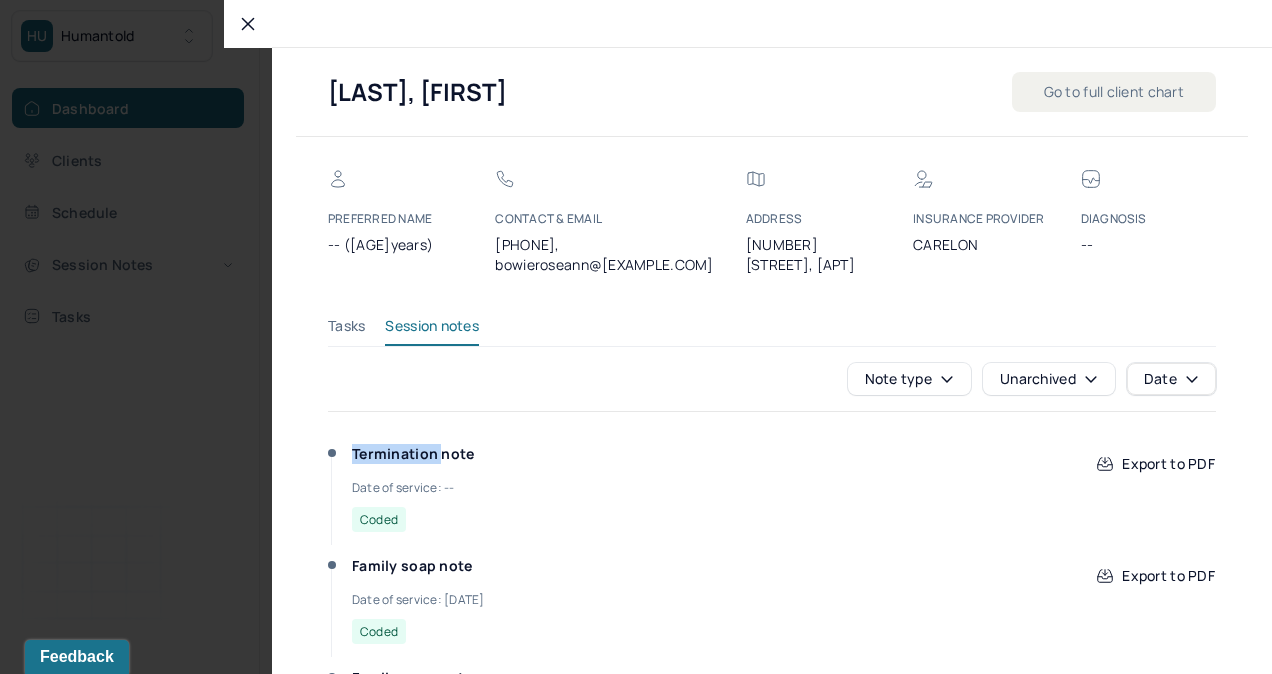 click on "Termination note" at bounding box center [413, 454] 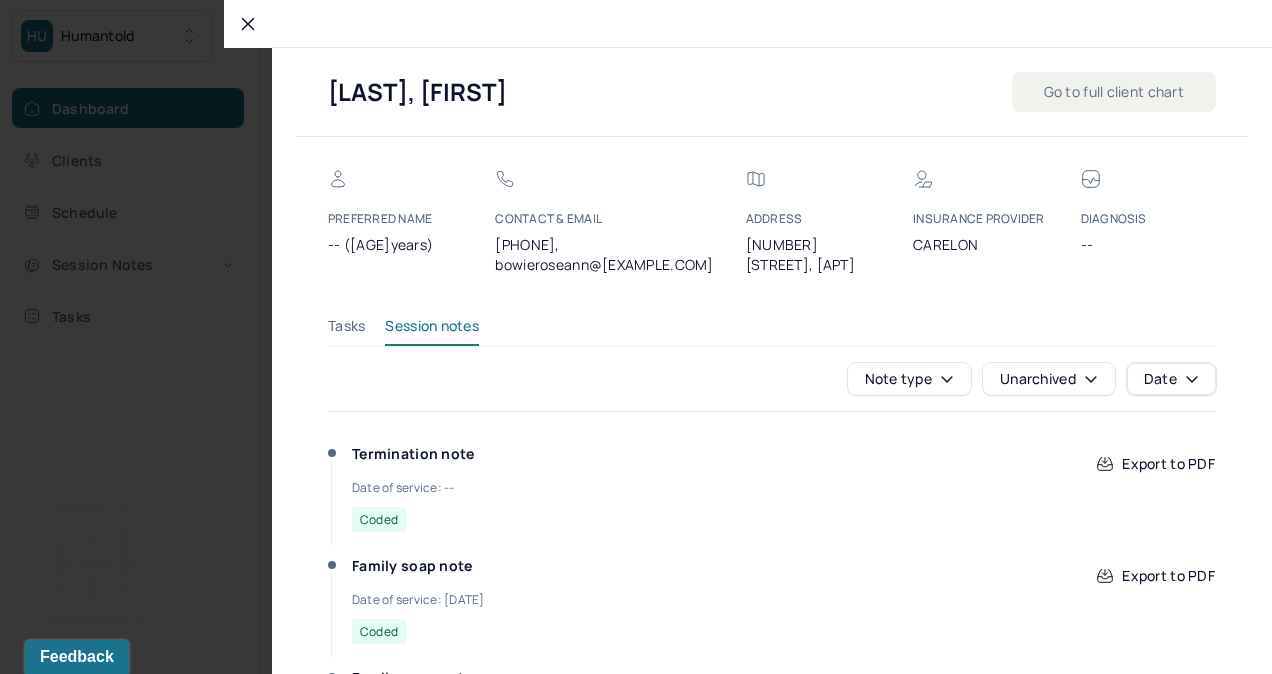 click at bounding box center [636, 337] 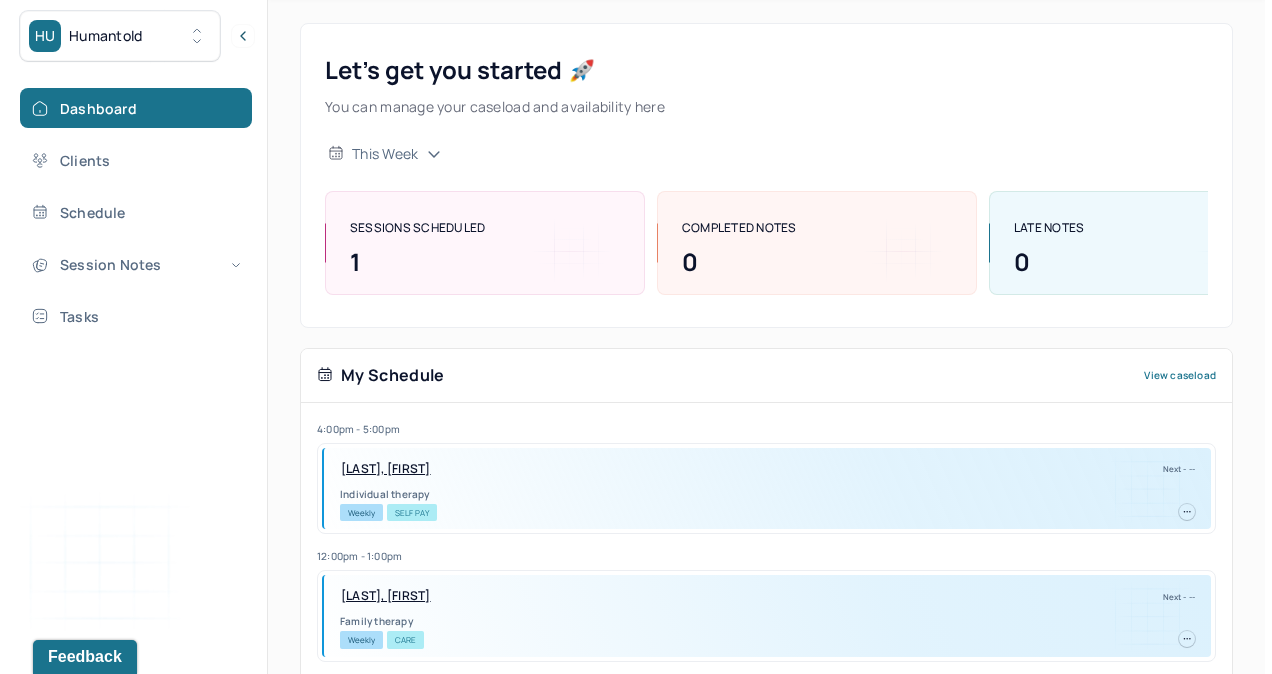 scroll, scrollTop: 0, scrollLeft: 0, axis: both 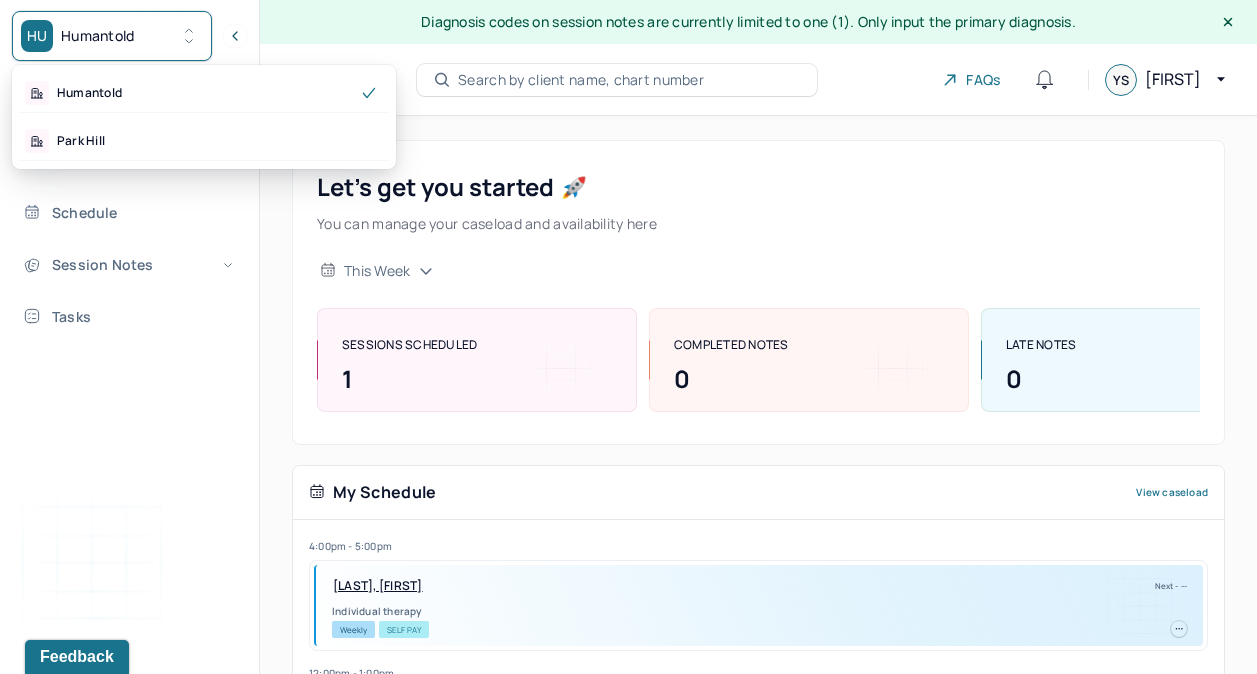 click 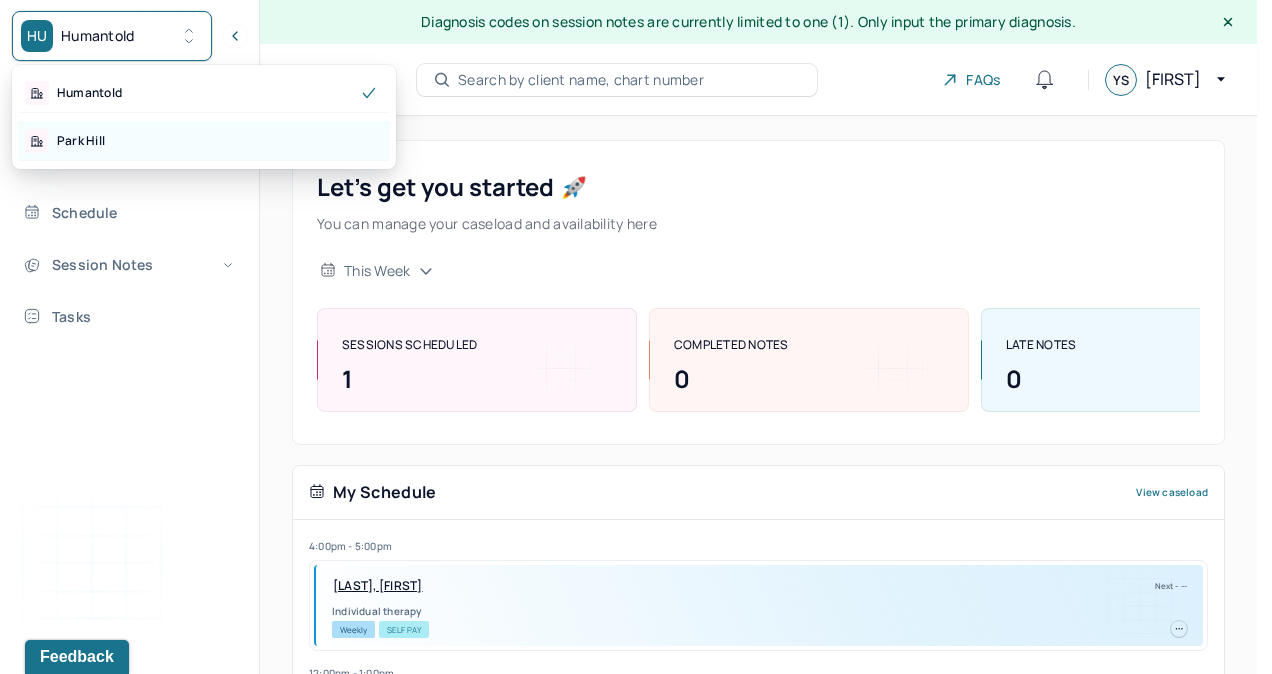 click on "Park Hill" at bounding box center [204, 141] 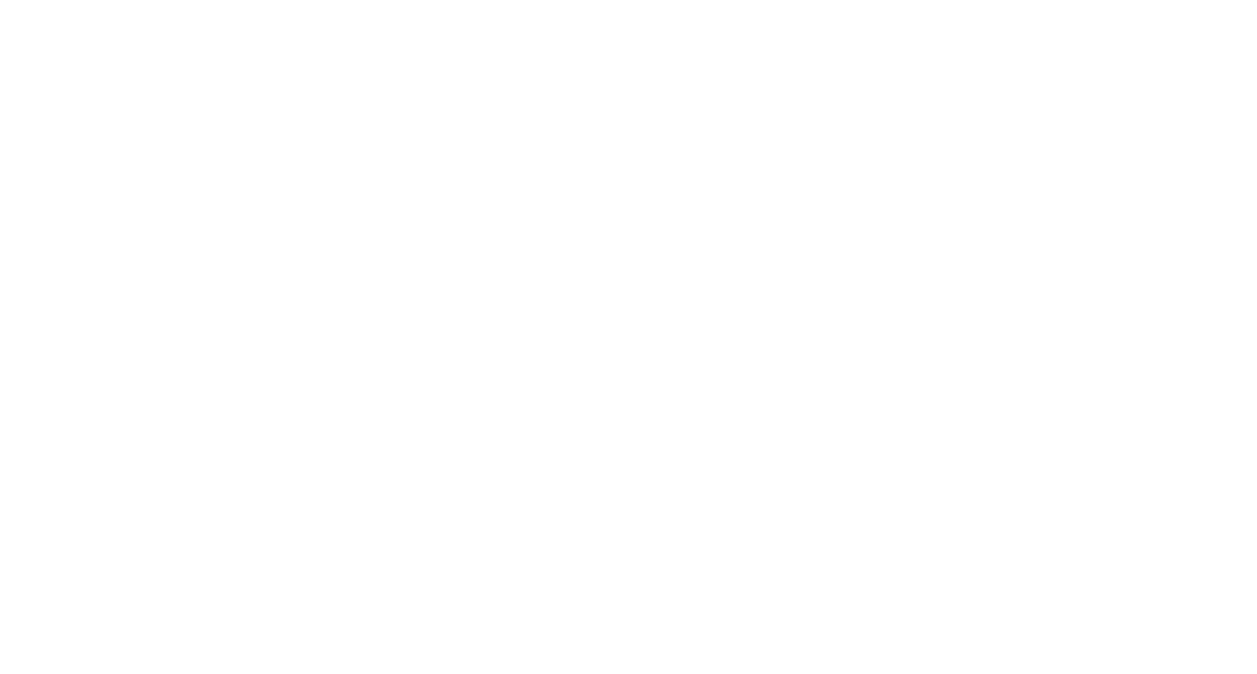 scroll, scrollTop: 0, scrollLeft: 0, axis: both 